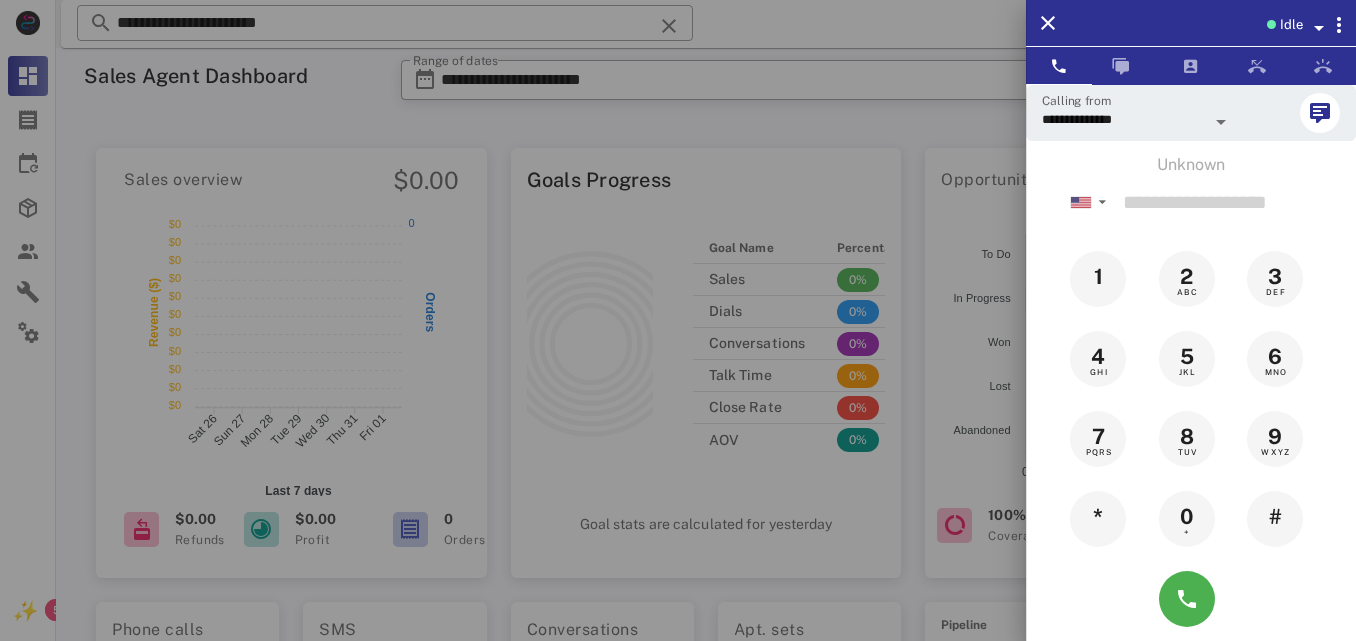 scroll, scrollTop: 0, scrollLeft: 0, axis: both 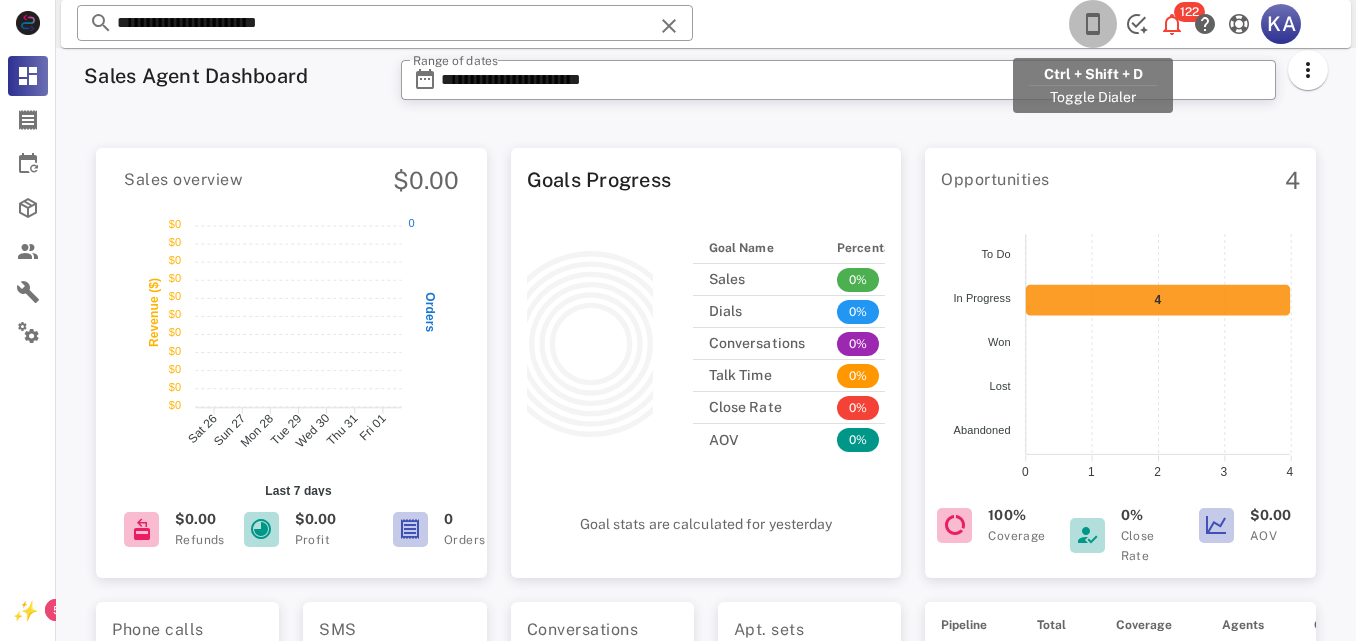 click at bounding box center [1093, 24] 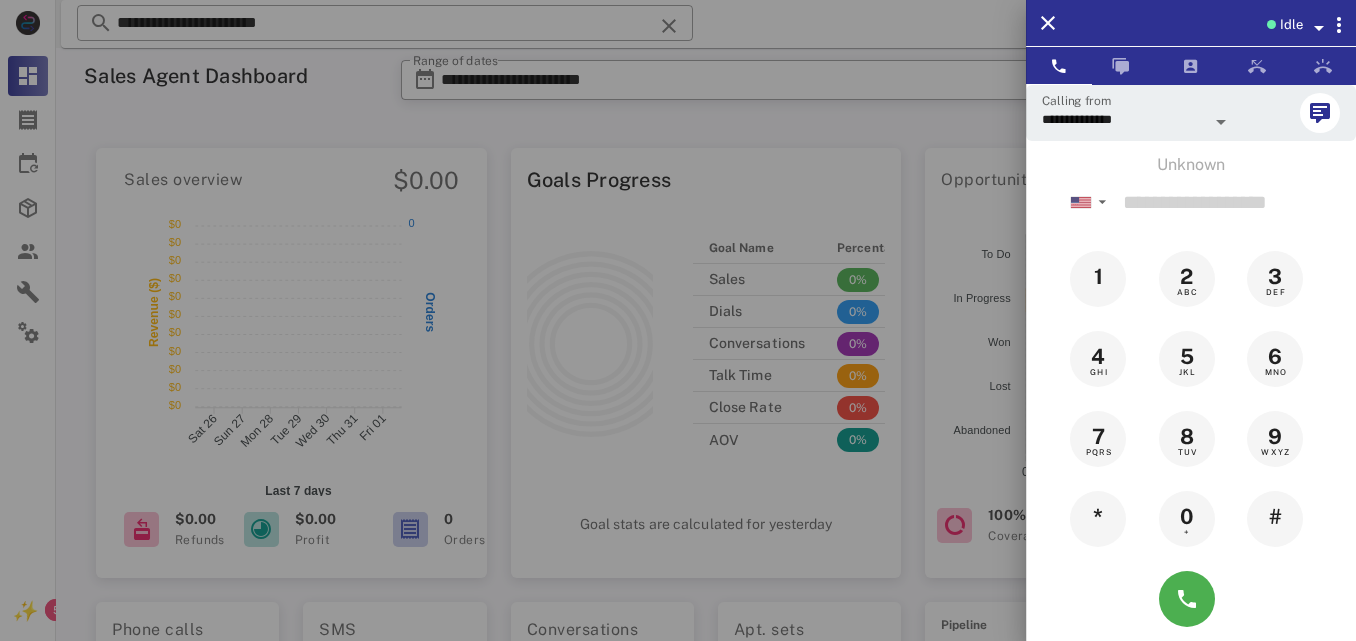 click on "Idle" at bounding box center [1291, 25] 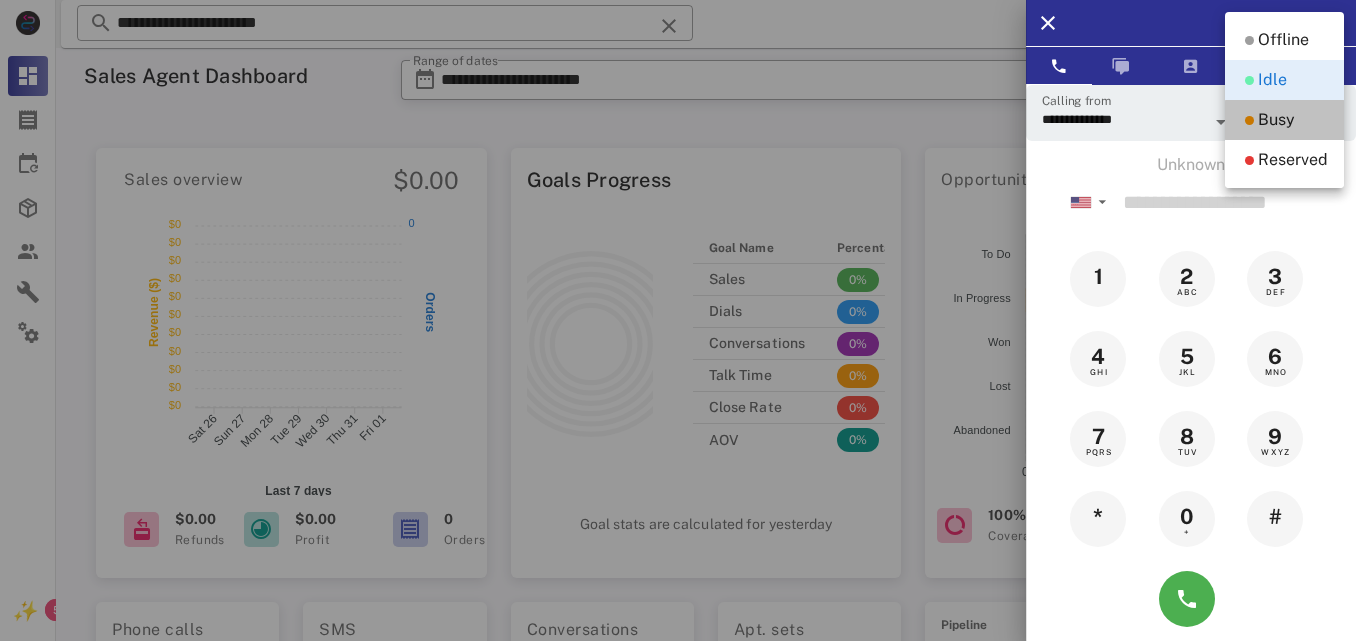 click on "Busy" at bounding box center (1276, 120) 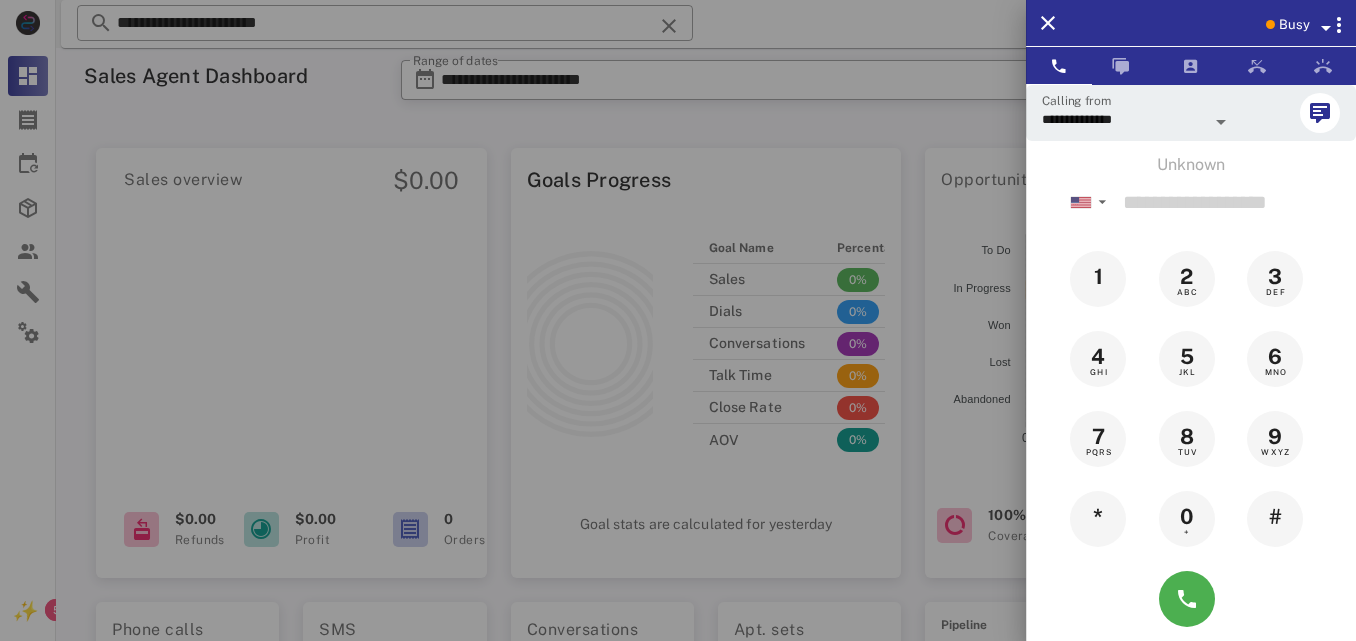 click on "Busy" at bounding box center [1294, 25] 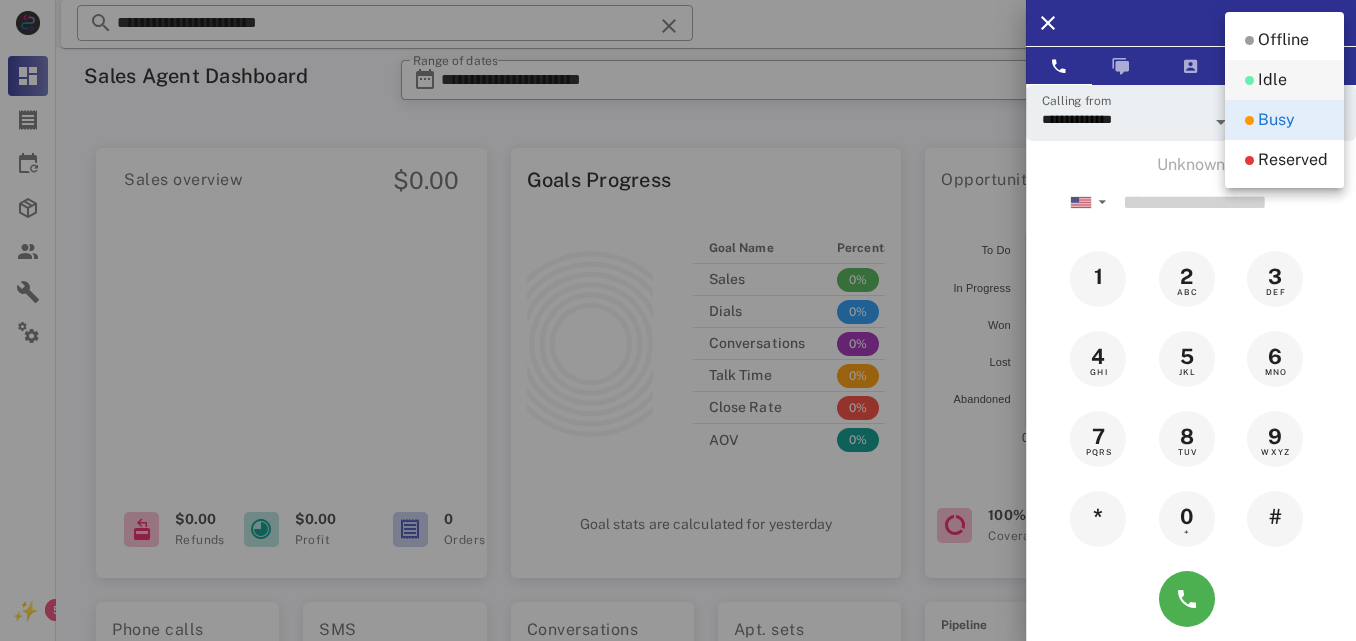click on "Idle" at bounding box center [1284, 80] 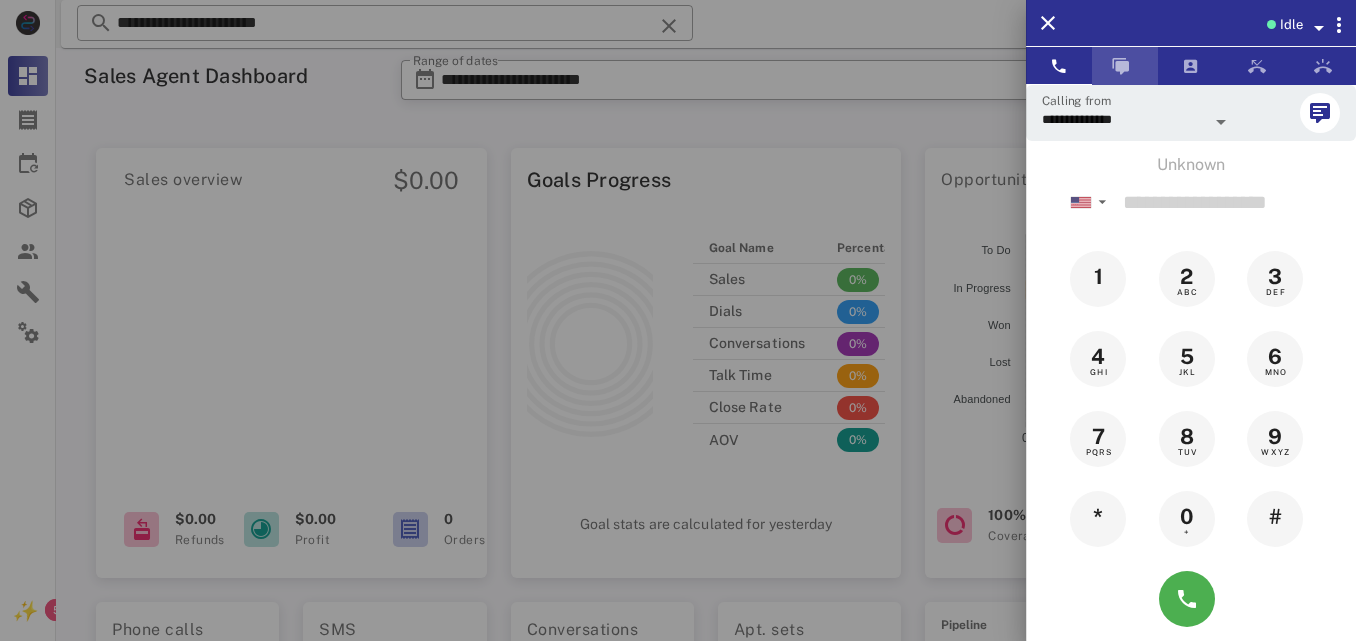 click at bounding box center (1121, 66) 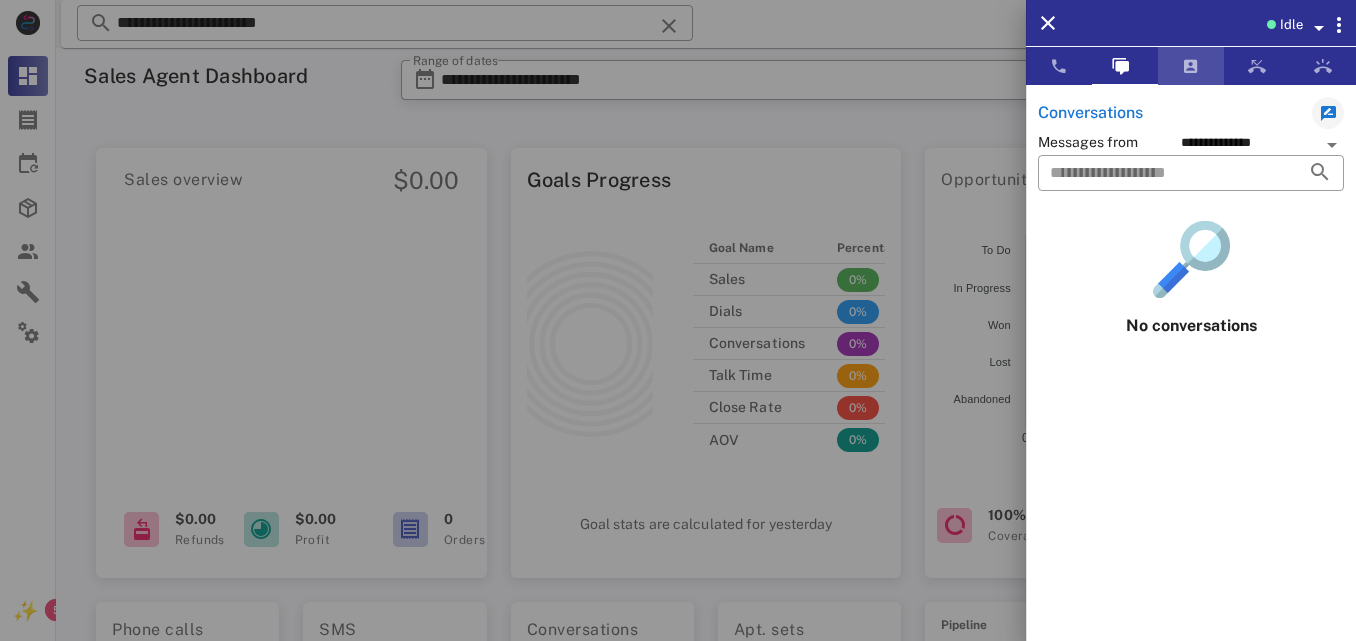 click at bounding box center [1191, 66] 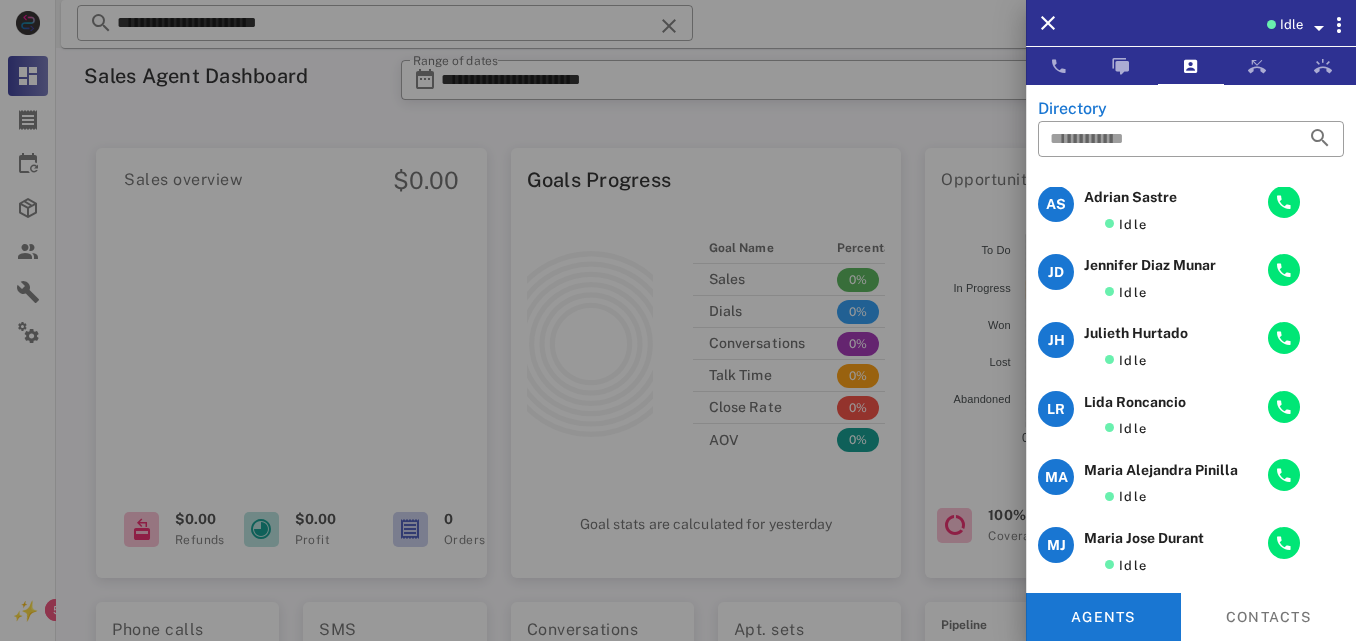 scroll, scrollTop: 0, scrollLeft: 0, axis: both 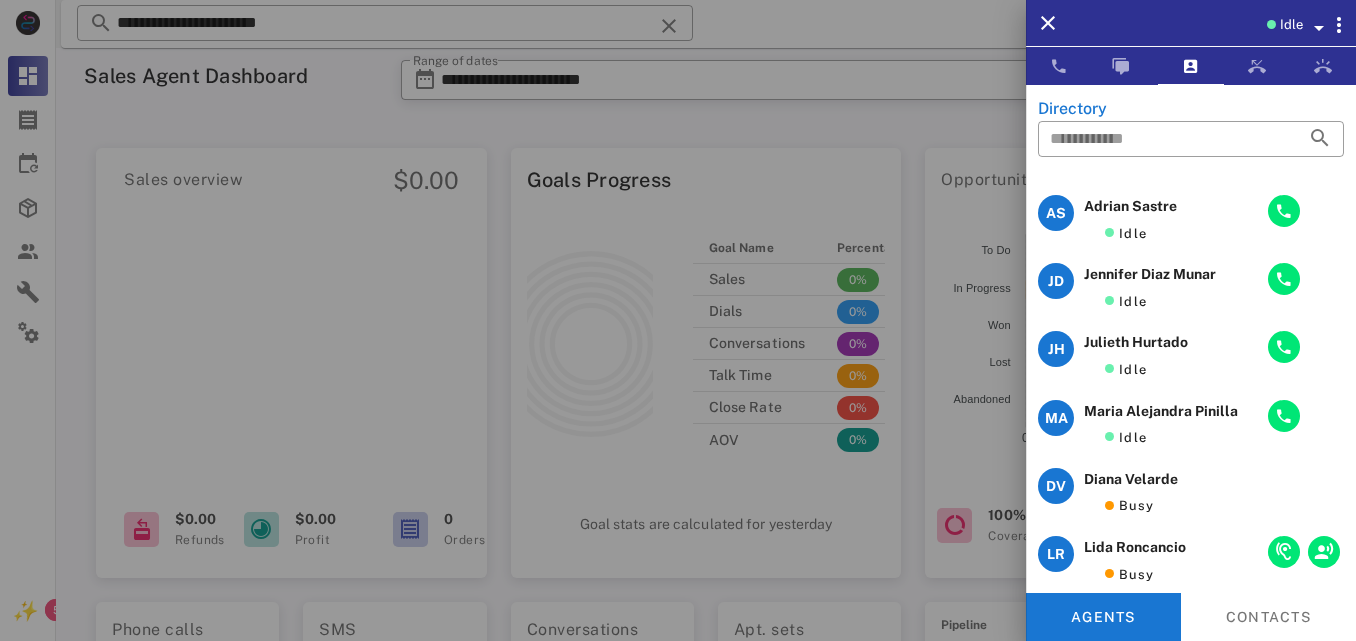 click at bounding box center (1271, 24) 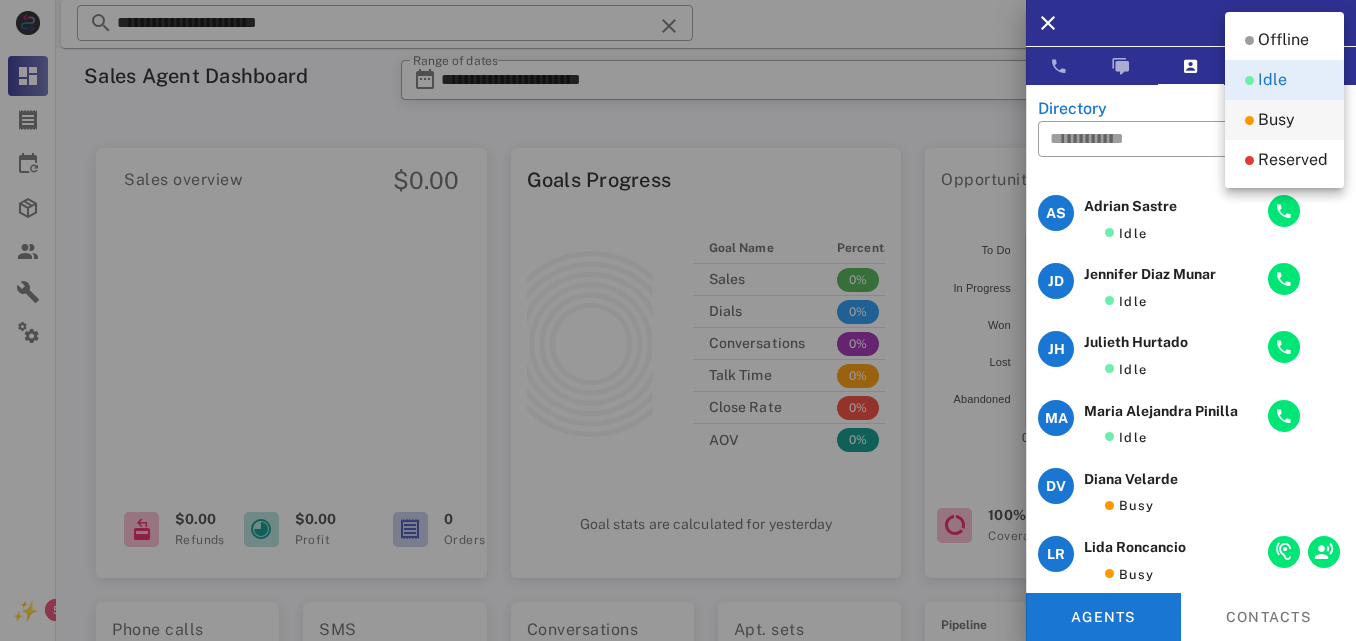 click on "Busy" at bounding box center [1284, 120] 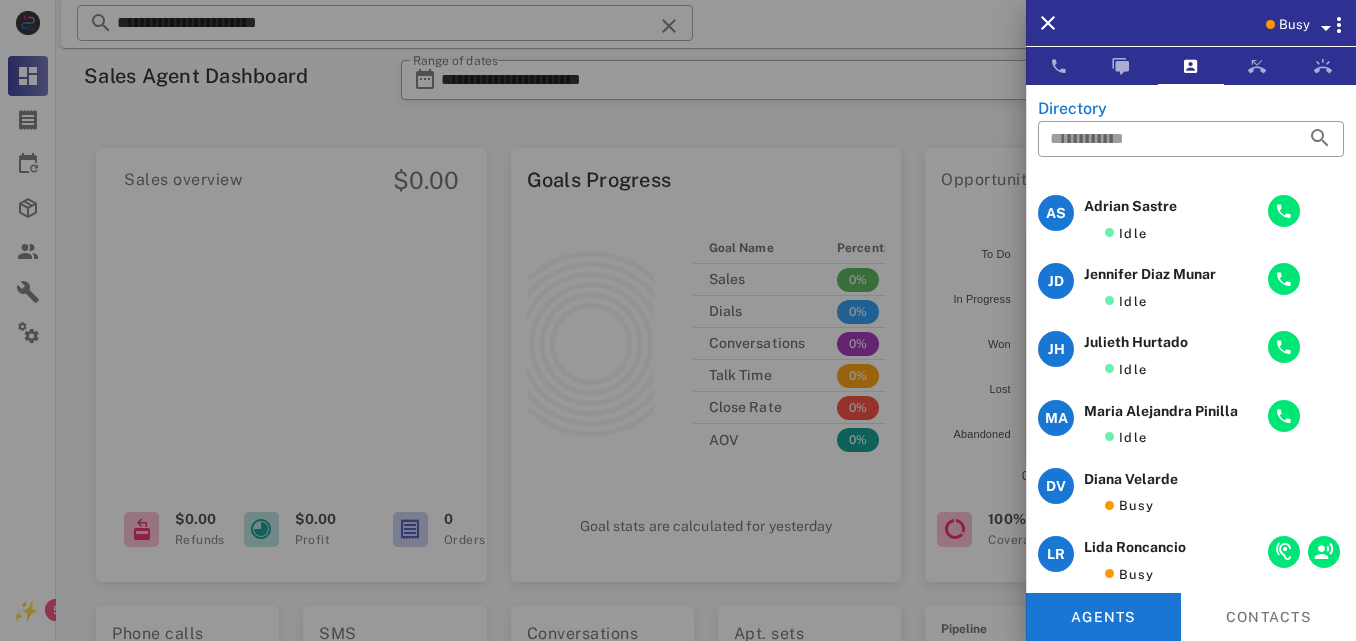 click on "Busy" at bounding box center (1294, 25) 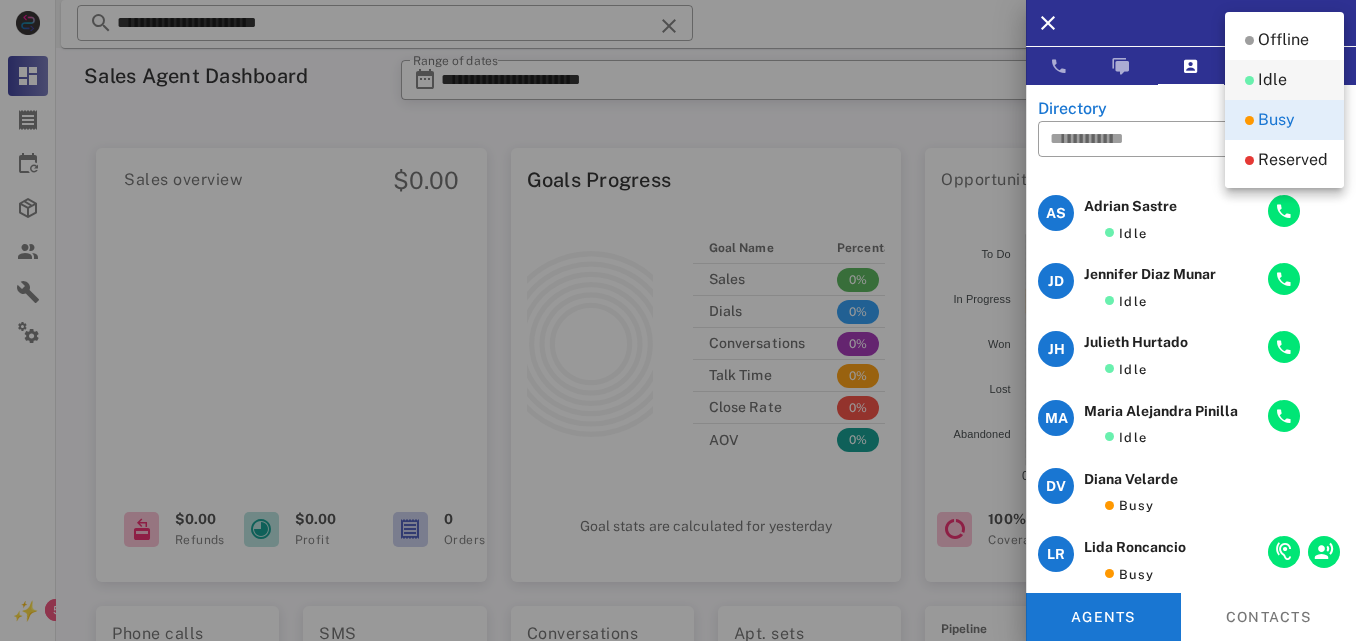 click on "Idle" at bounding box center (1284, 80) 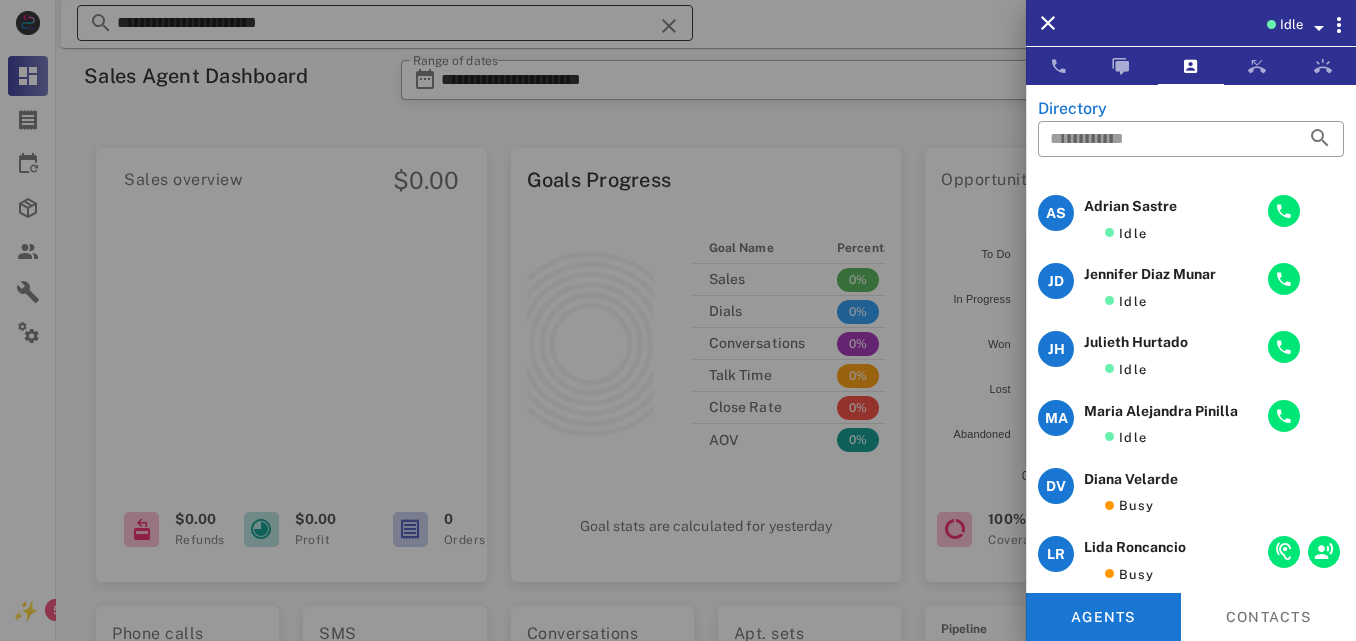 click at bounding box center [678, 320] 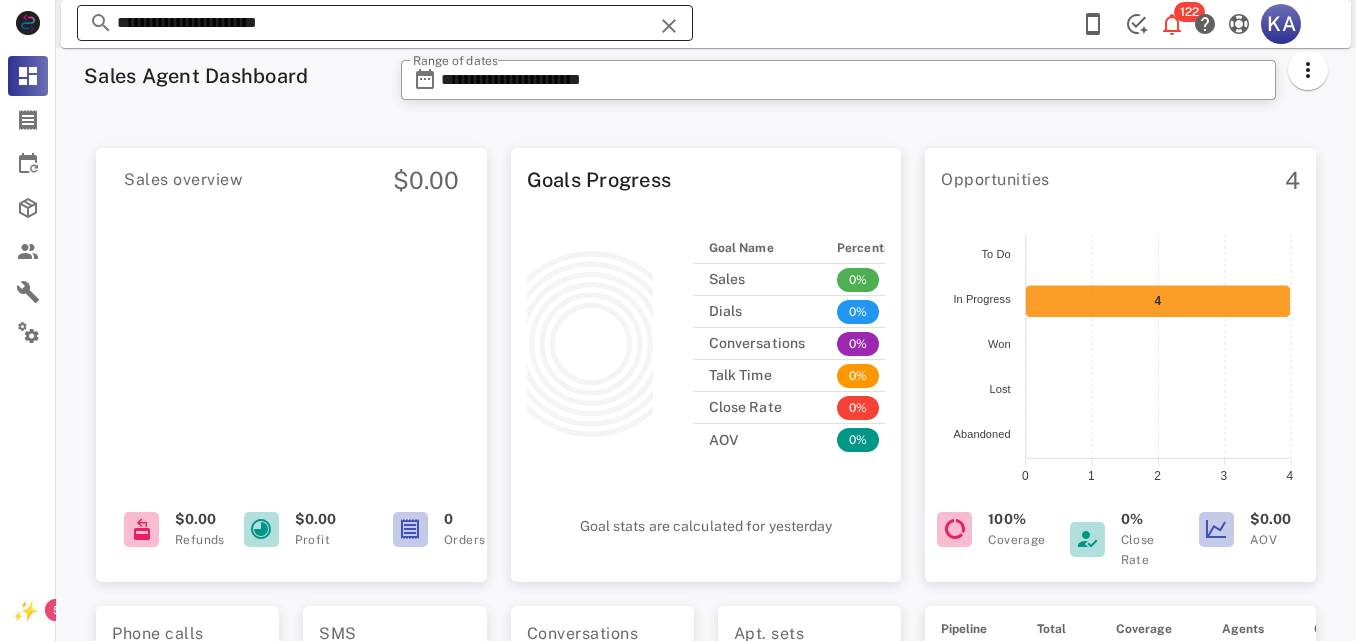 click at bounding box center (669, 26) 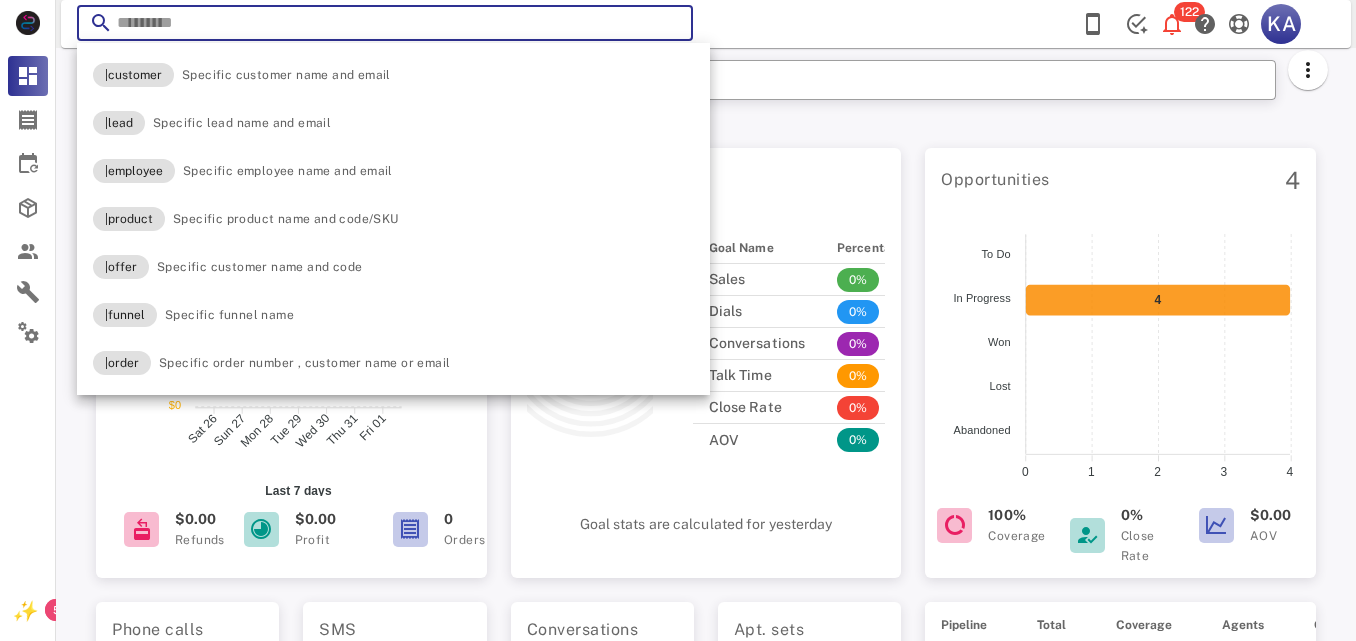 paste on "**********" 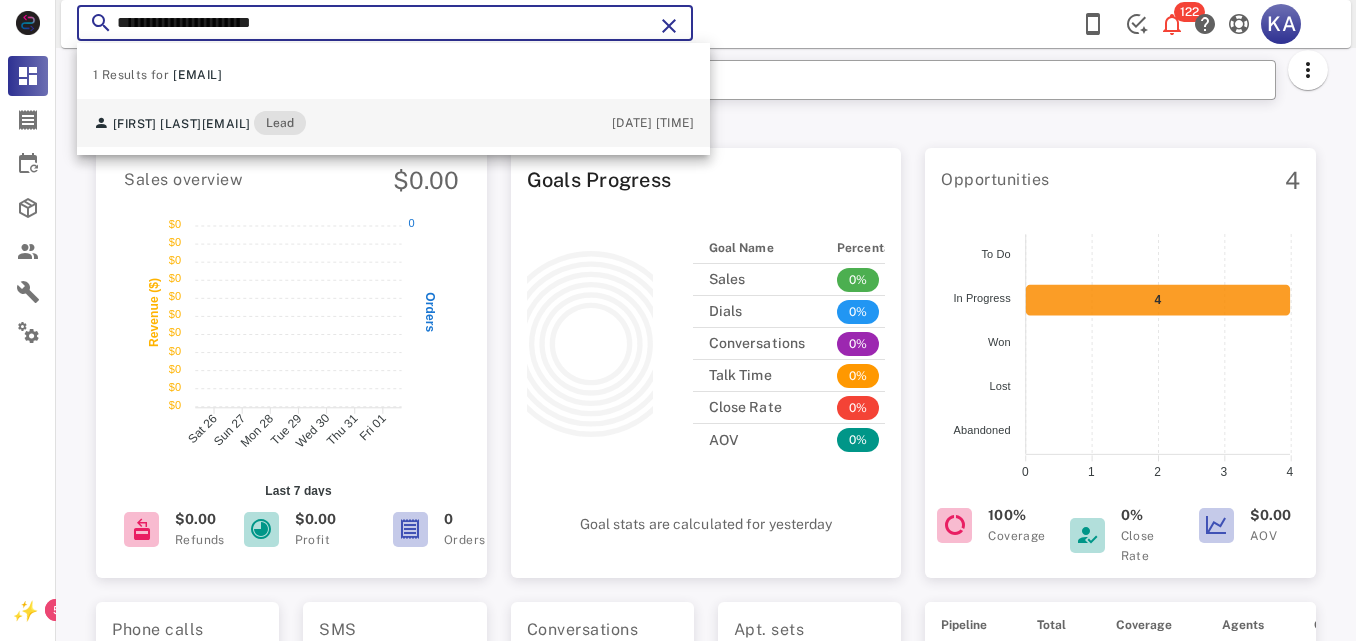 type on "**********" 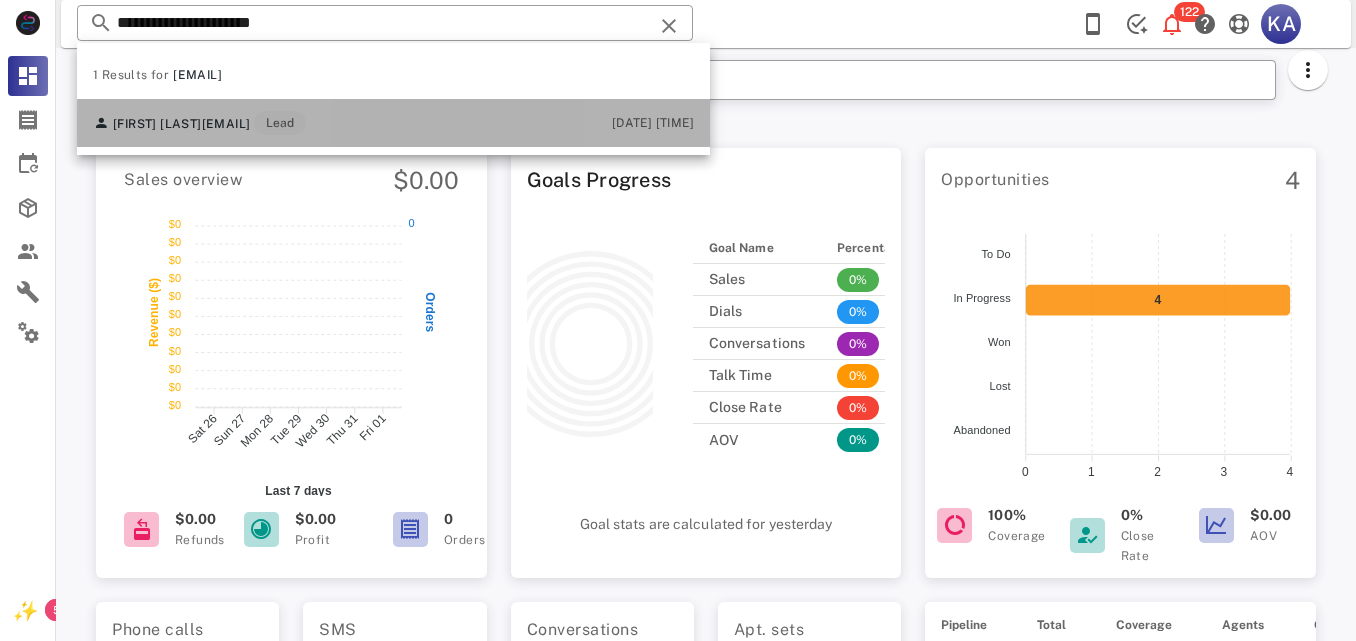 click on "[FIRST] [LAST] [EMAIL] [ROLE] [DATE] [TIME]" at bounding box center (393, 123) 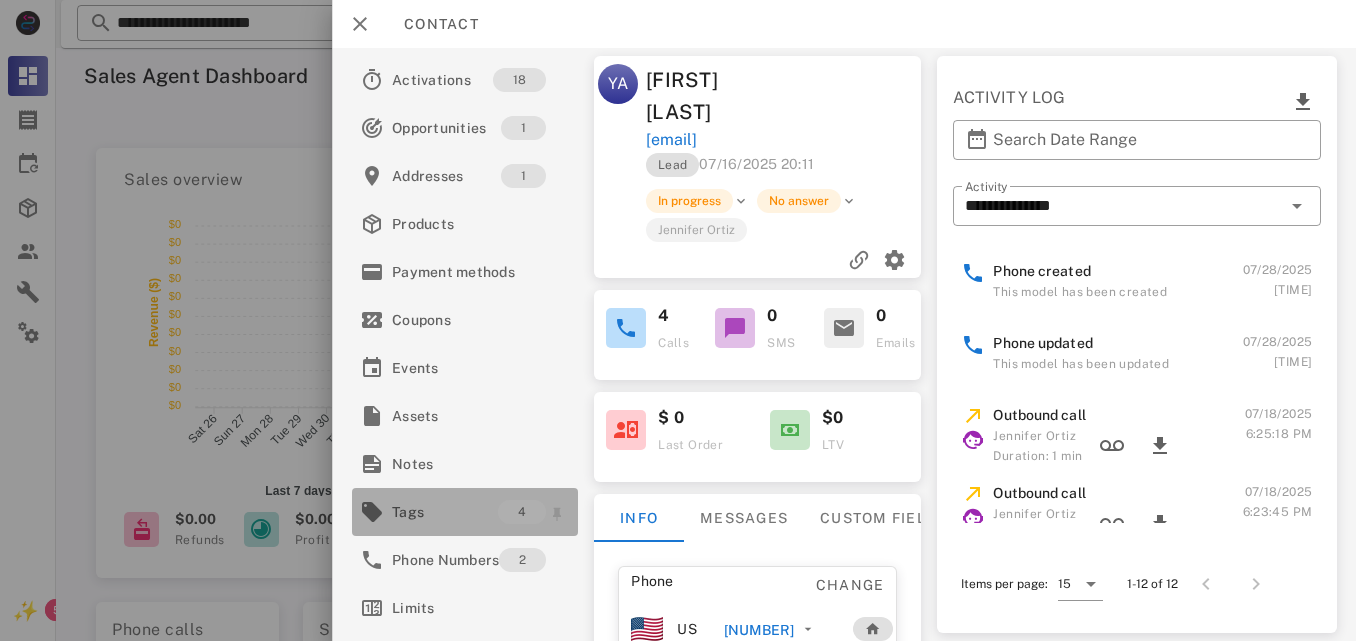 click on "Tags" at bounding box center [445, 512] 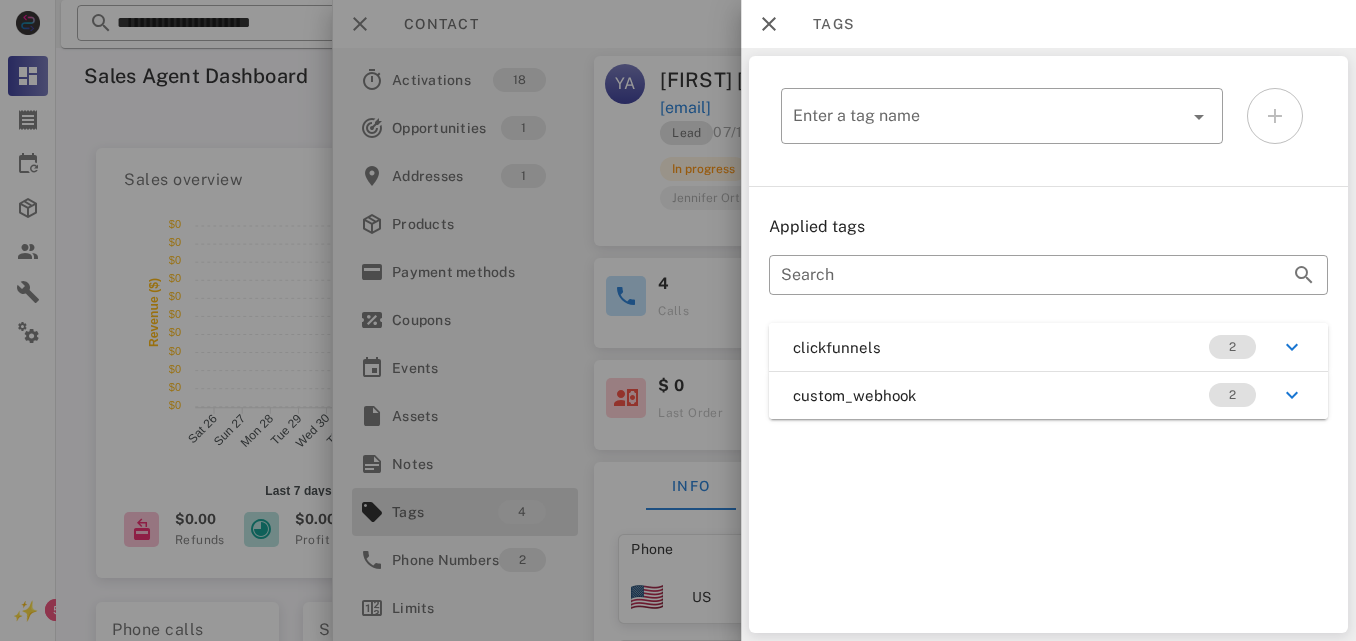 click at bounding box center [678, 320] 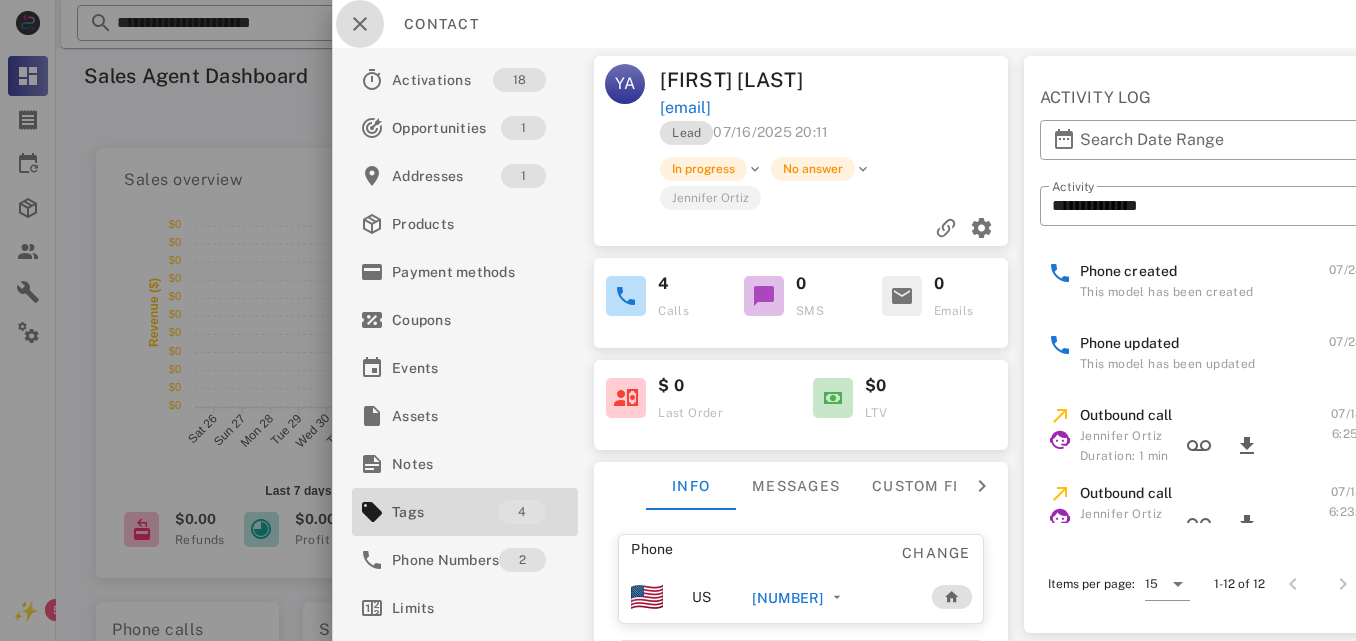 click at bounding box center [360, 24] 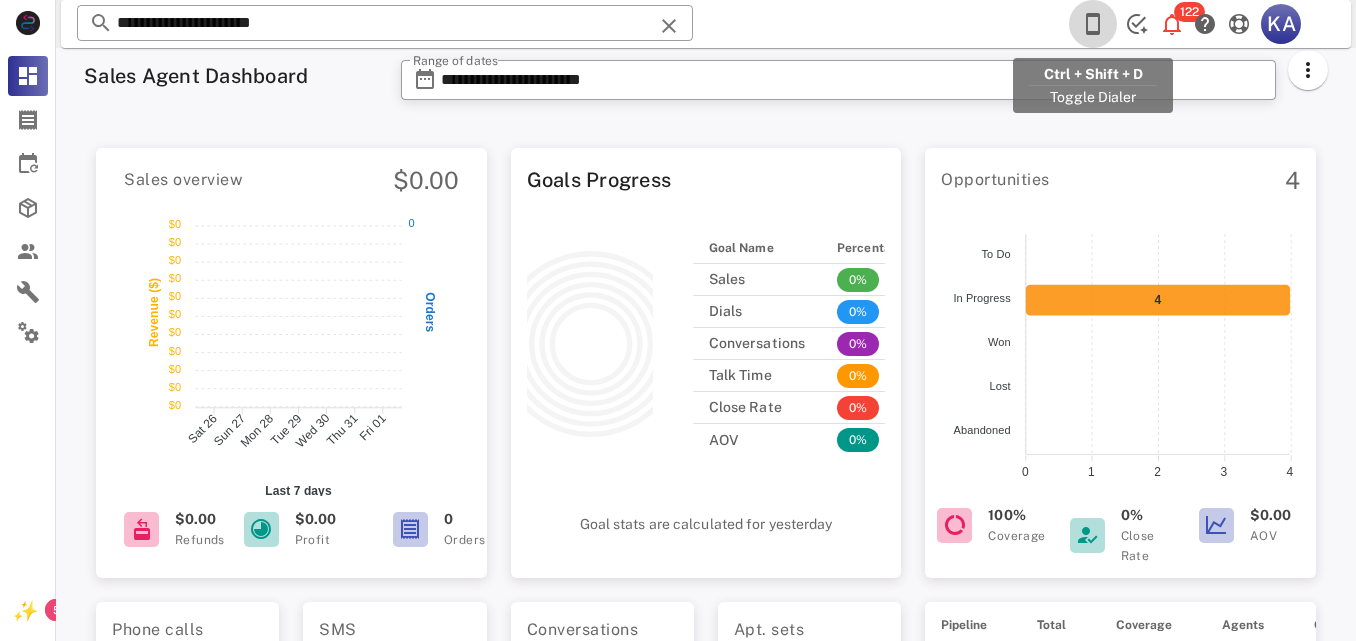 click at bounding box center [1093, 24] 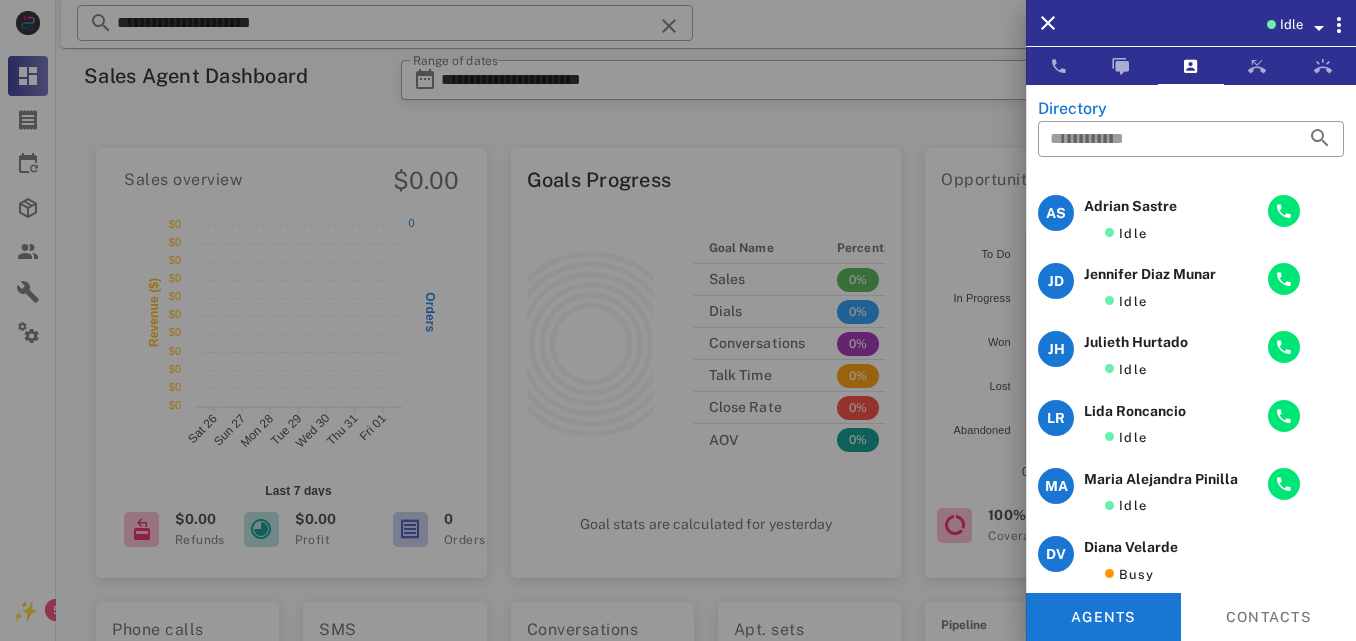 scroll, scrollTop: 454, scrollLeft: 0, axis: vertical 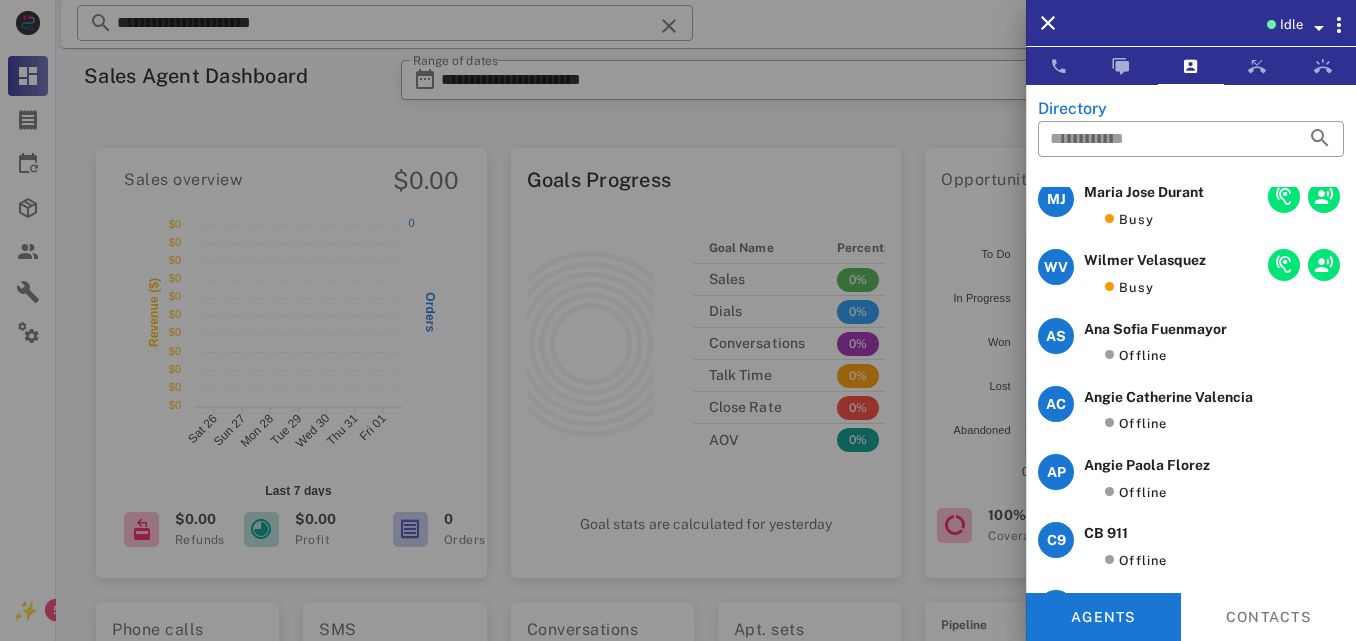 click on "[INITIALS] [FIRST] [LAST] Busy" at bounding box center (1191, 277) 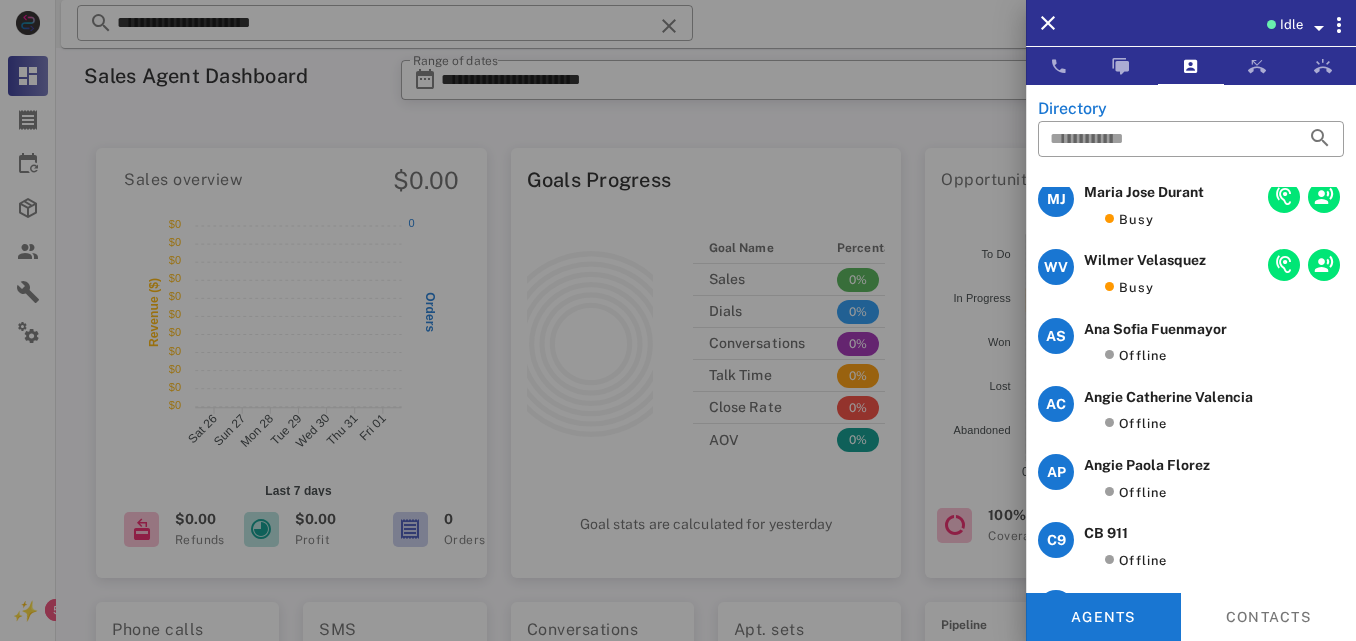 scroll, scrollTop: 2, scrollLeft: 0, axis: vertical 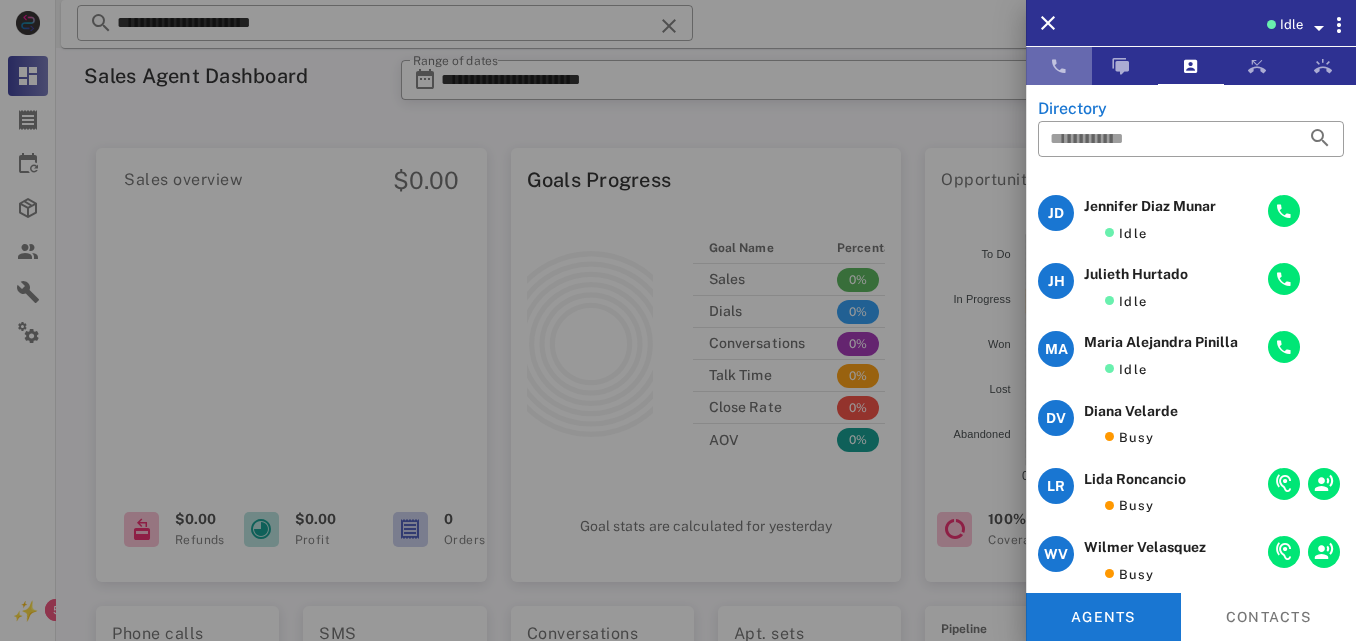 click at bounding box center (1059, 66) 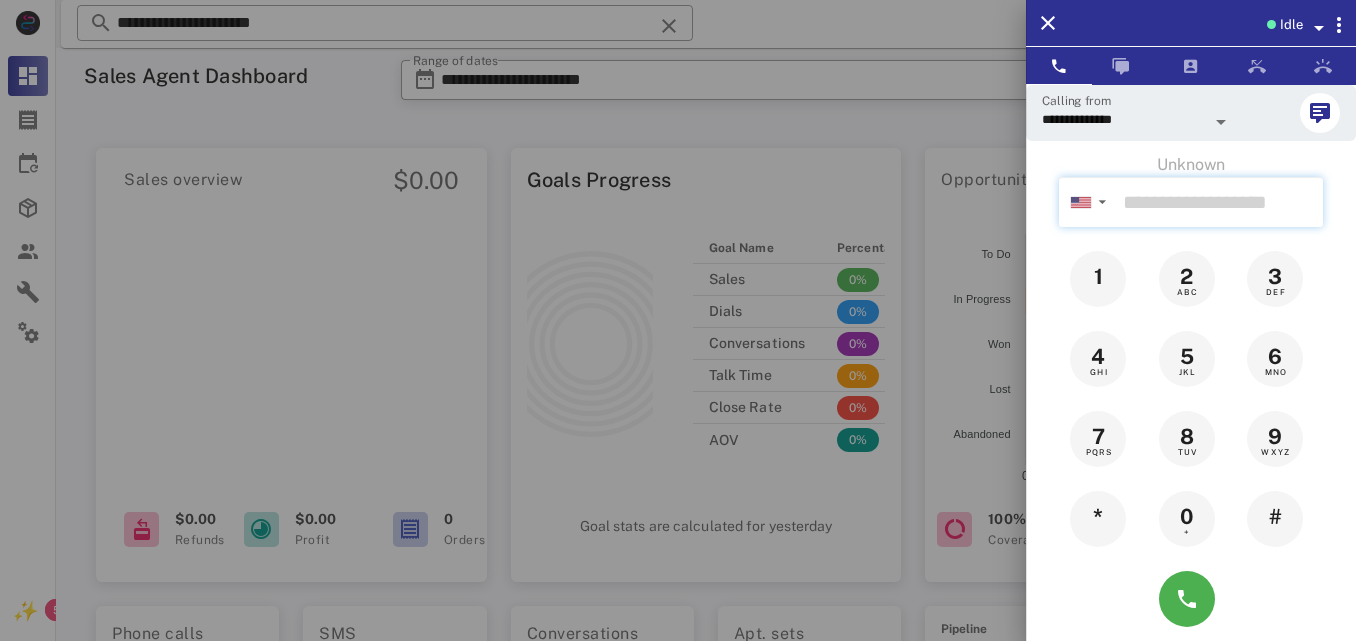 click at bounding box center (1219, 202) 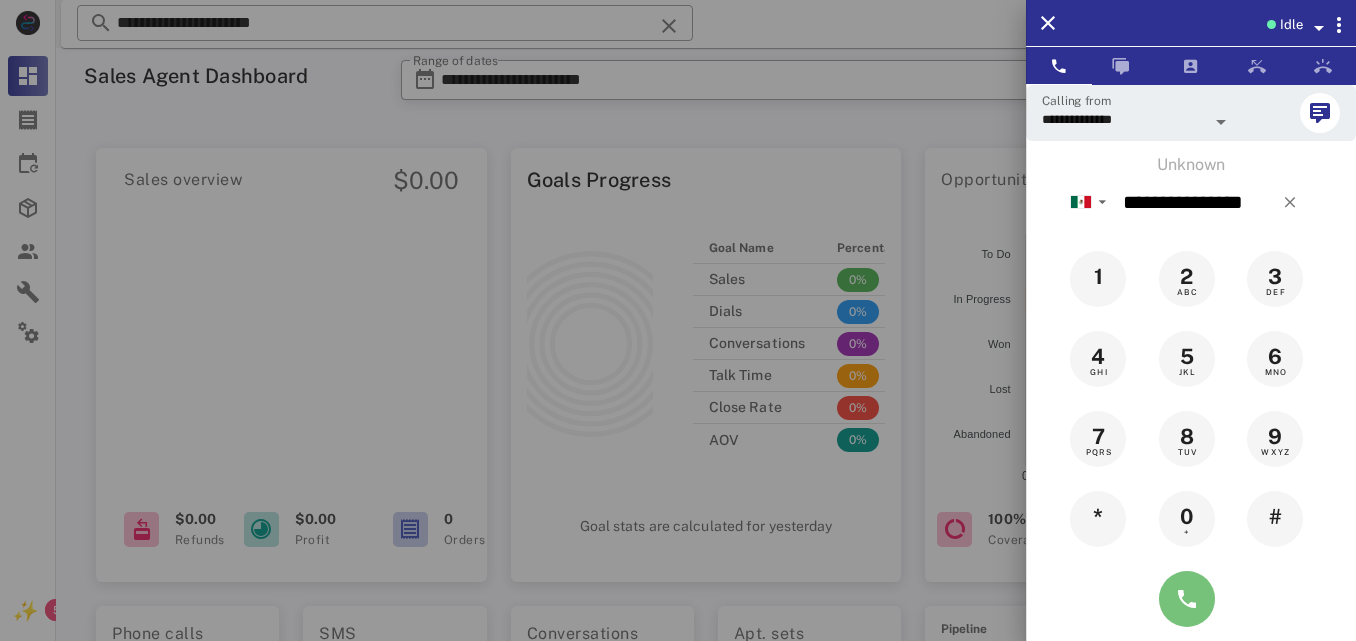 click at bounding box center (1187, 599) 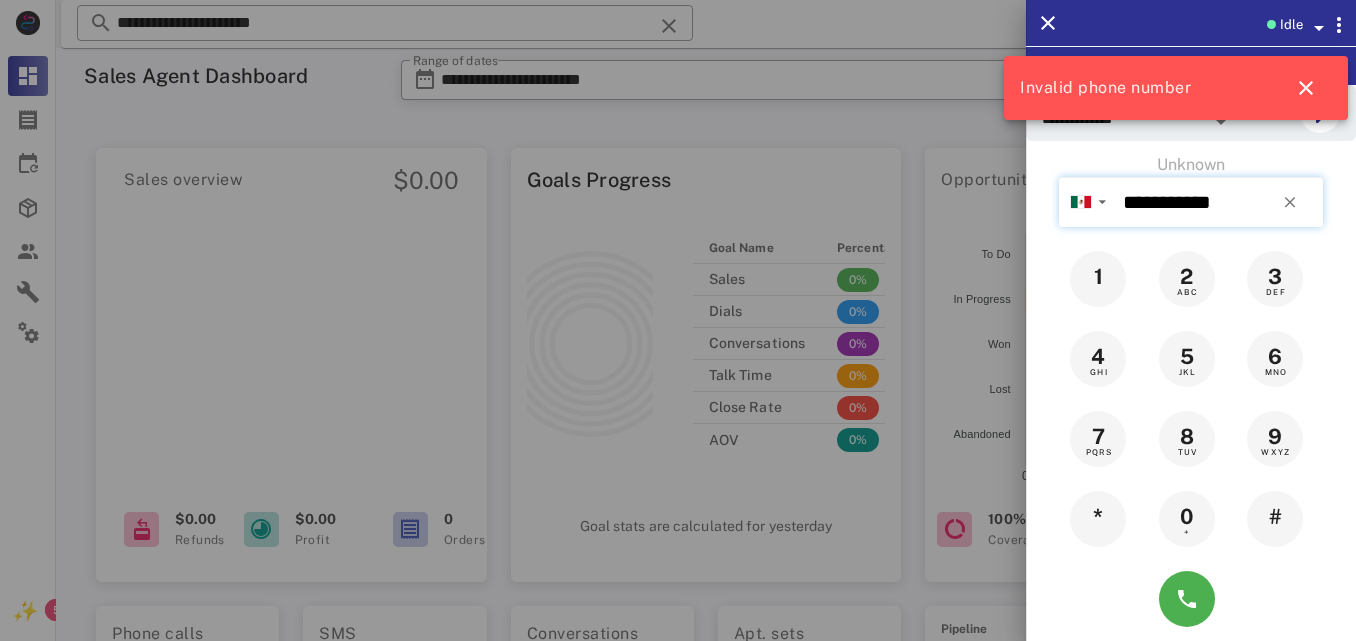 click on "**********" at bounding box center [1219, 202] 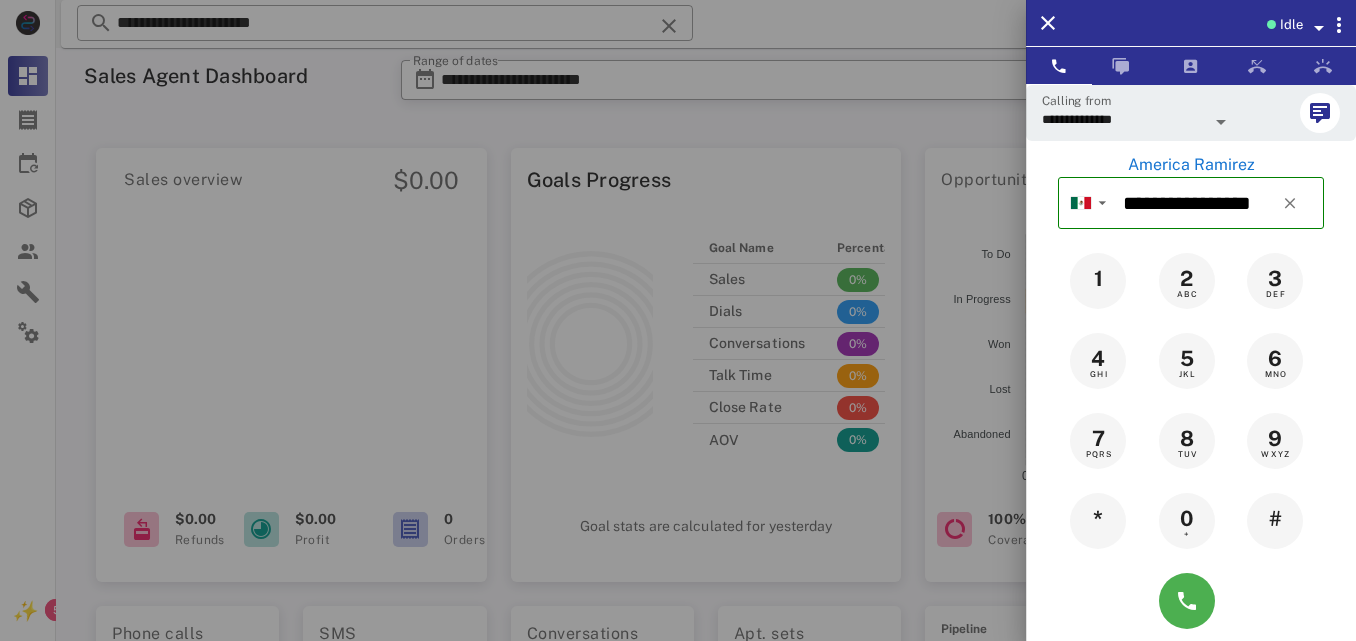 click on "America Ramirez" at bounding box center (1191, 165) 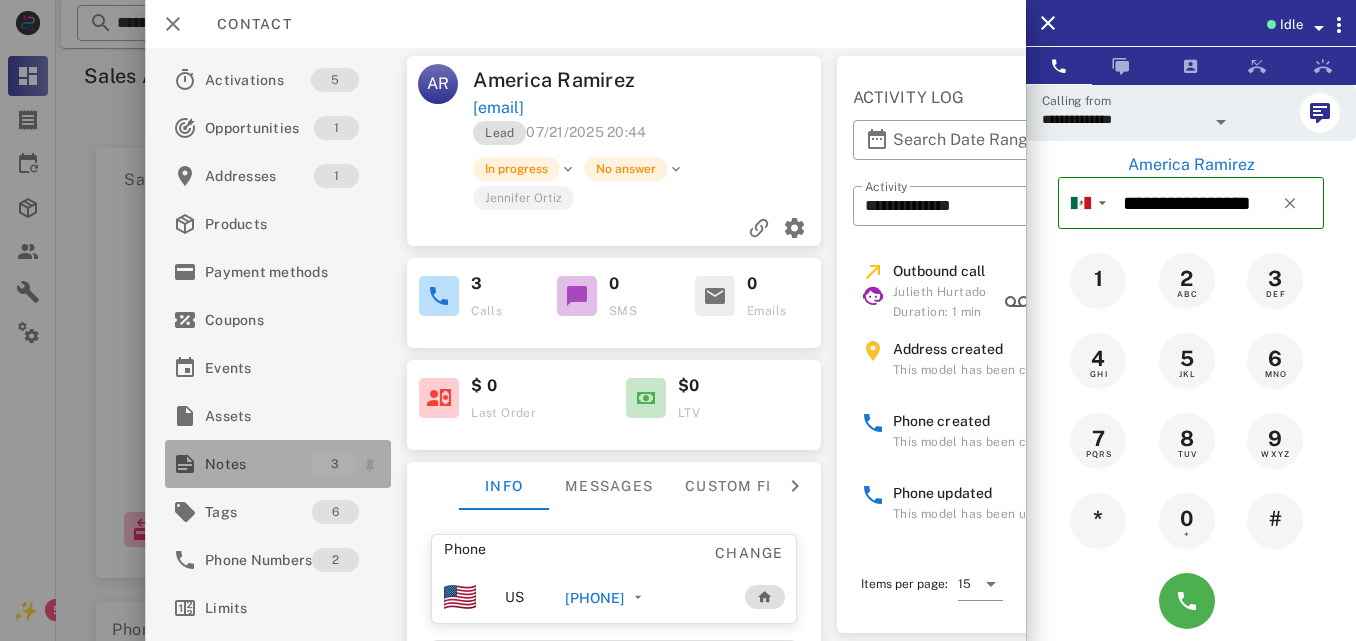 click on "3" at bounding box center [348, 464] 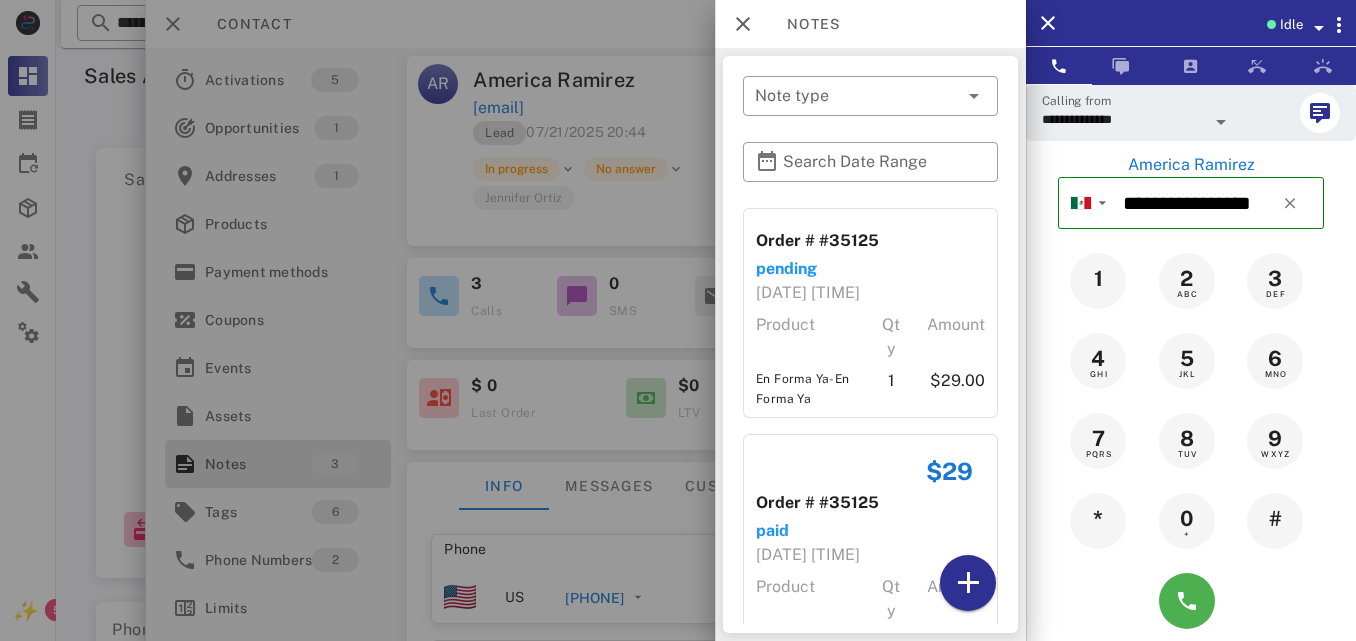 click on "Order # #35125 pending [DATE] [TIME] Product Qty Amount En Forma Ya-En Forma Ya 1 $29.00 $29 Order # #35125 paid [DATE] [TIME] Product Qty Amount En Forma Ya-En Forma Ya 1 $29.00 Note No contesta, se envían accesos. Created at [DATE] [TIME] by [FIRST] [LAST]" at bounding box center [870, 553] 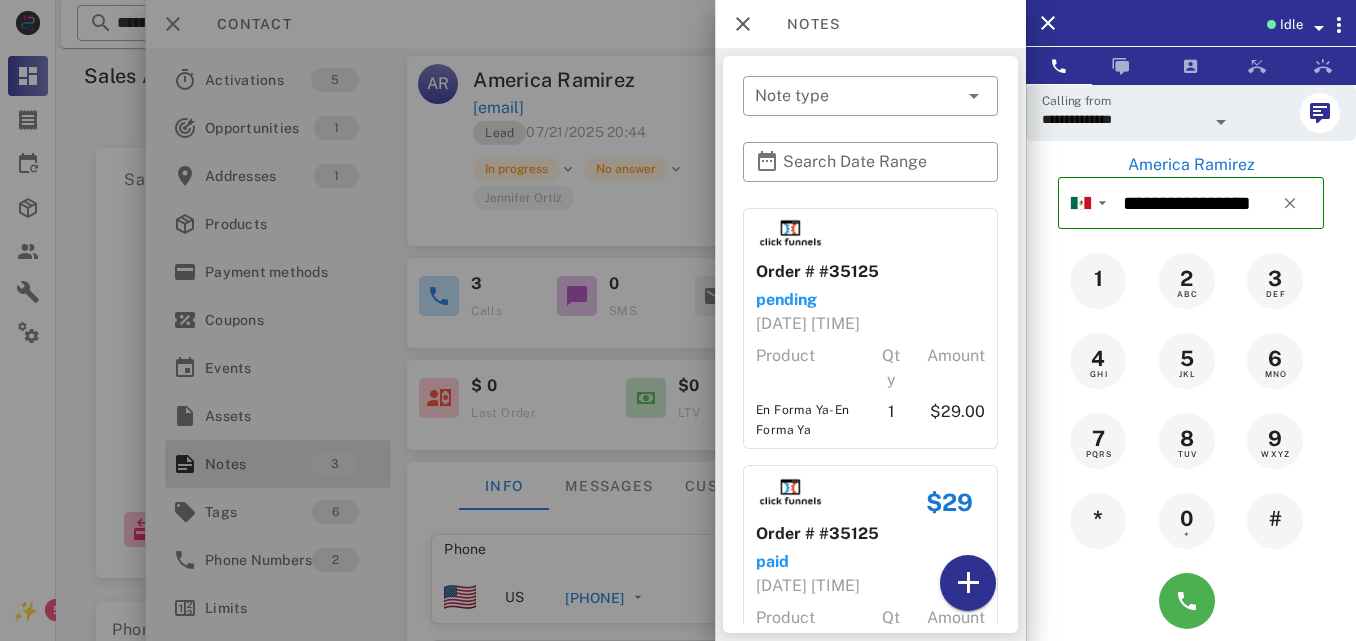 click on "Order # #35125 pending [DATE] [TIME] Product Qty Amount En Forma Ya-En Forma Ya 1 $29.00 $29 Order # #35125 paid [DATE] [TIME] Product Qty Amount En Forma Ya-En Forma Ya 1 $29.00 Note No contesta, se envían accesos. Created at [DATE] [TIME] by [FIRST] [LAST]" at bounding box center [870, 568] 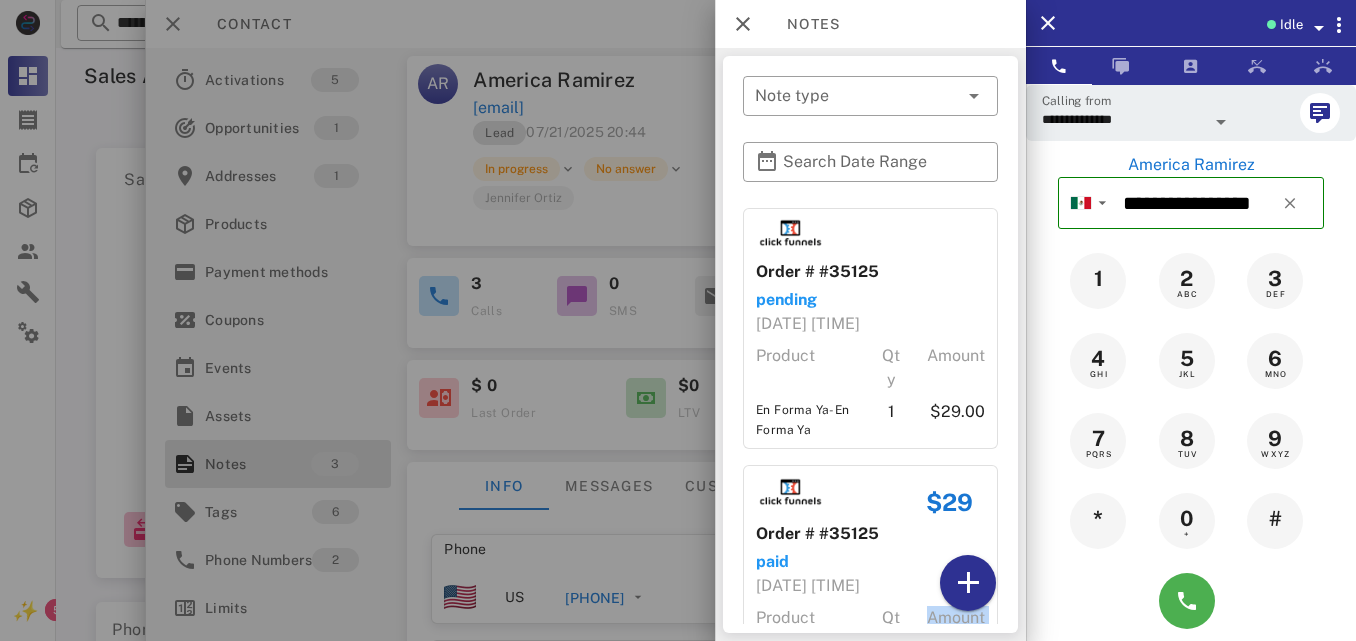 click on "Order # #35125 pending [DATE] [TIME] Product Qty Amount En Forma Ya-En Forma Ya 1 $29.00 $29 Order # #35125 paid [DATE] [TIME] Product Qty Amount En Forma Ya-En Forma Ya 1 $29.00 Note No contesta, se envían accesos. Created at [DATE] [TIME] by [FIRST] [LAST]" at bounding box center (870, 568) 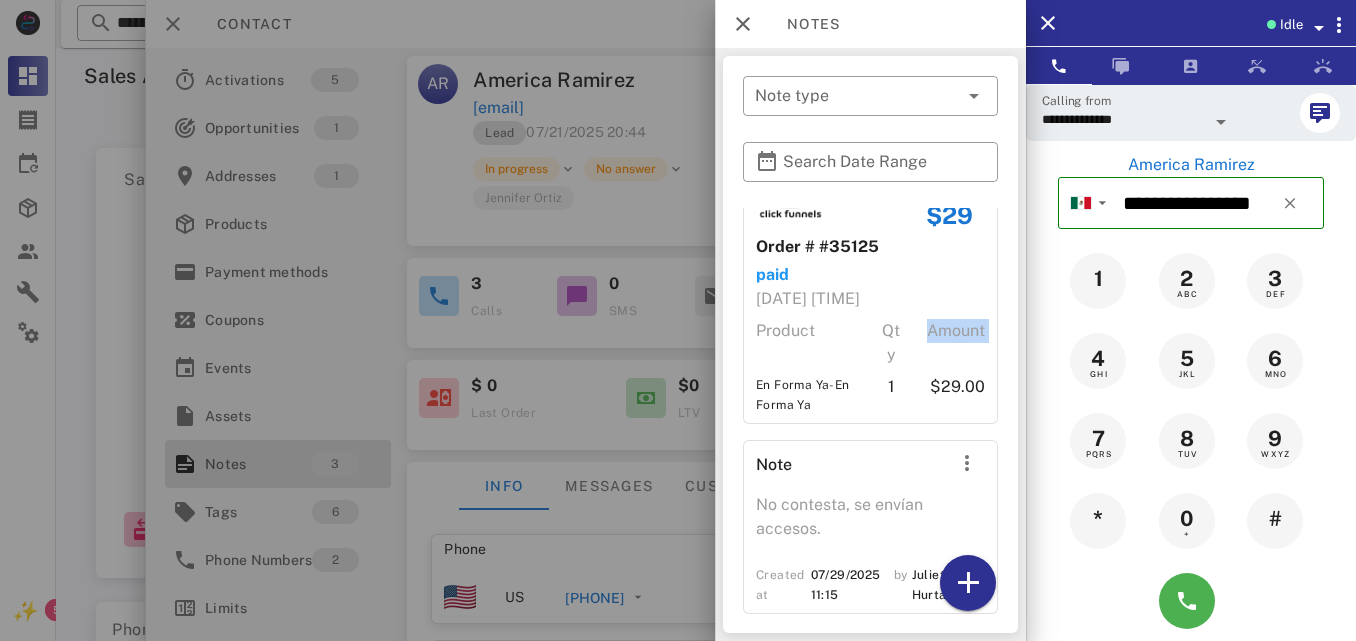 scroll, scrollTop: 304, scrollLeft: 0, axis: vertical 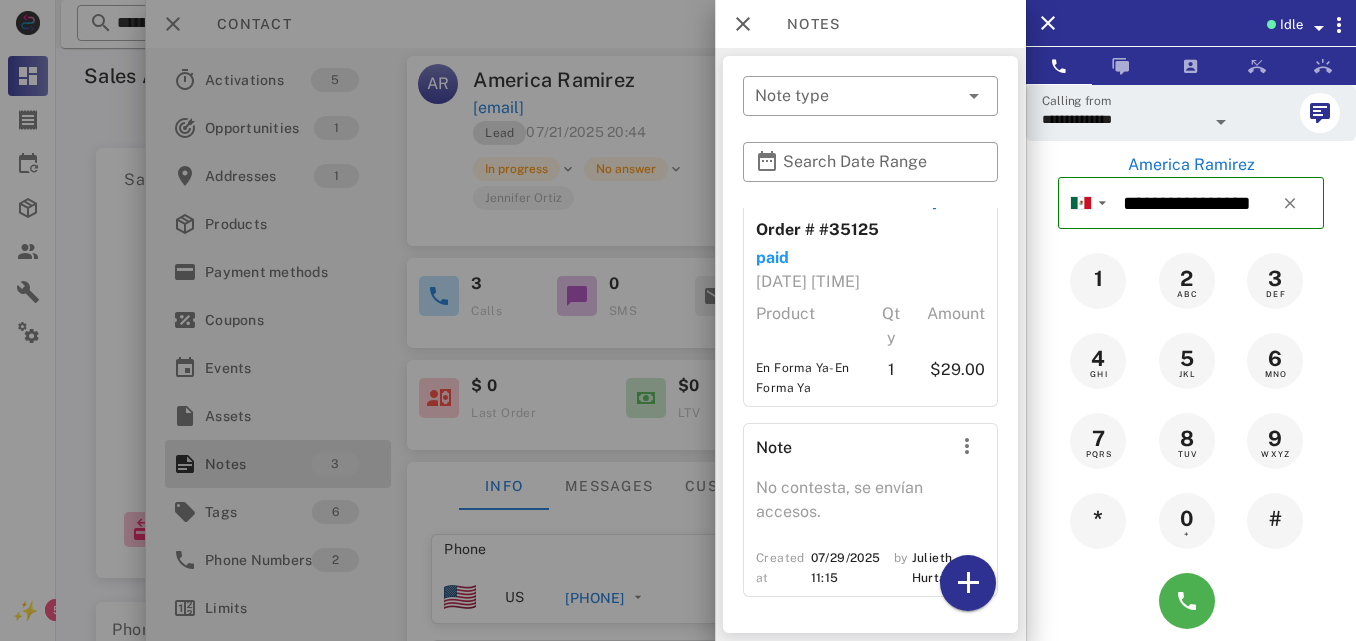 click on "No contesta, se envían accesos." at bounding box center (870, 506) 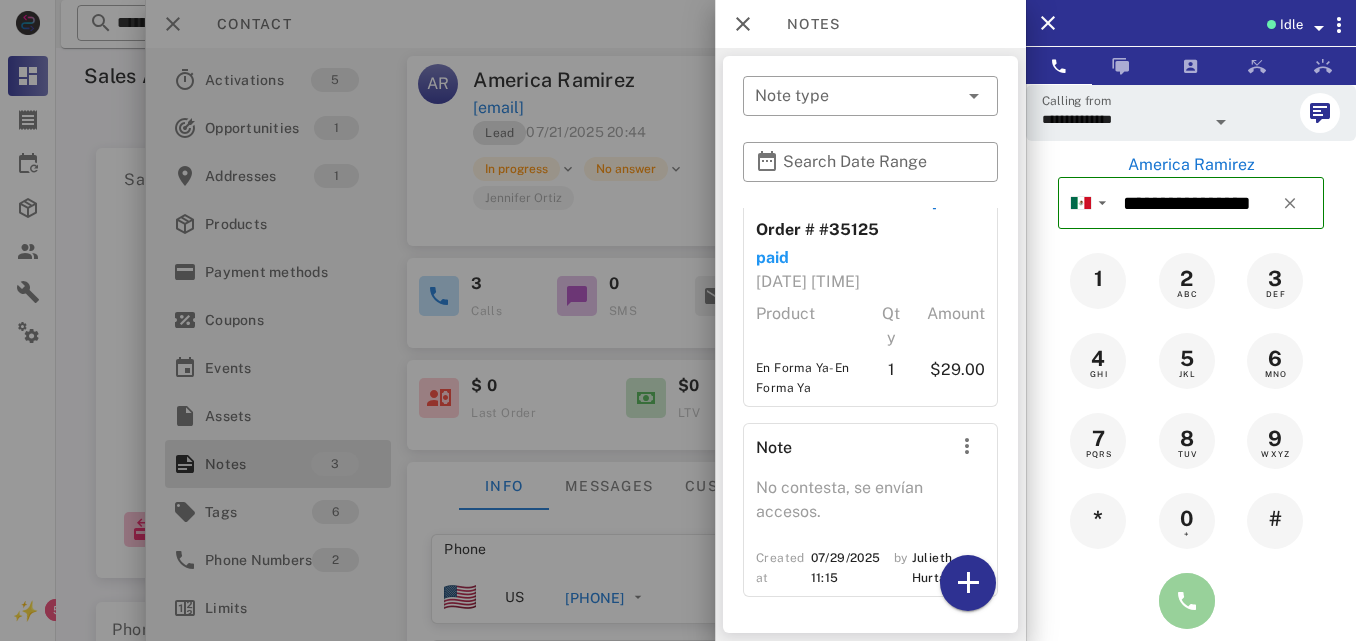 click at bounding box center [1187, 601] 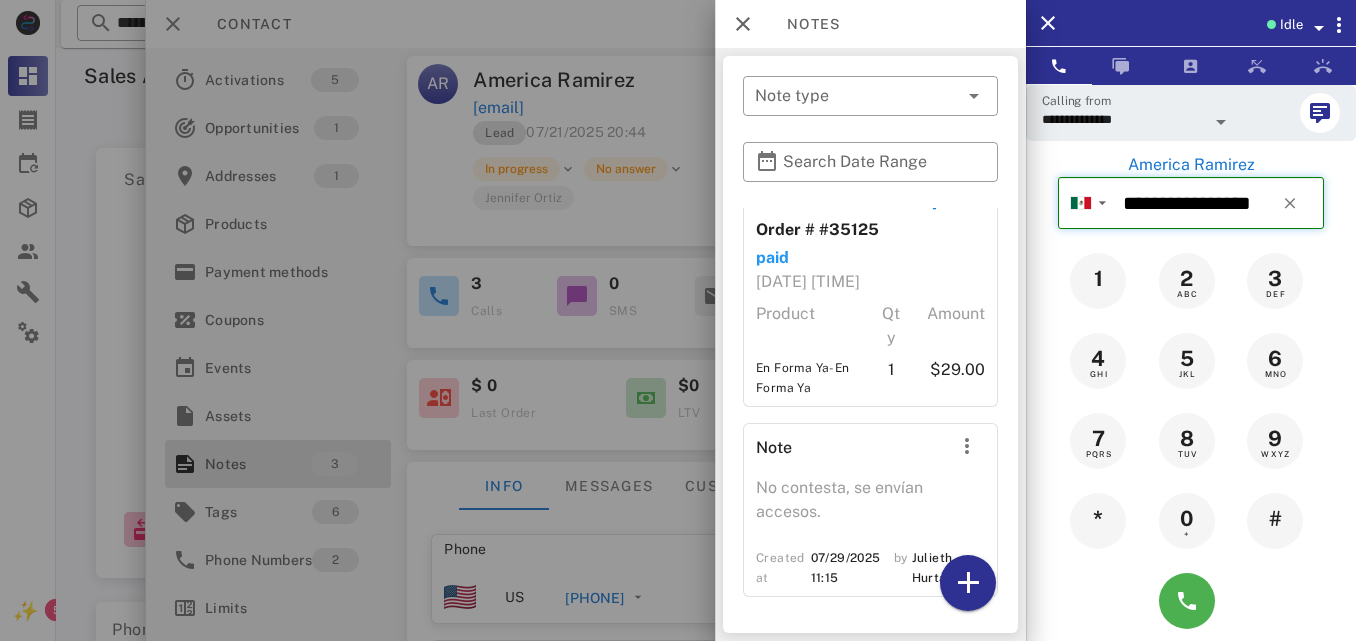 type on "**********" 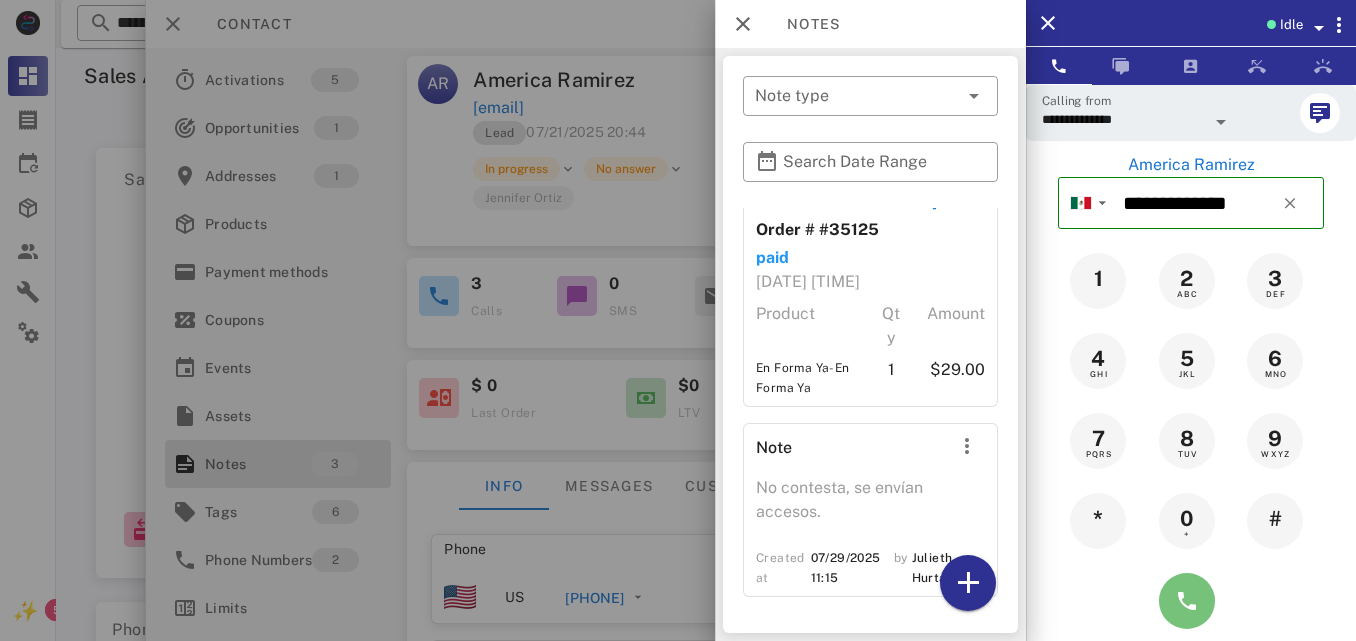 click at bounding box center [1187, 601] 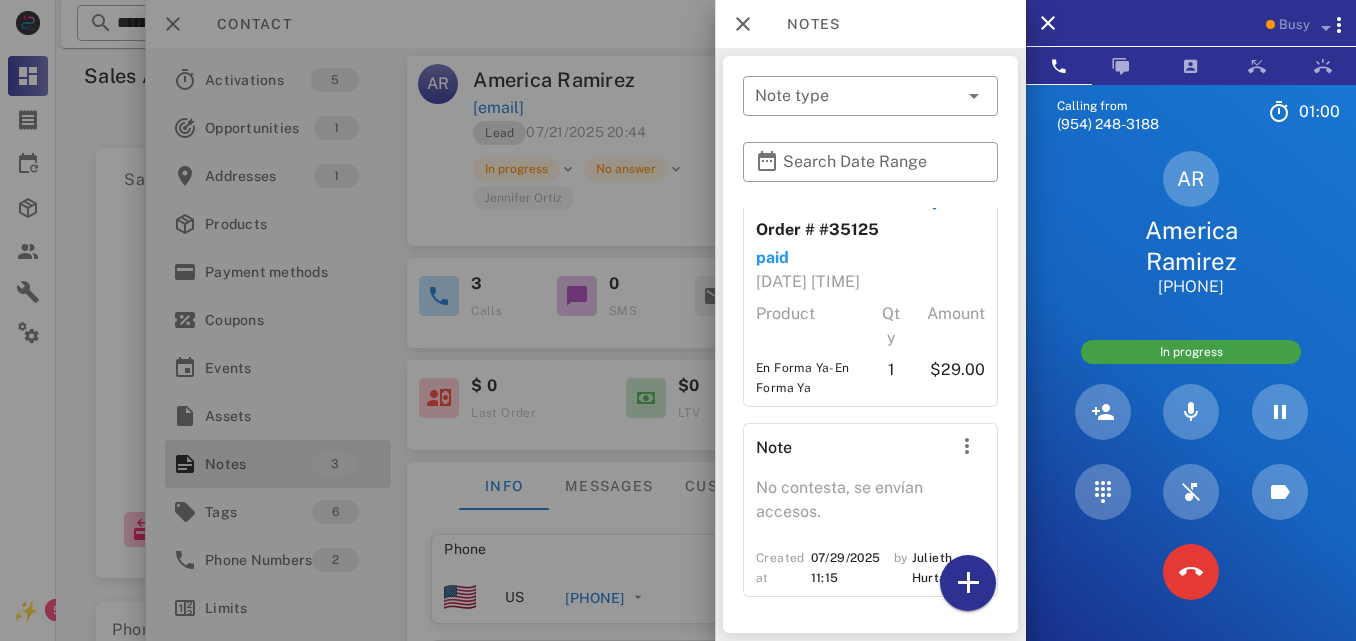 scroll, scrollTop: 0, scrollLeft: 0, axis: both 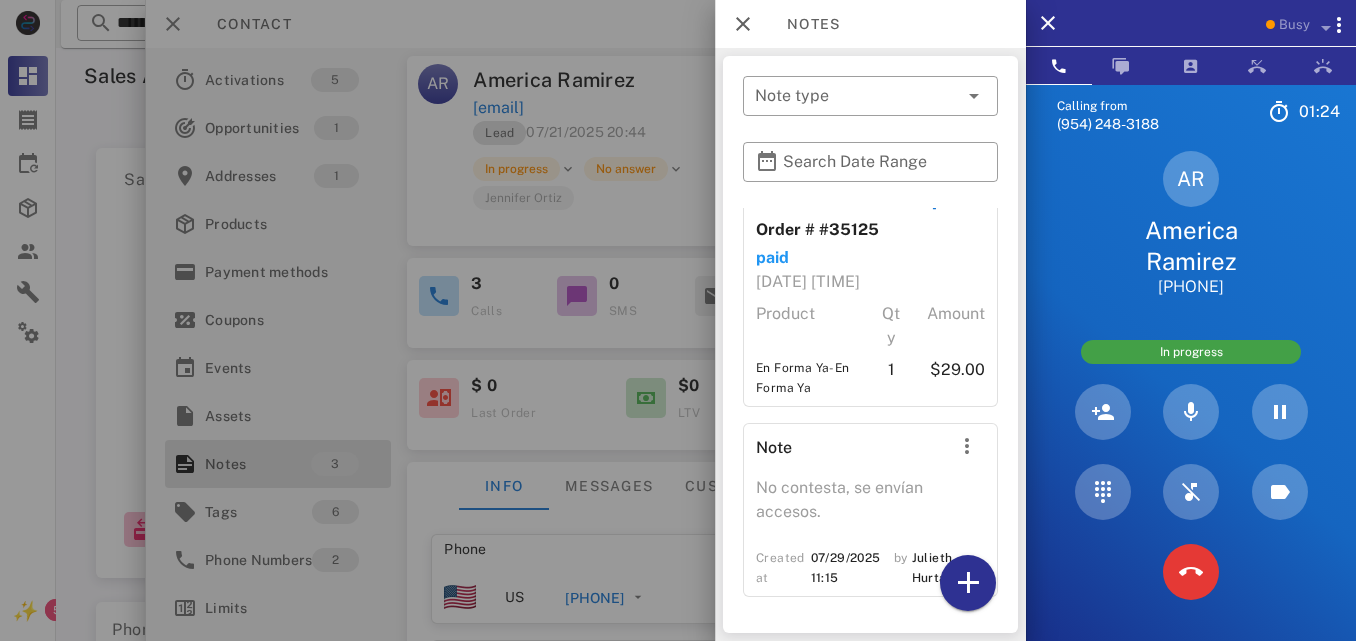 drag, startPoint x: 1230, startPoint y: 362, endPoint x: 1272, endPoint y: 334, distance: 50.47772 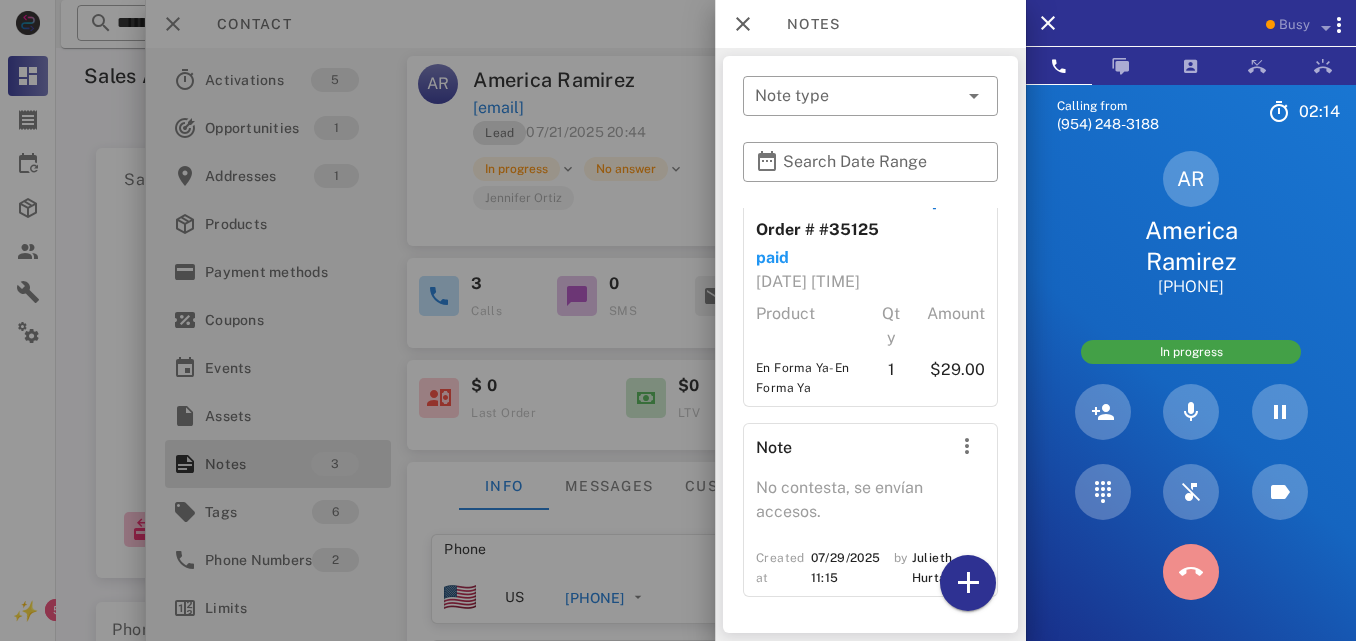 click at bounding box center [1191, 572] 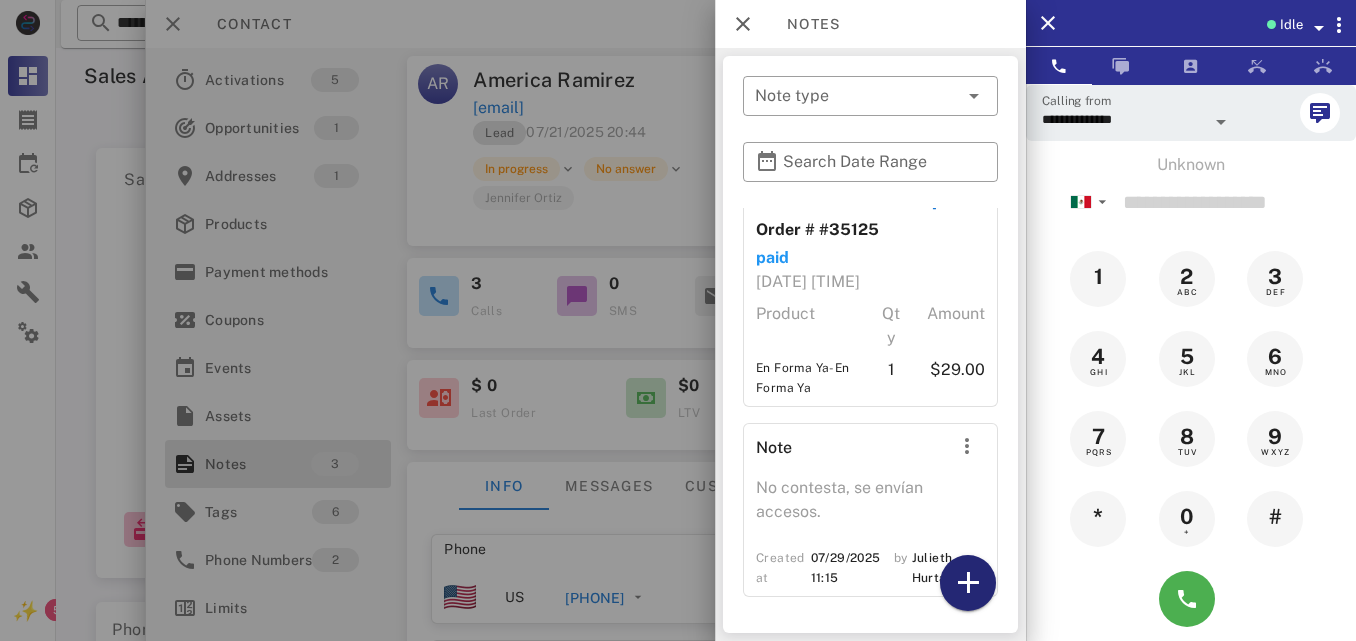 click at bounding box center (968, 583) 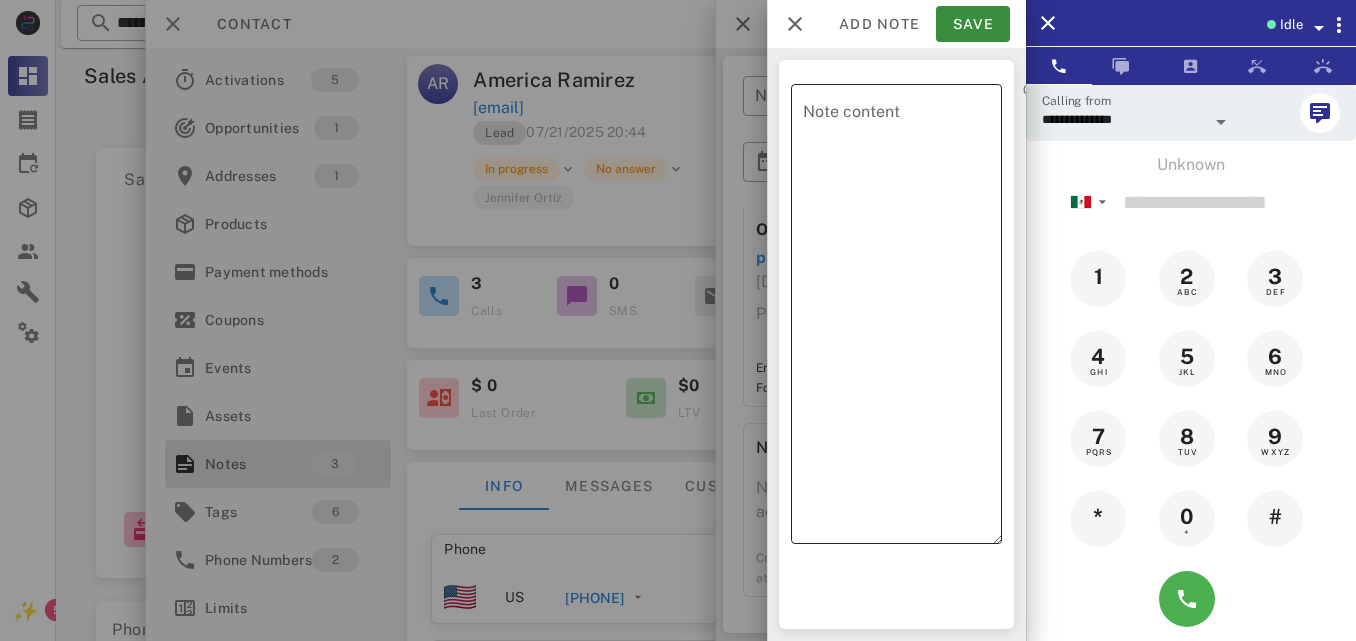 click on "Note content" at bounding box center (902, 319) 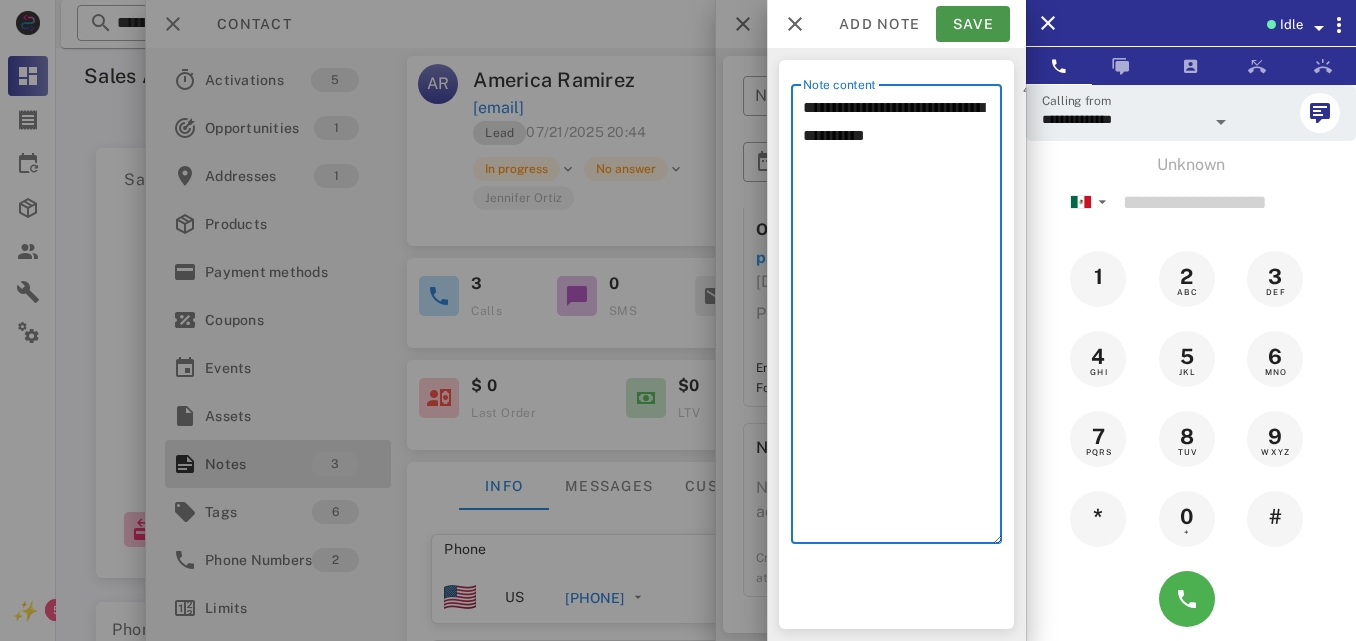type on "**********" 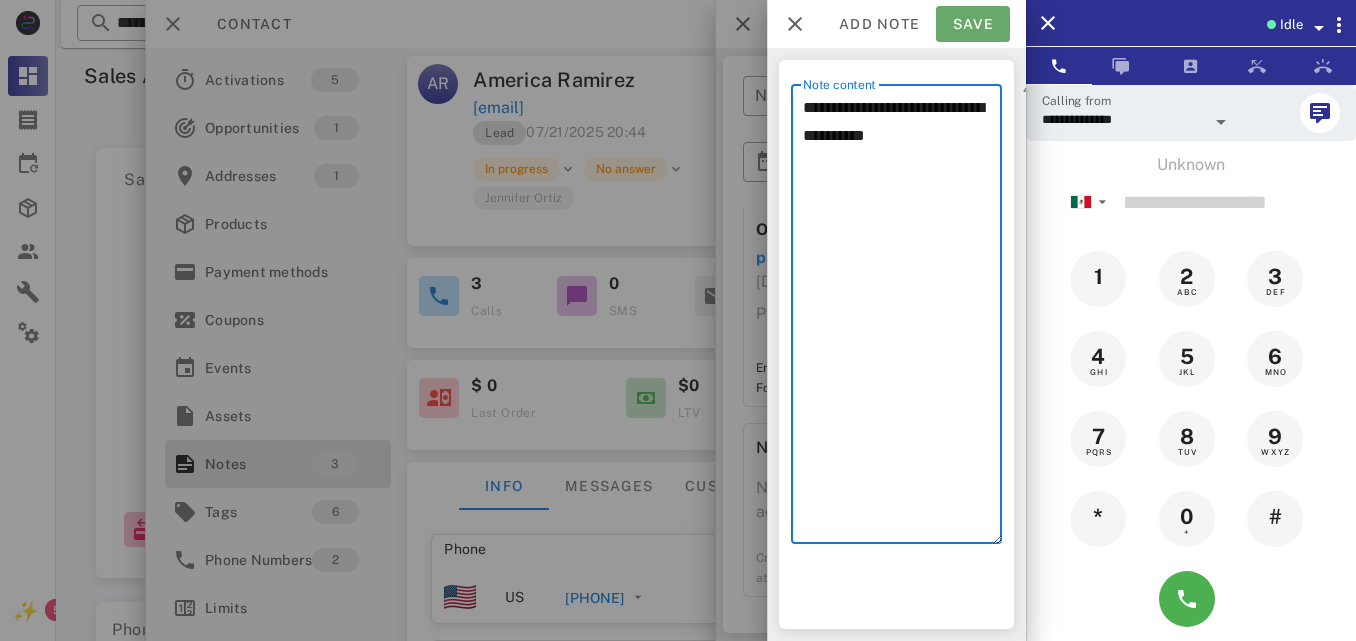 click on "Save" at bounding box center [973, 24] 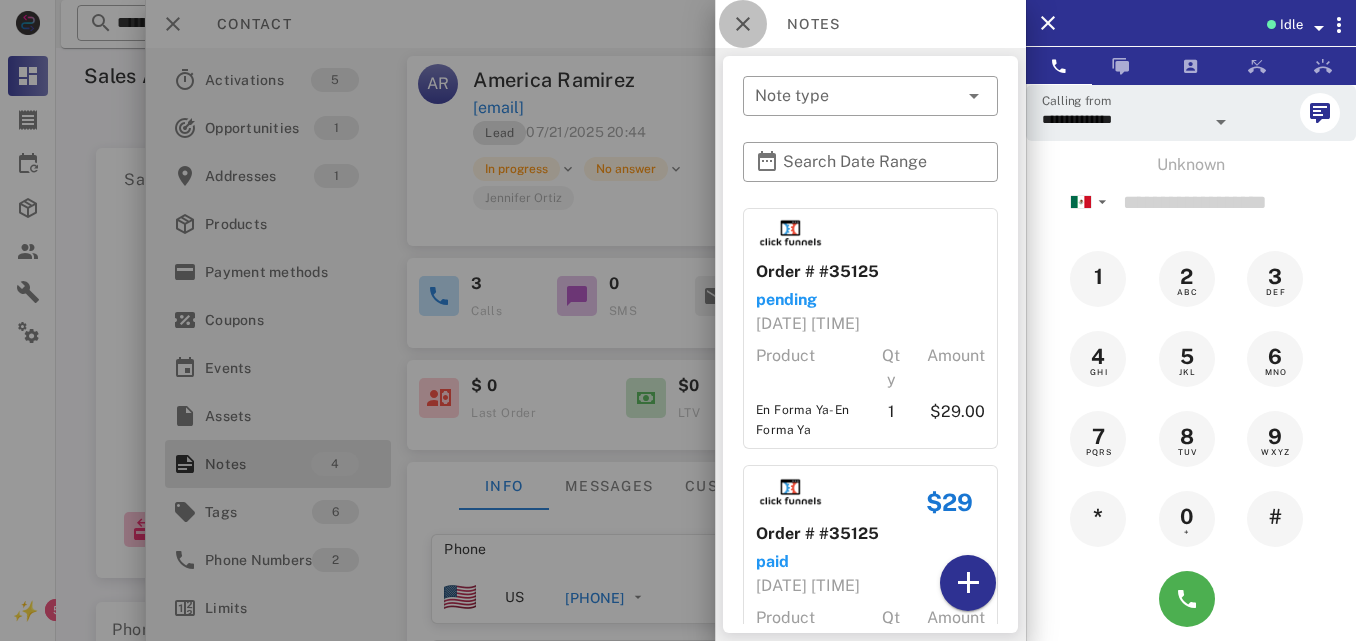 click at bounding box center [743, 24] 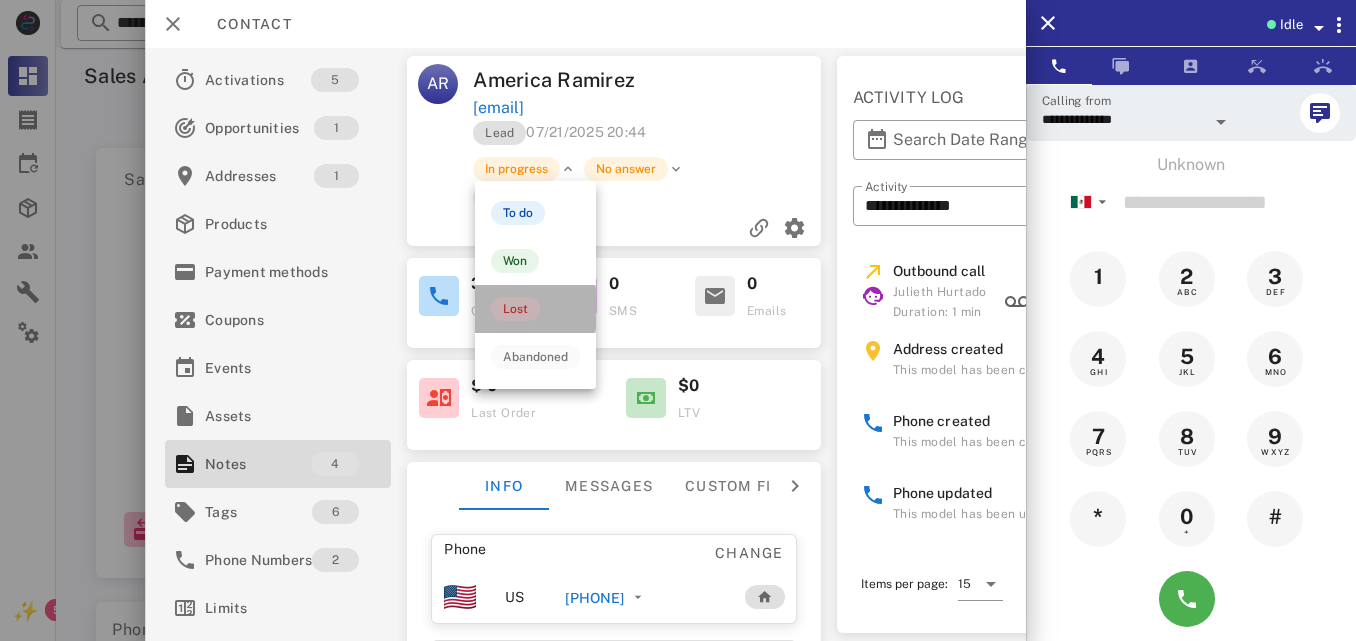 click on "Lost" at bounding box center [515, 309] 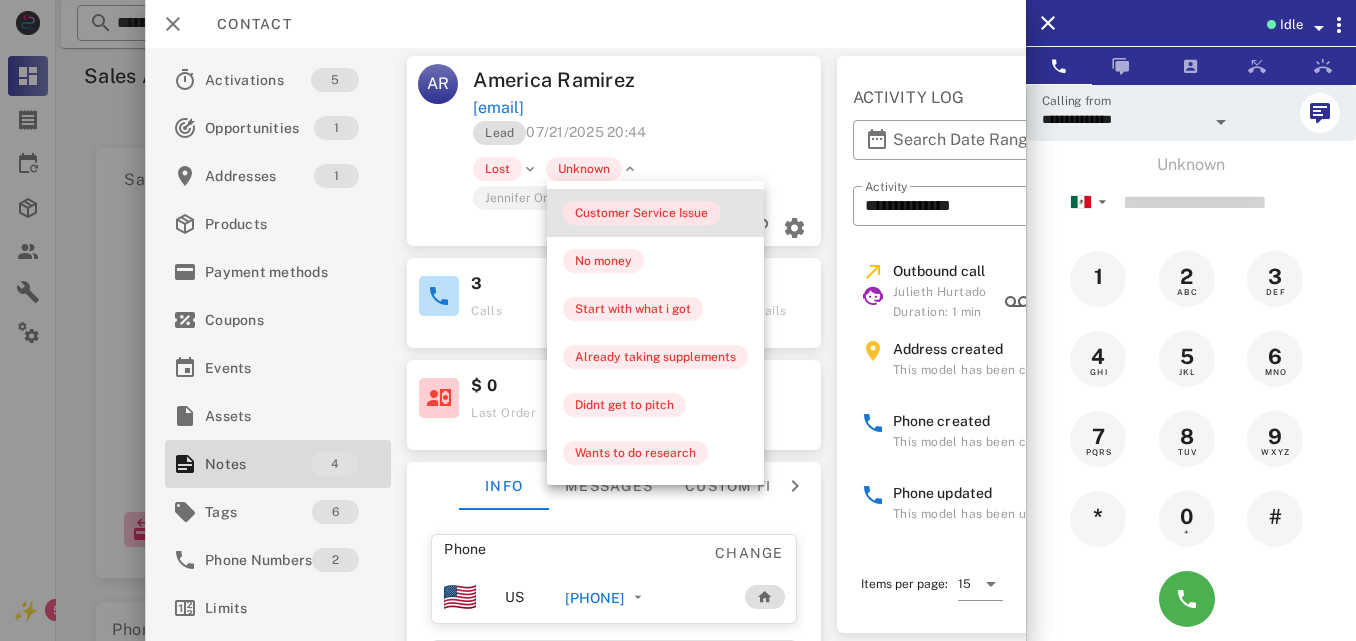 click on "Customer Service Issue" at bounding box center (641, 213) 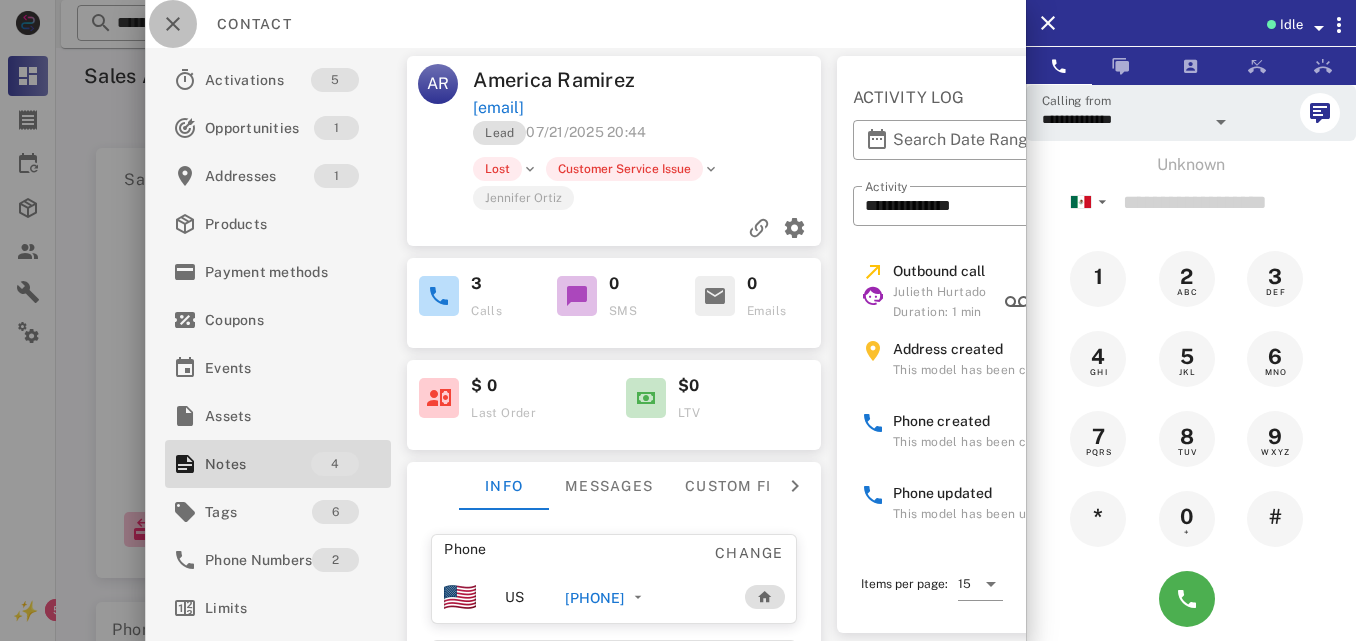 click at bounding box center [173, 24] 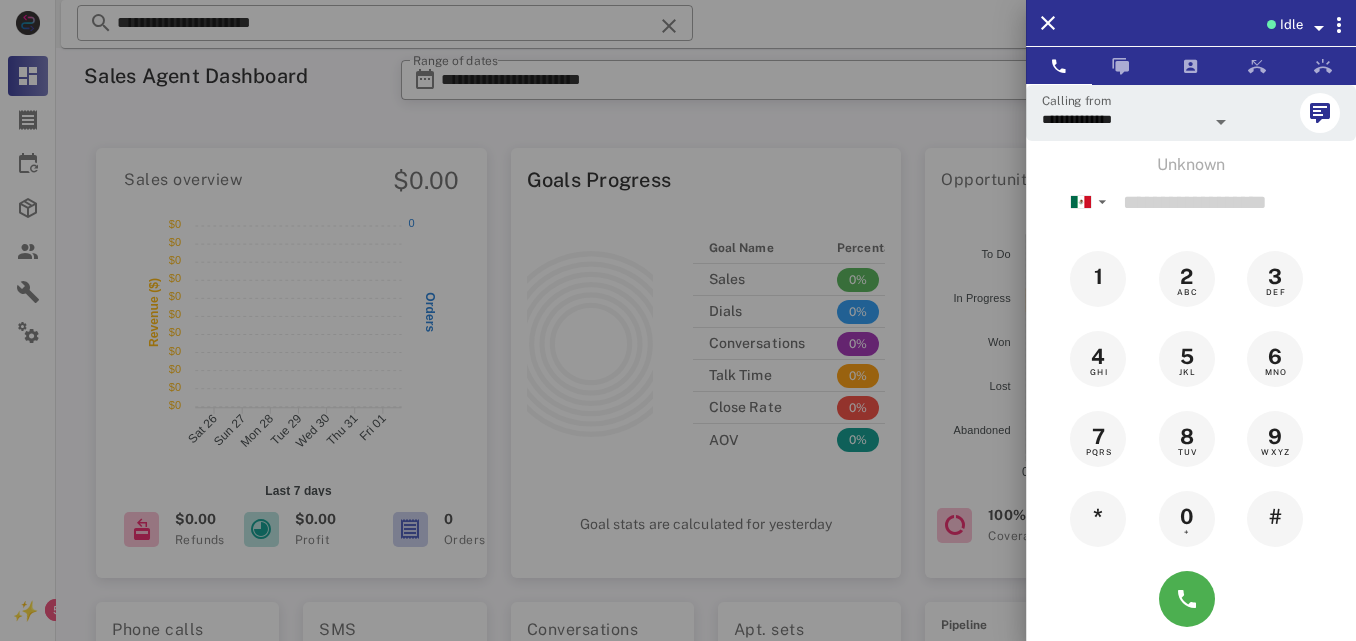 click at bounding box center (678, 320) 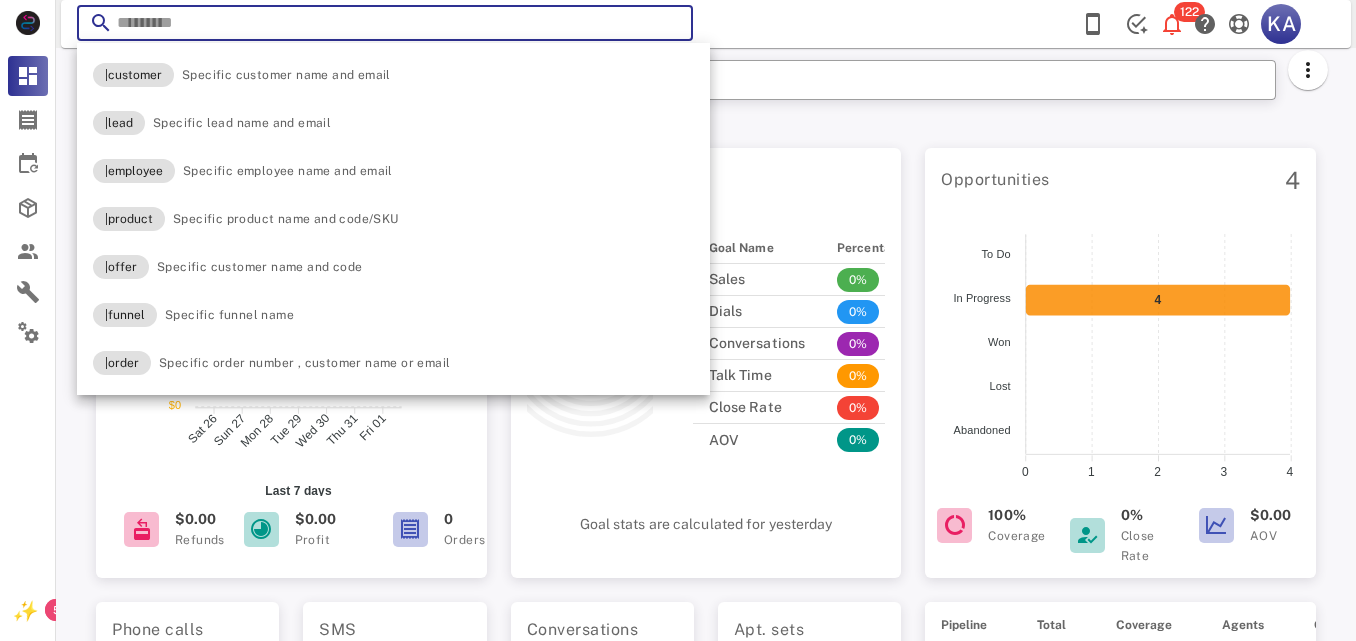click at bounding box center [669, 26] 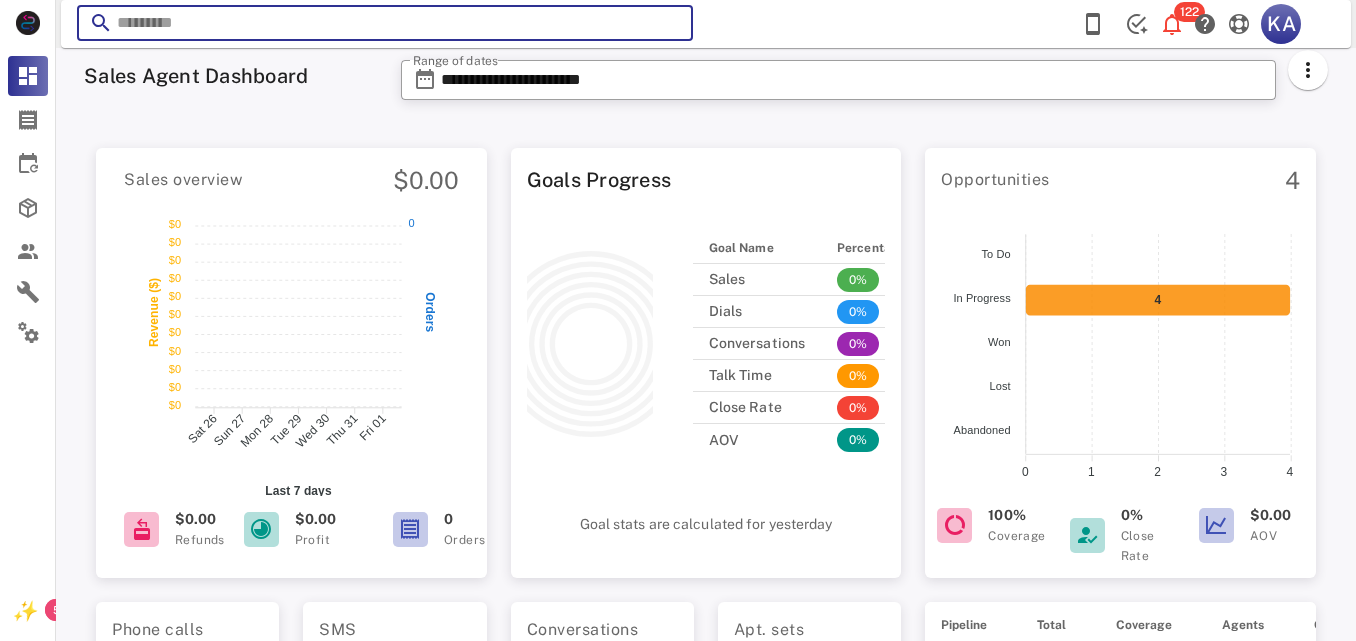 paste on "**********" 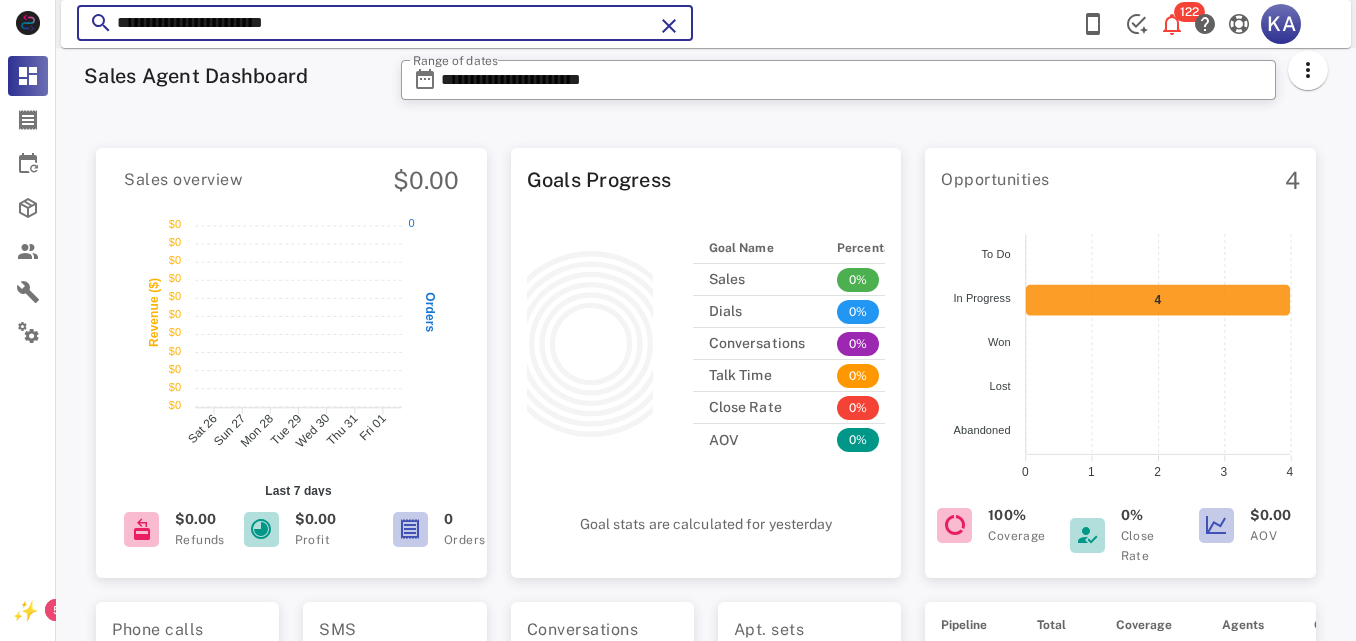type on "**********" 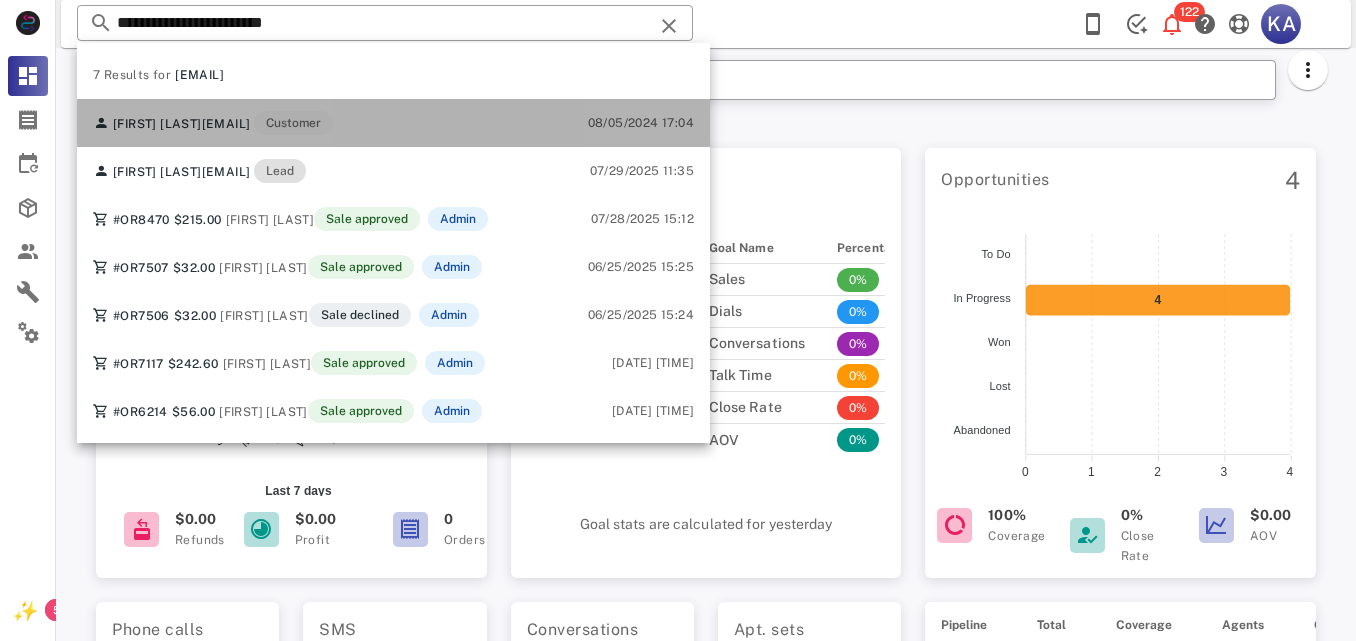 click on "[FIRST] [LAST] [EMAIL] [ROLE] [DATE] [TIME]" at bounding box center [393, 123] 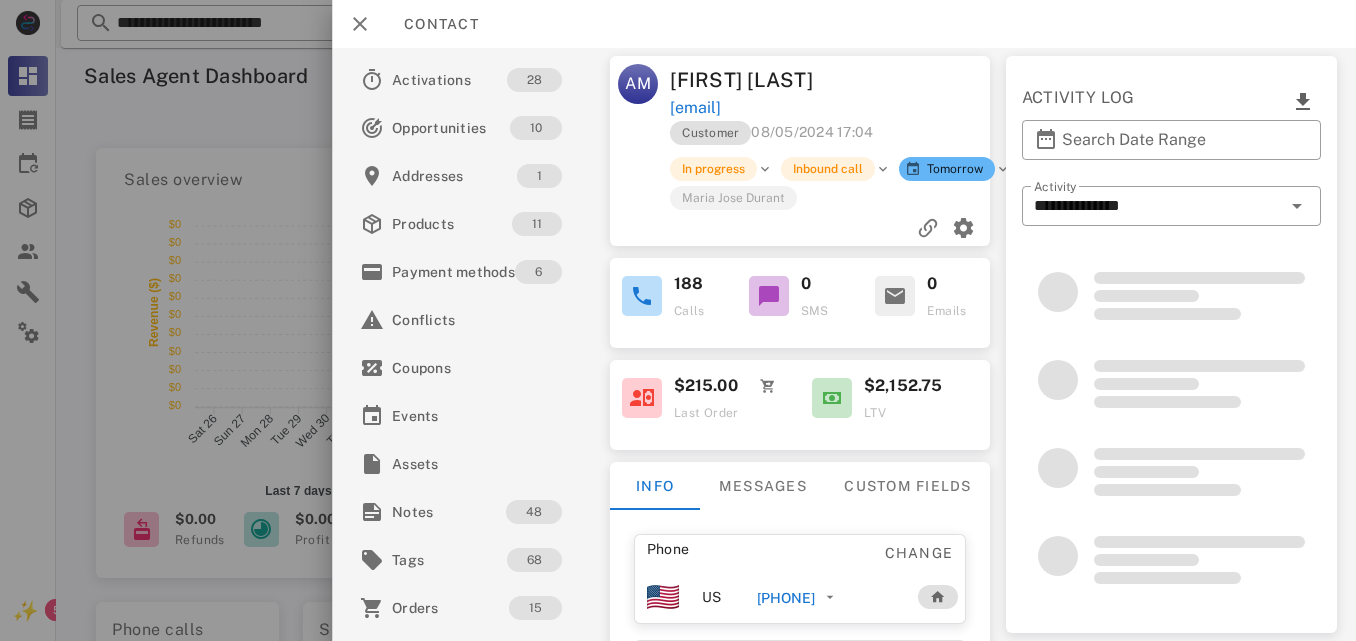 click on "[PHONE]" at bounding box center [785, 598] 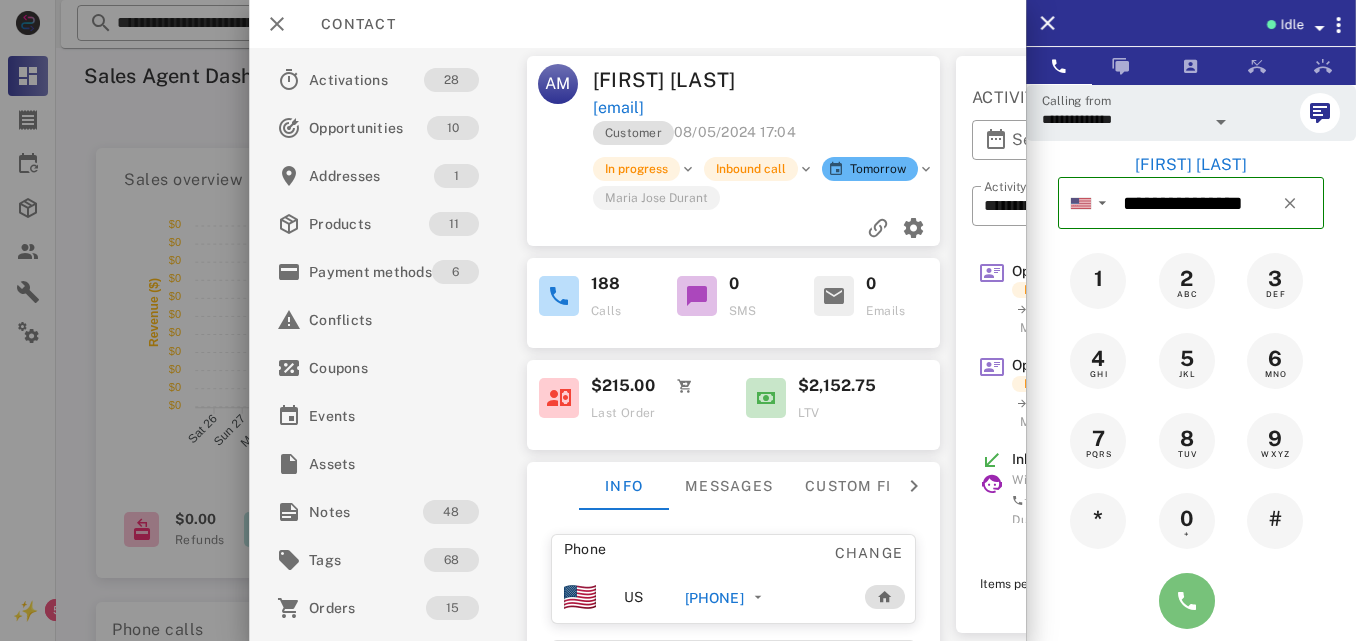 click at bounding box center [1187, 601] 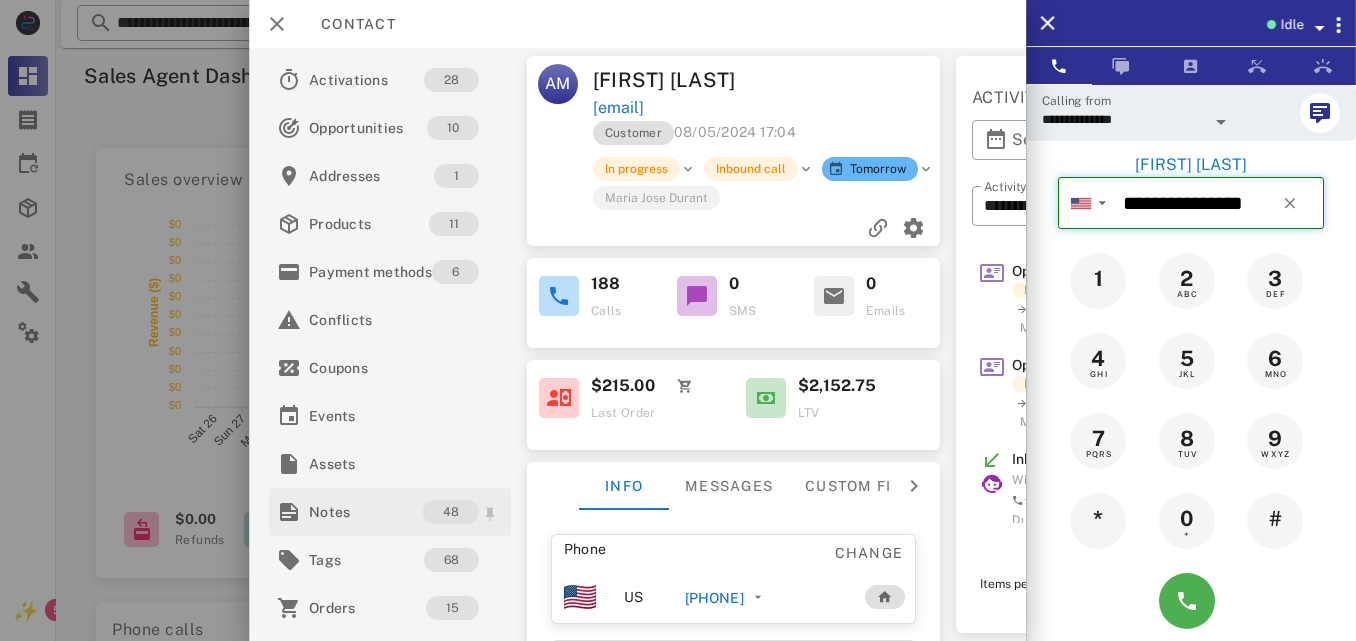 click on "Notes" at bounding box center [366, 512] 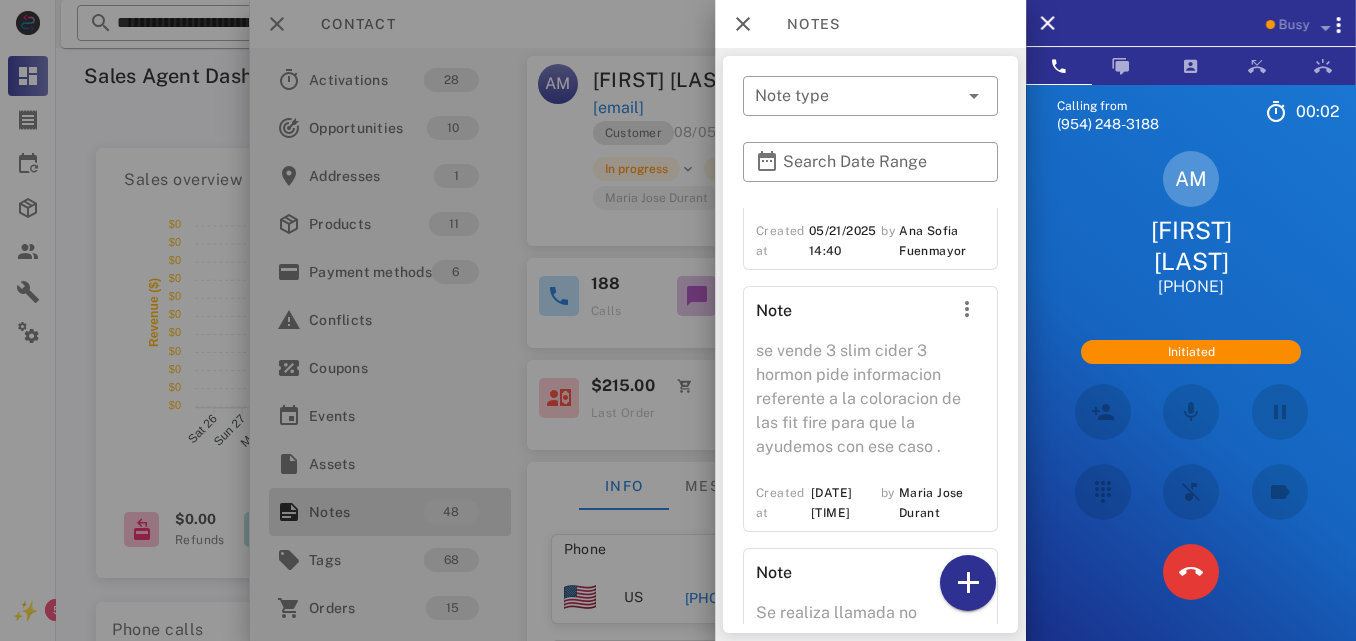 scroll, scrollTop: 9868, scrollLeft: 0, axis: vertical 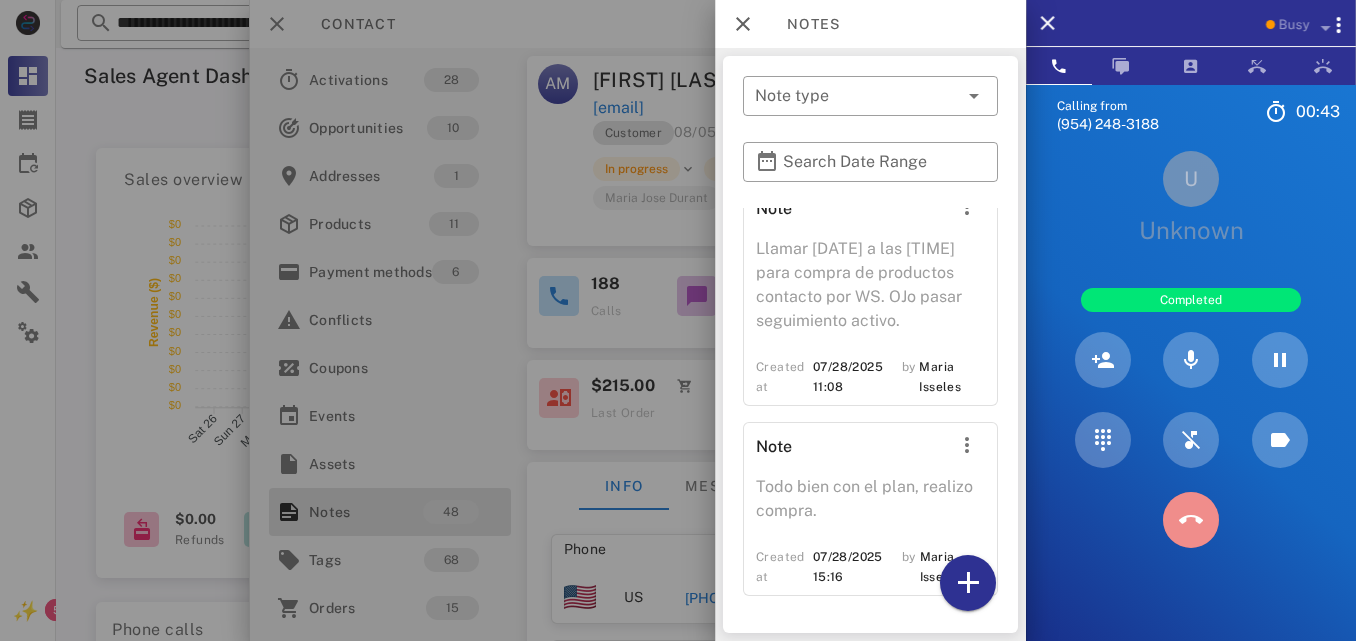 click at bounding box center (1191, 520) 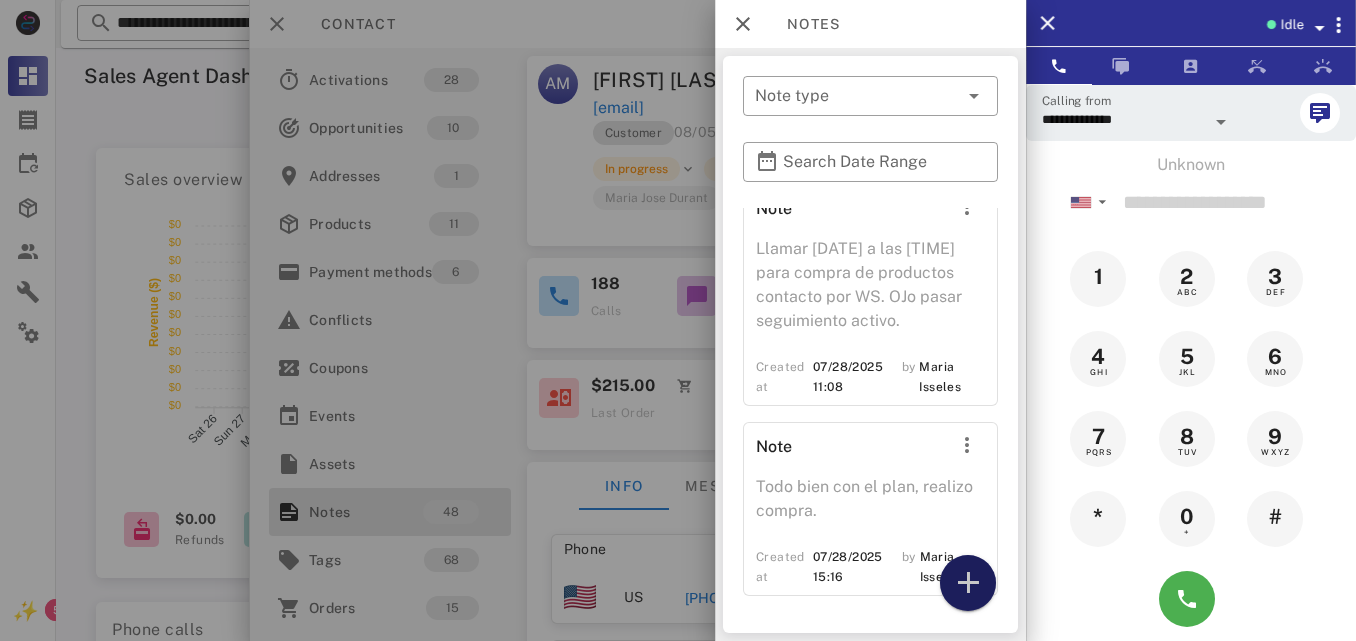 click at bounding box center (968, 583) 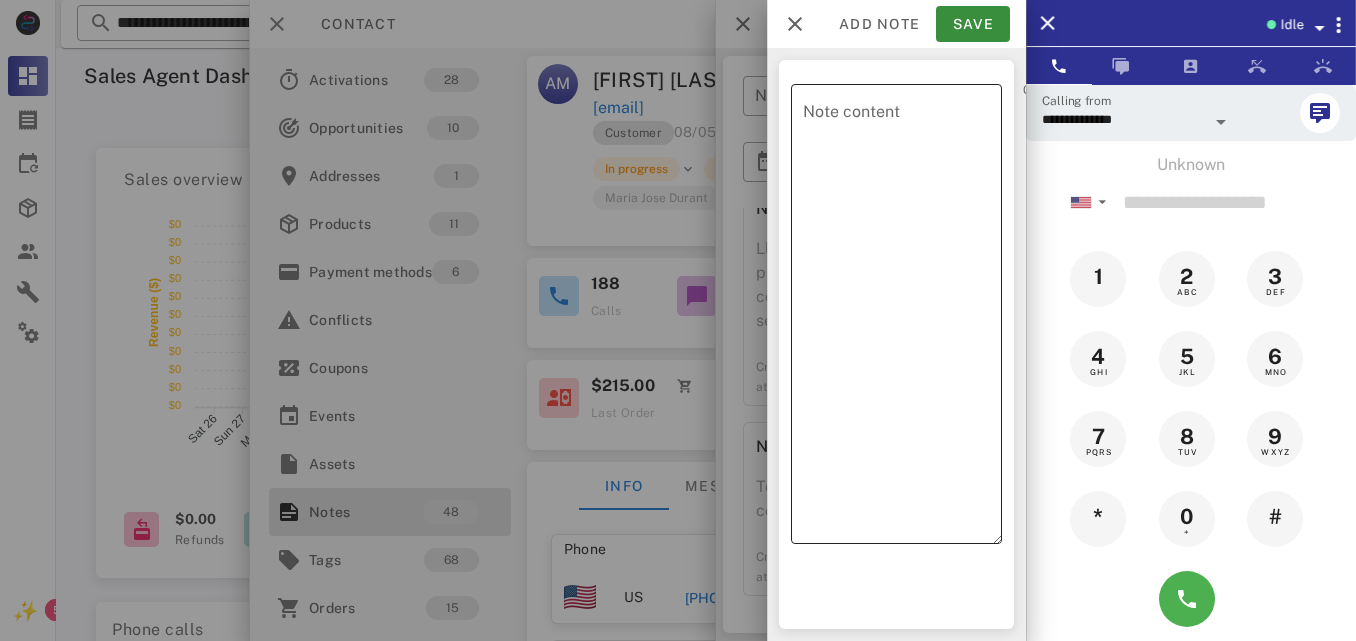 click on "Note content" at bounding box center (902, 319) 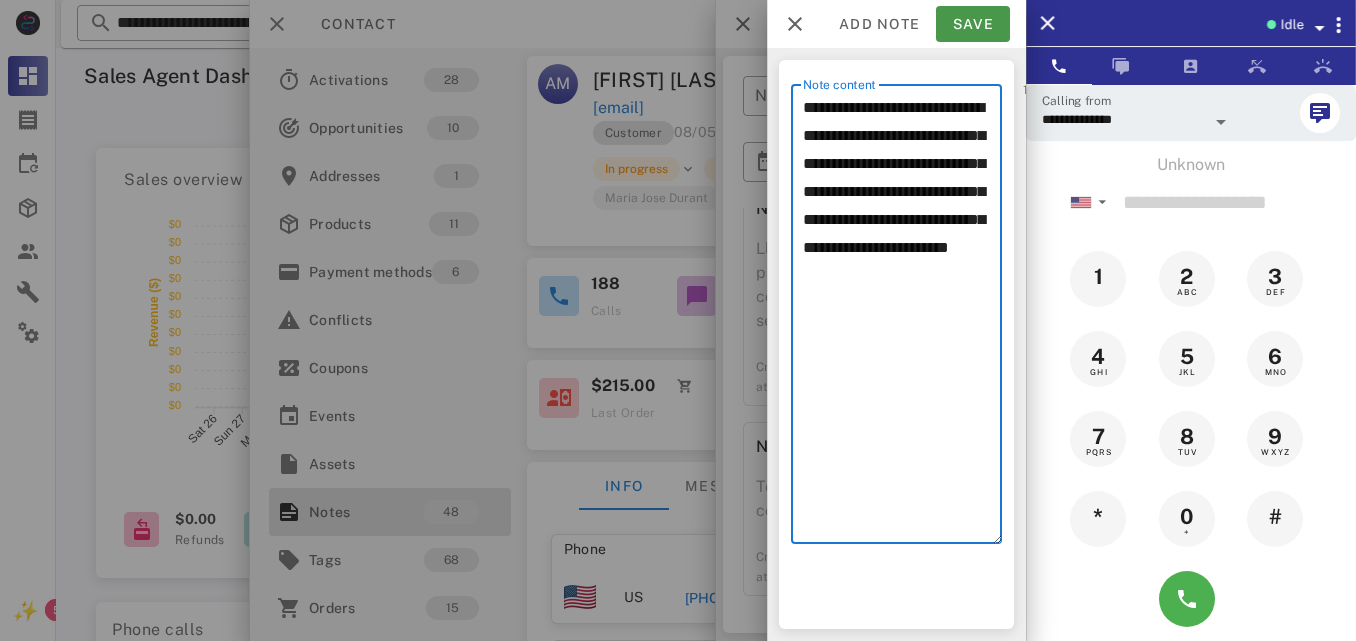 type on "**********" 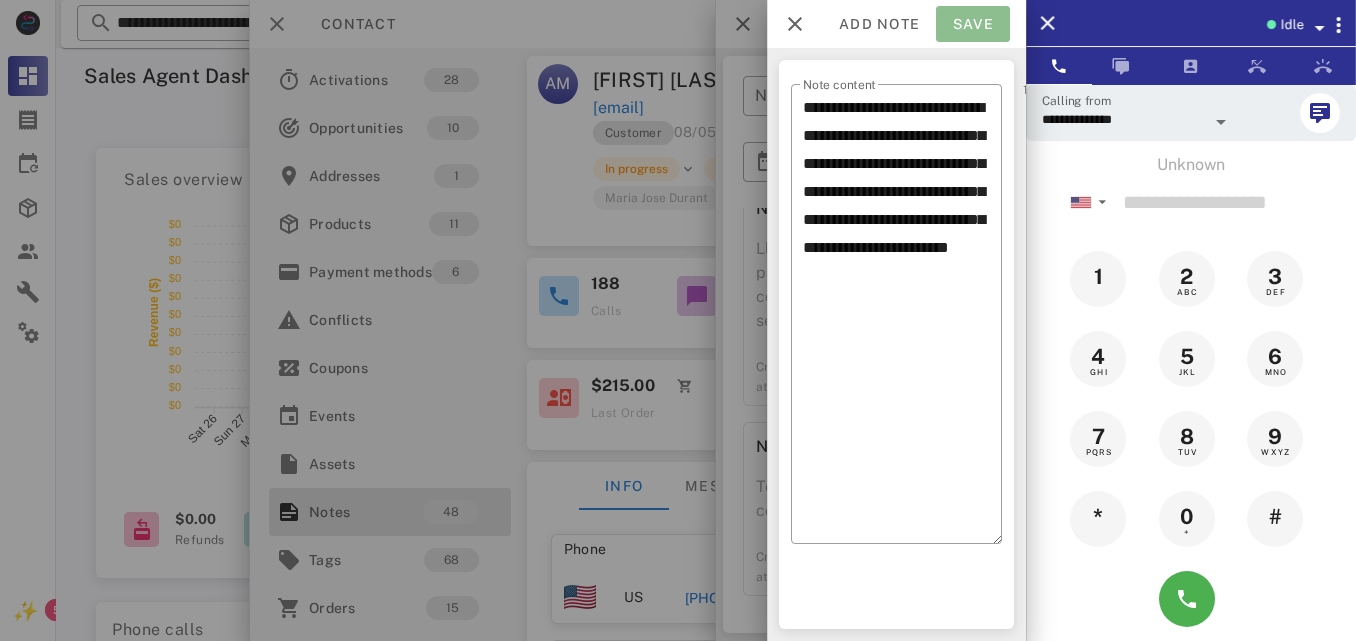 click on "Save" at bounding box center [973, 24] 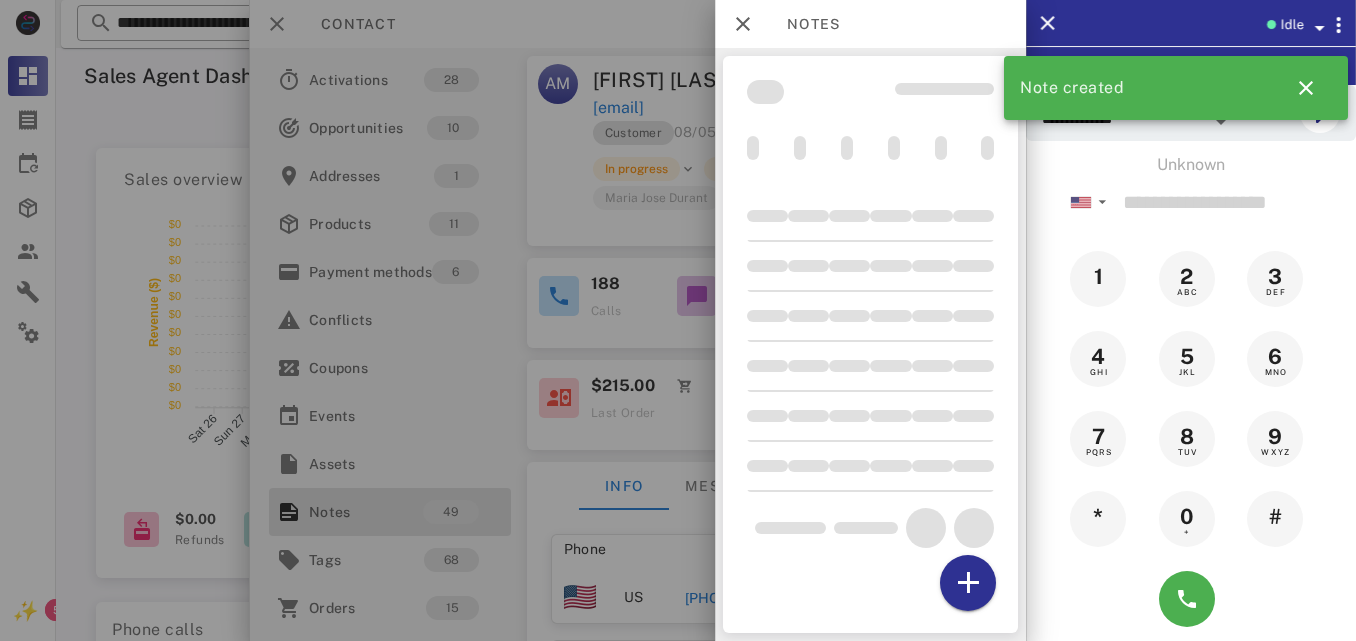 click at bounding box center (678, 320) 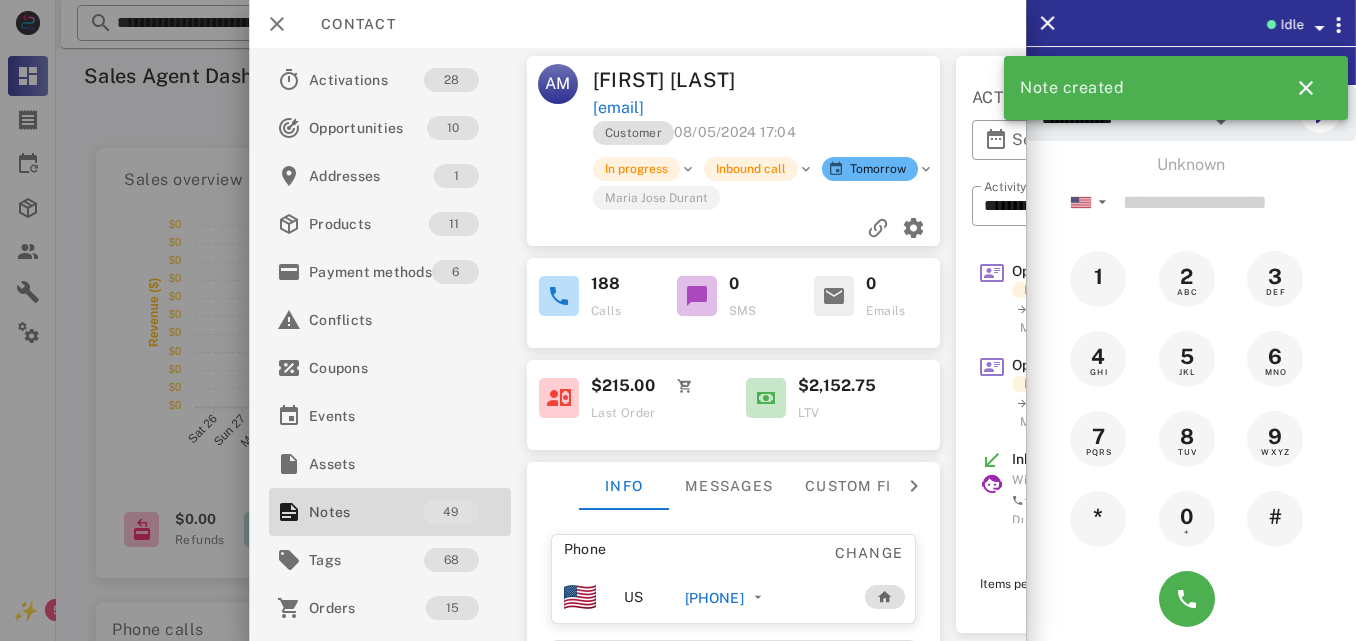 click on "In progress" at bounding box center [636, 169] 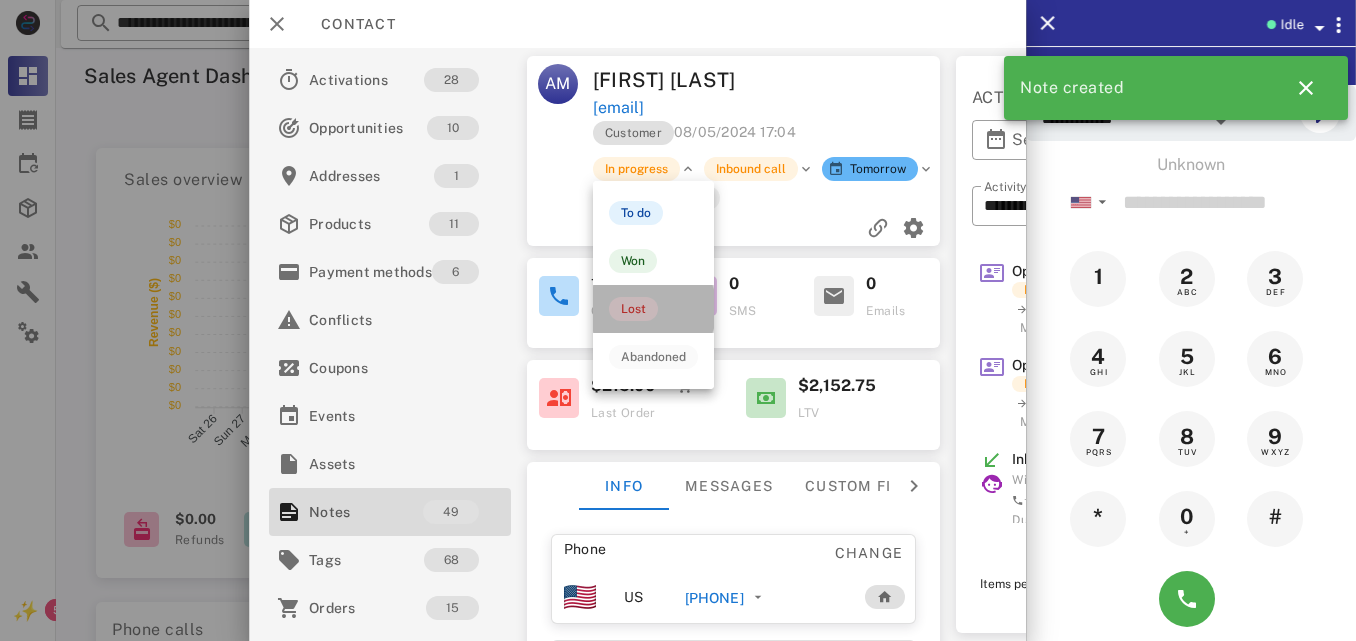 click on "Lost" at bounding box center [653, 309] 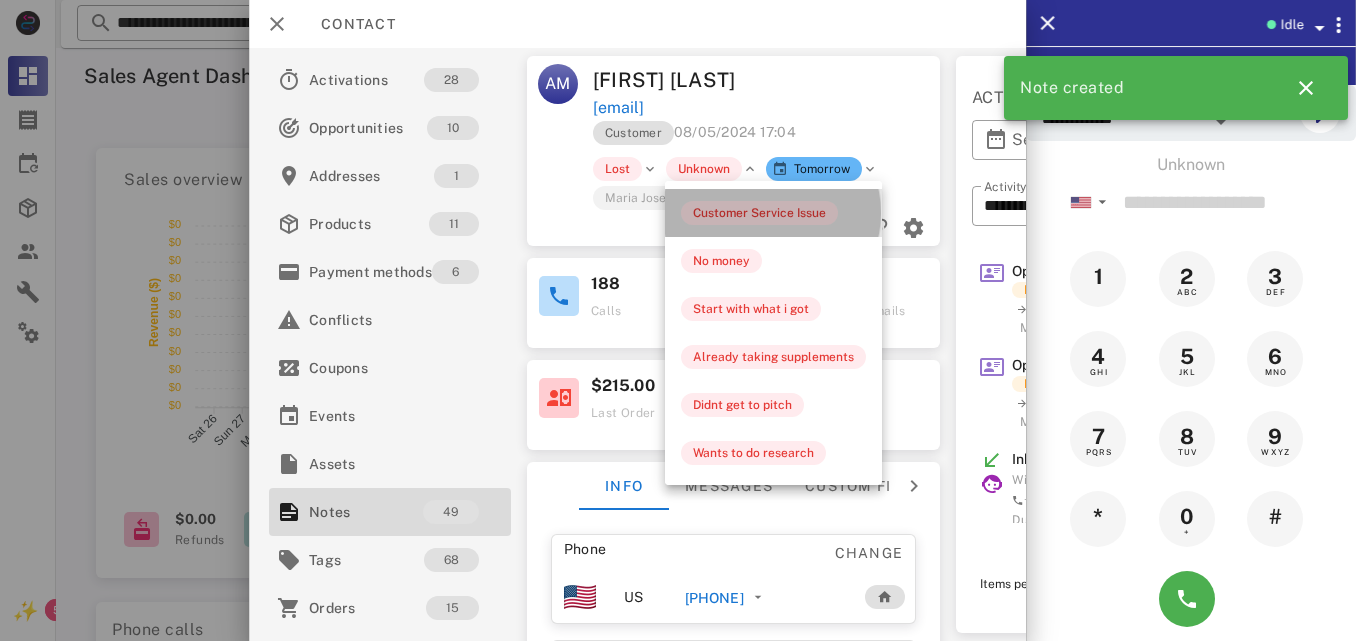 click on "Customer Service Issue" at bounding box center (759, 213) 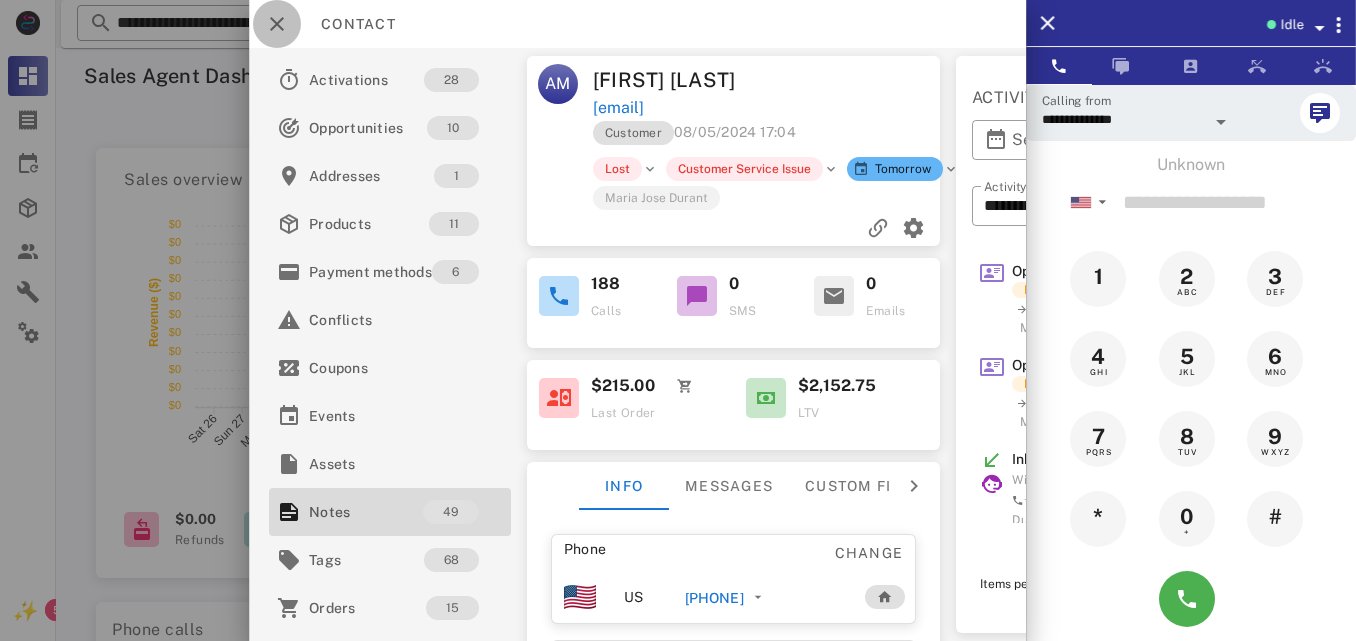 click at bounding box center (277, 24) 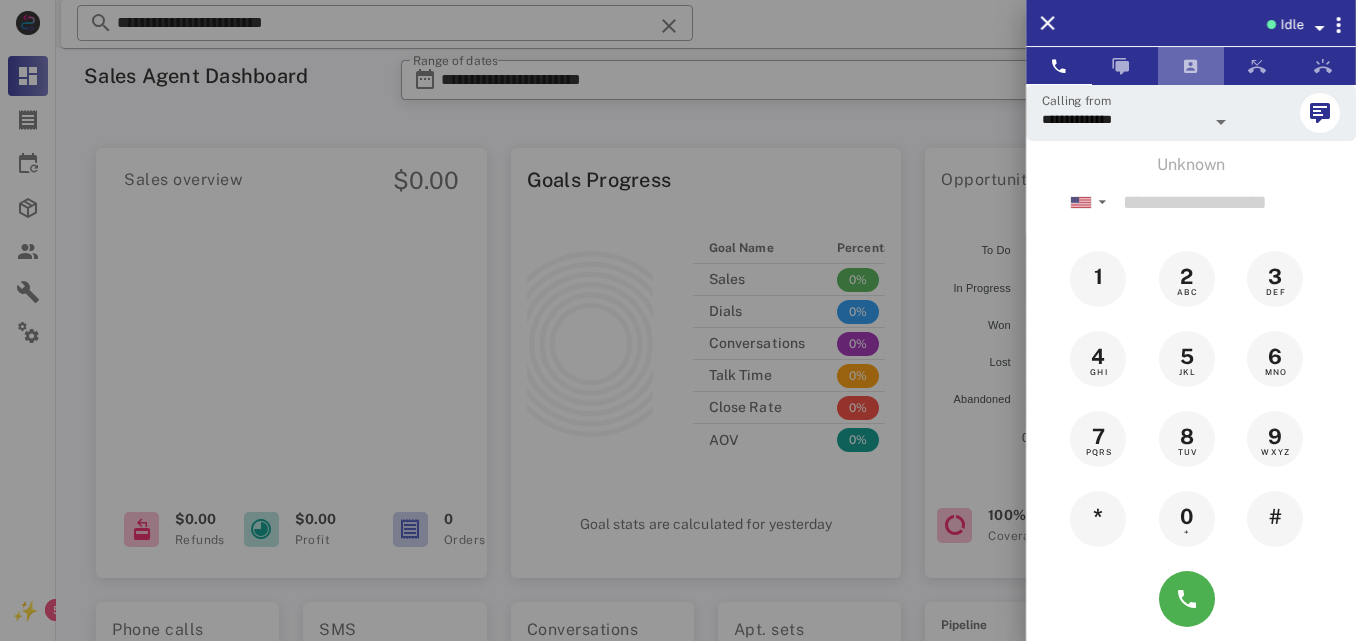 click at bounding box center (1191, 66) 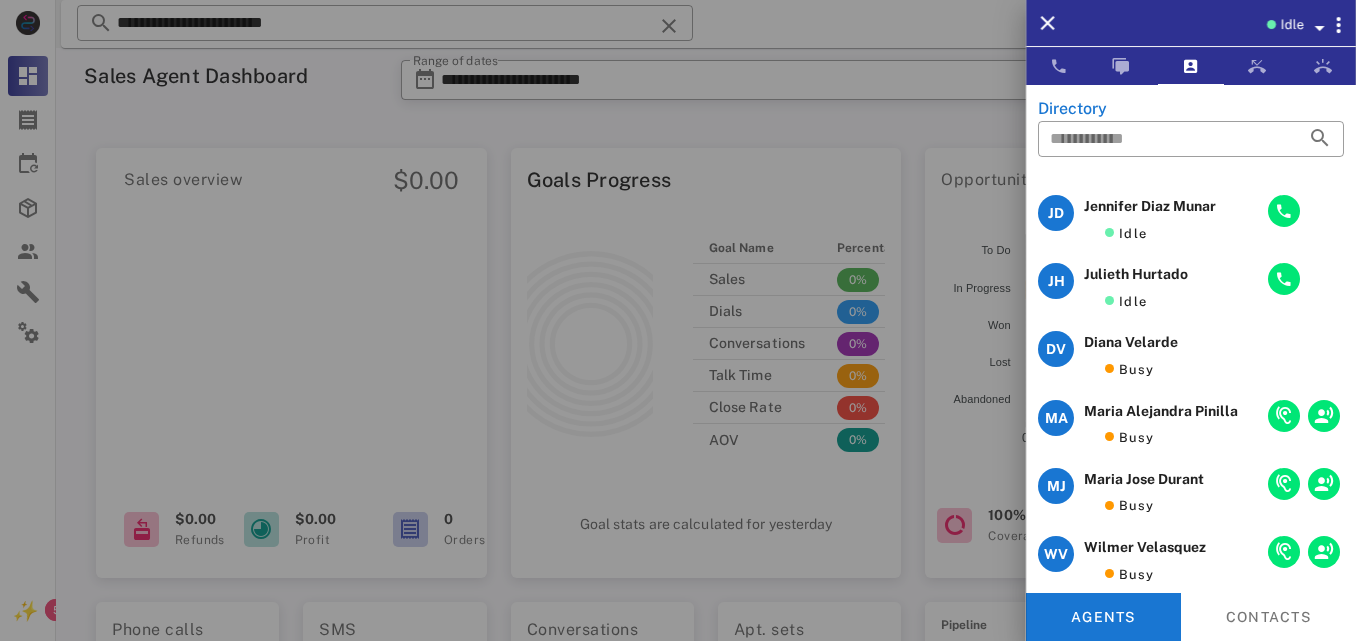 scroll, scrollTop: 76, scrollLeft: 0, axis: vertical 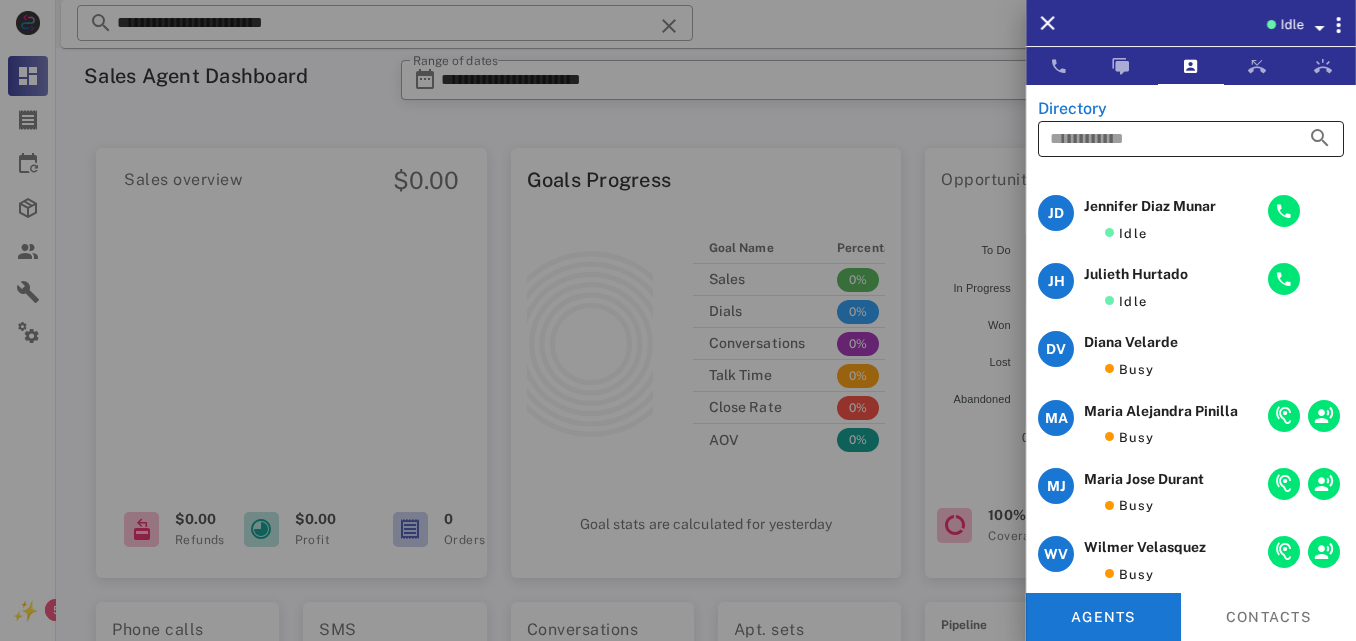 click at bounding box center (1163, 139) 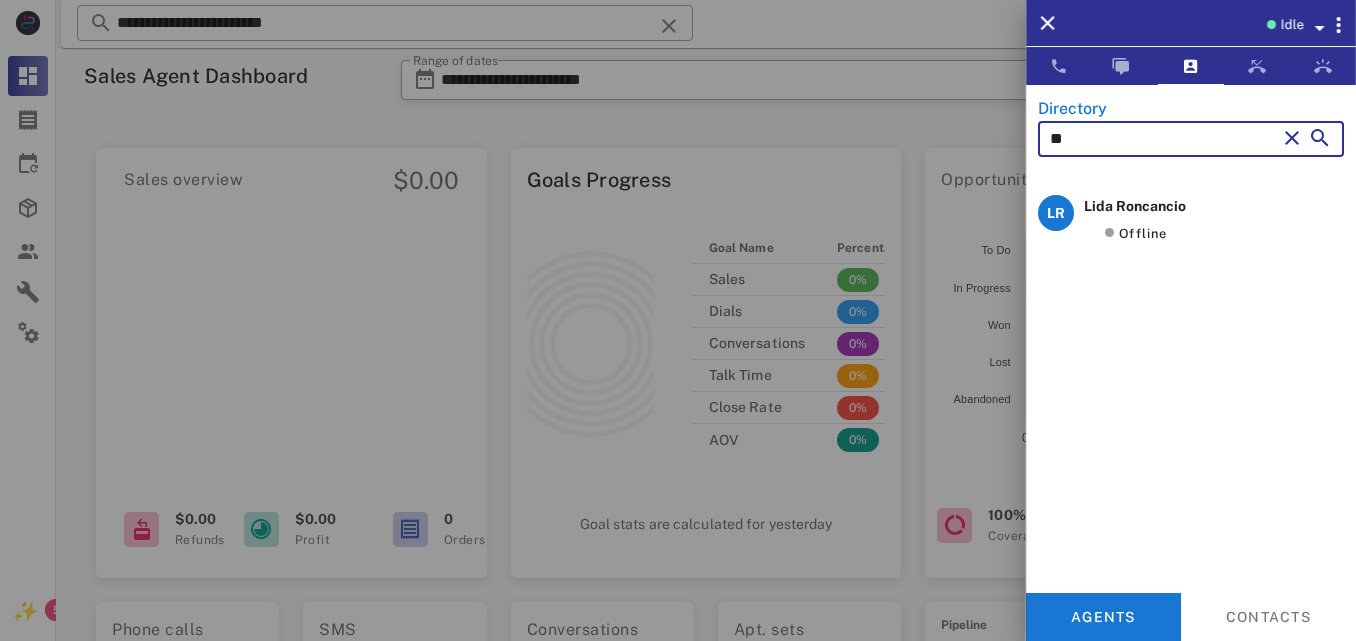 type on "*" 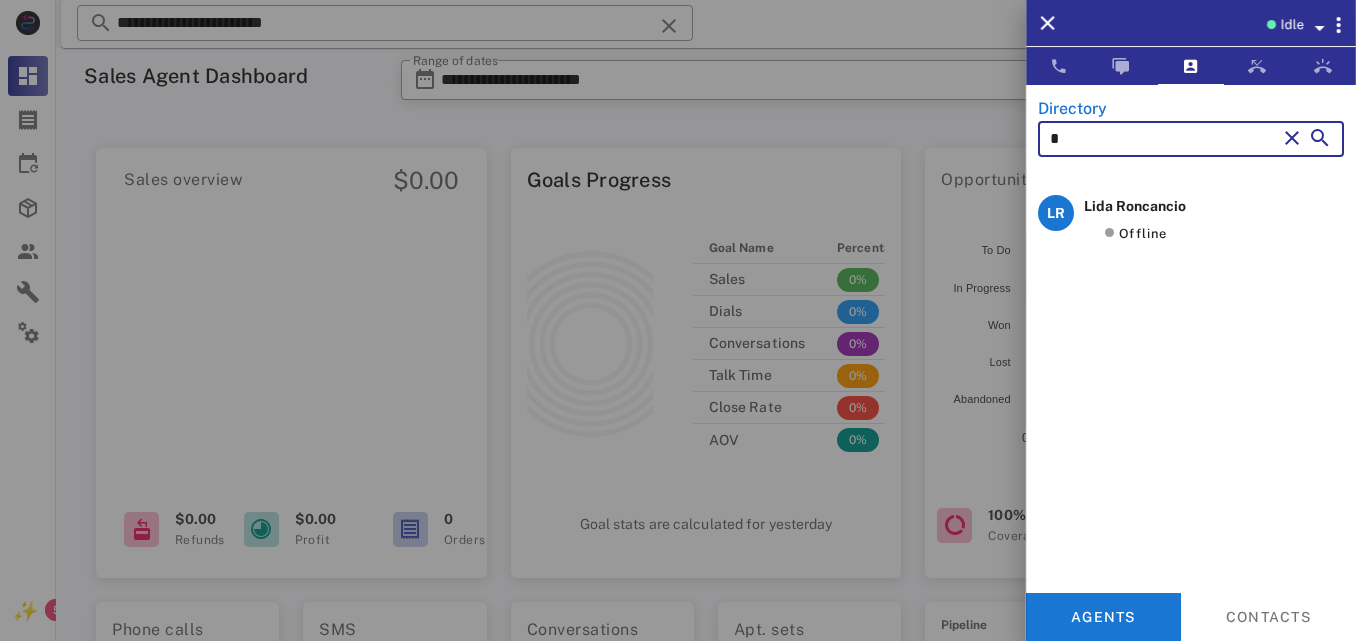 type 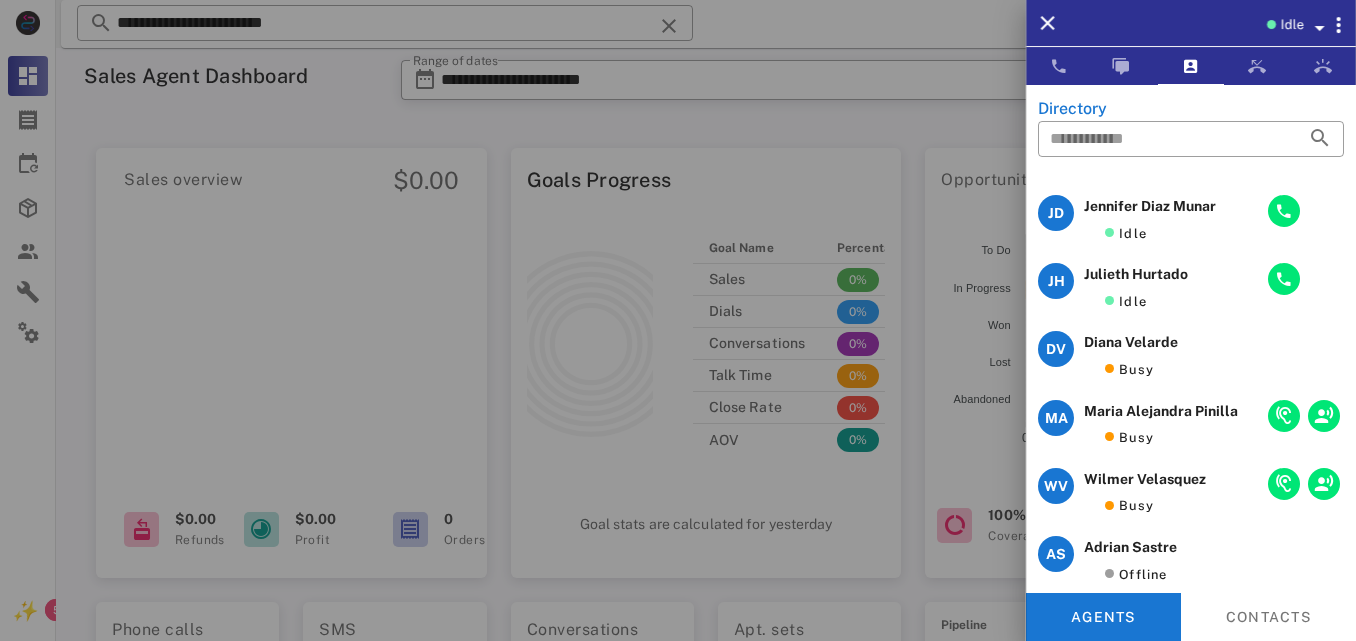 click at bounding box center (678, 320) 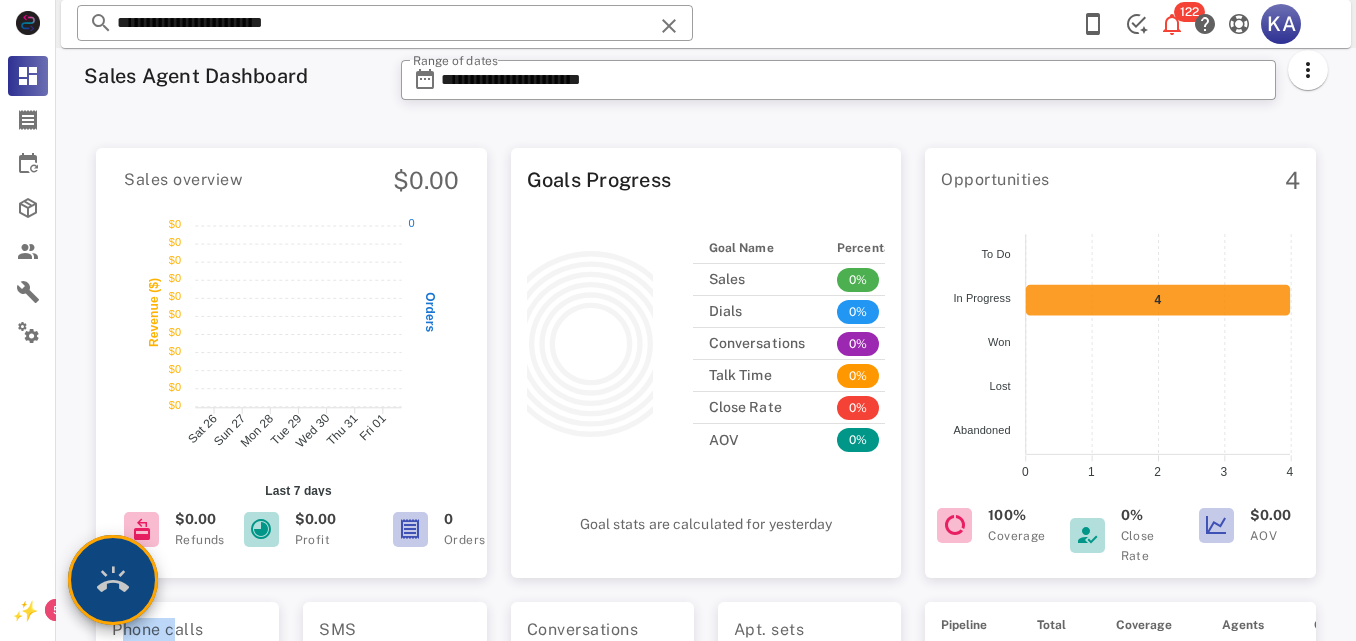 click at bounding box center (113, 580) 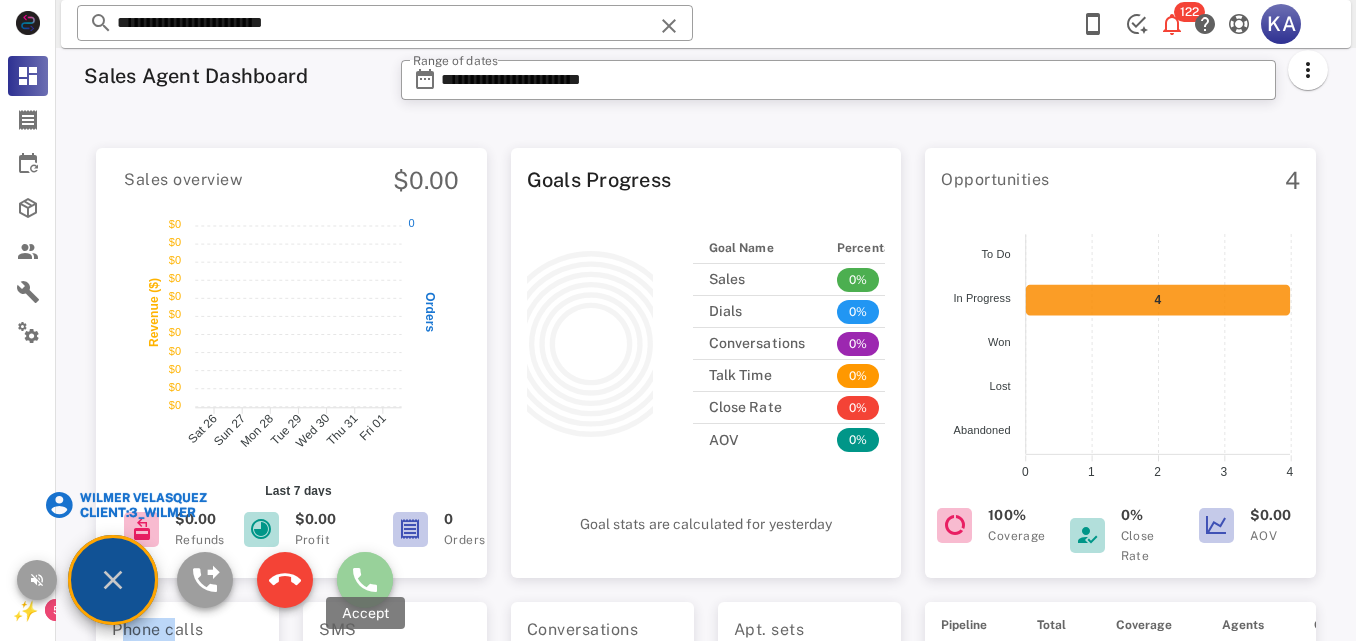 click at bounding box center [365, 580] 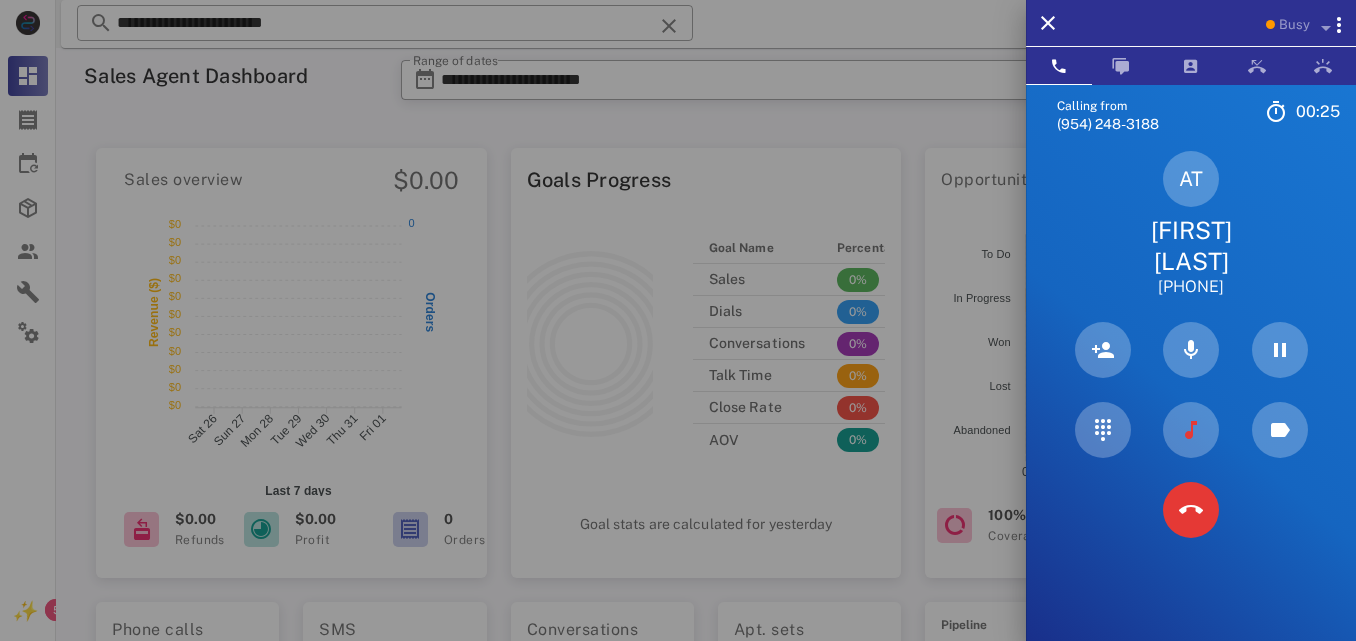 click on "[FIRST] [LAST]" at bounding box center [1191, 246] 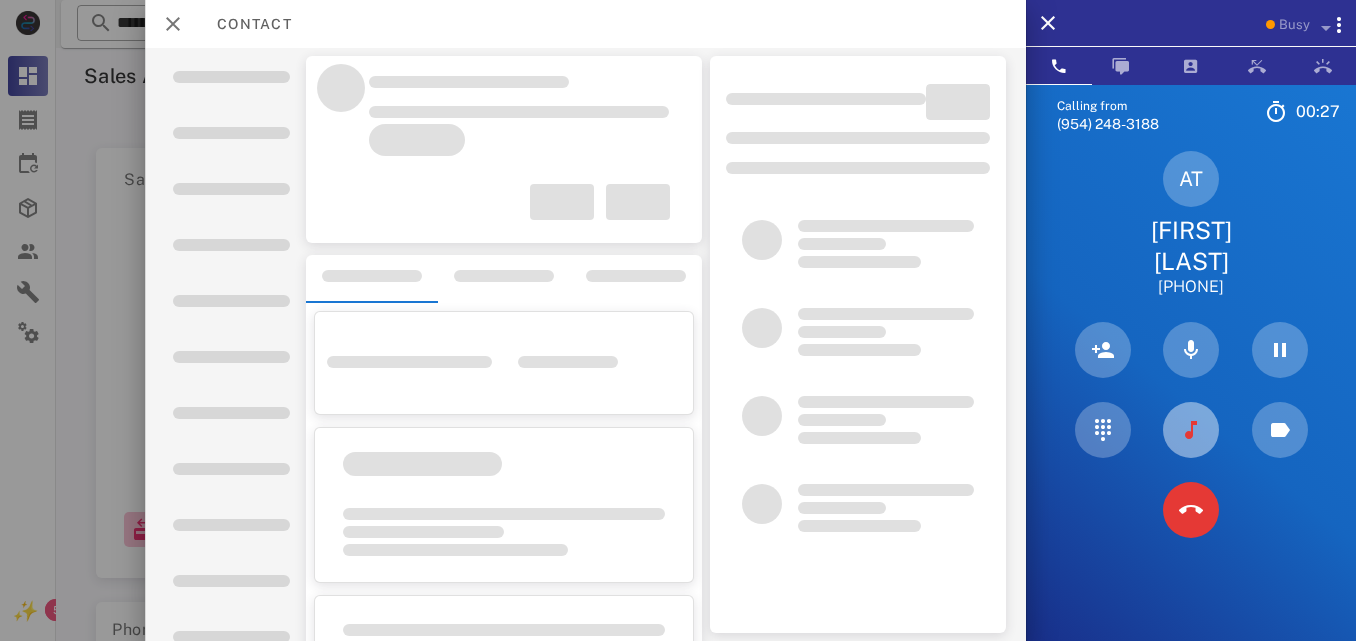 click at bounding box center (1191, 430) 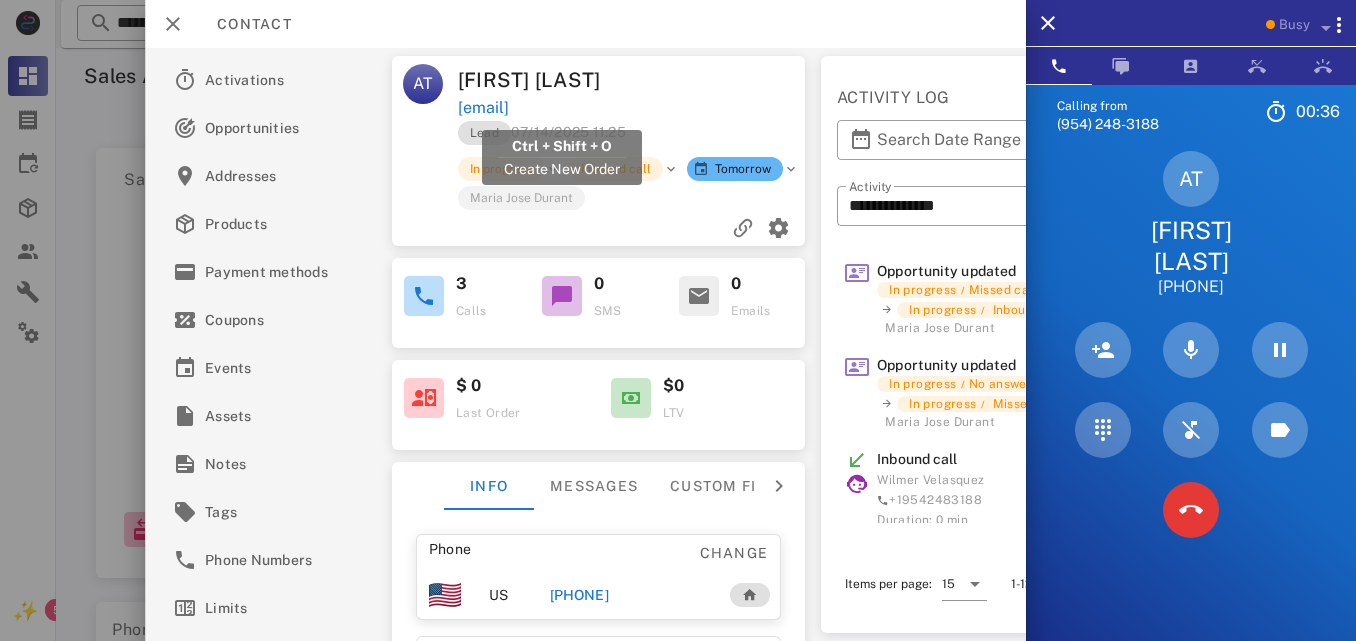drag, startPoint x: 674, startPoint y: 102, endPoint x: 460, endPoint y: 114, distance: 214.33618 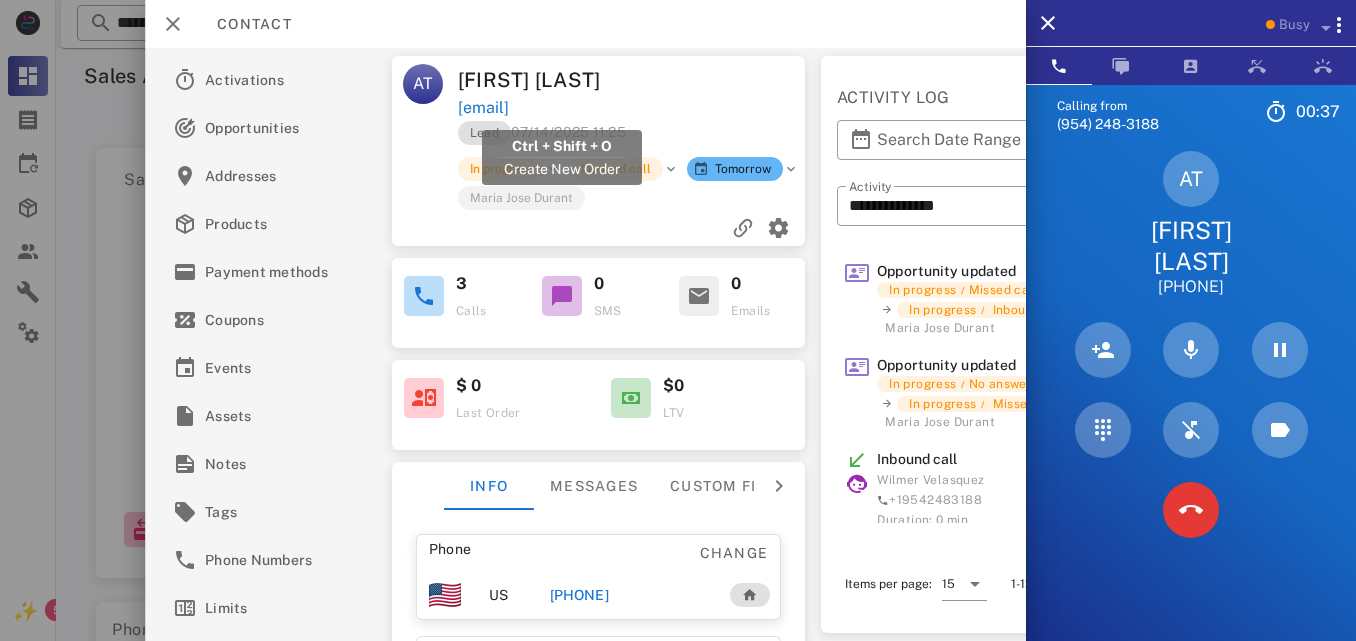 copy on "[EMAIL]" 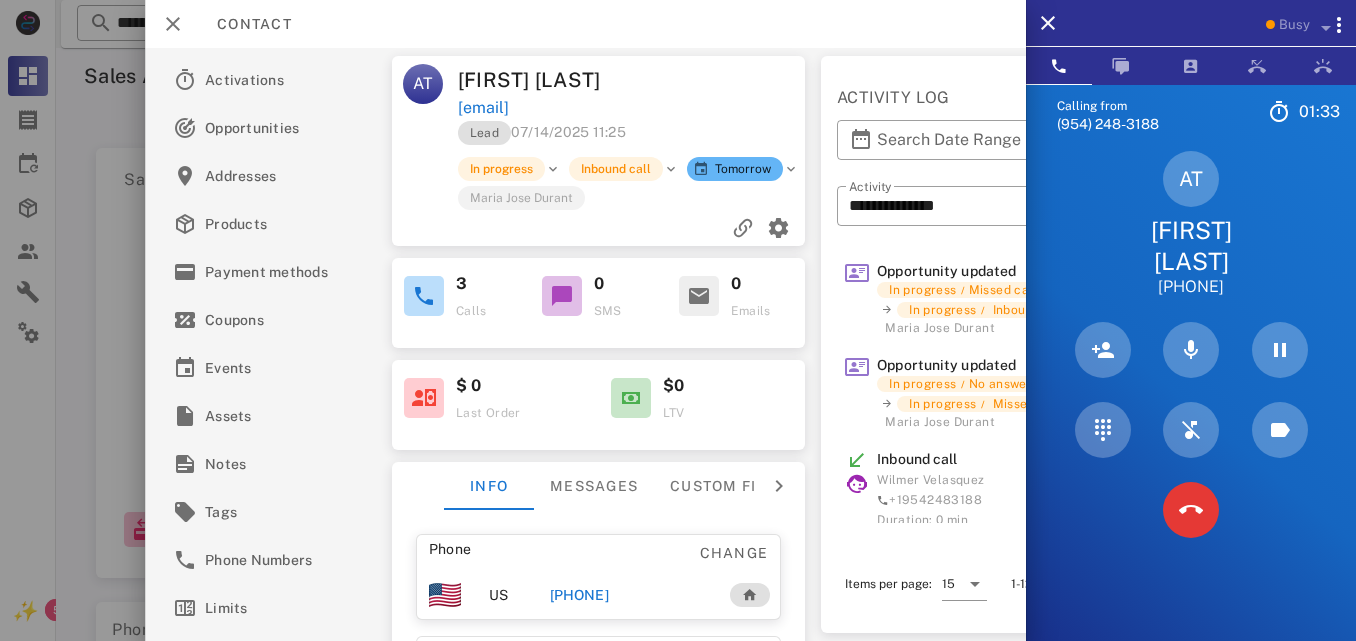 copy on "[EMAIL]" 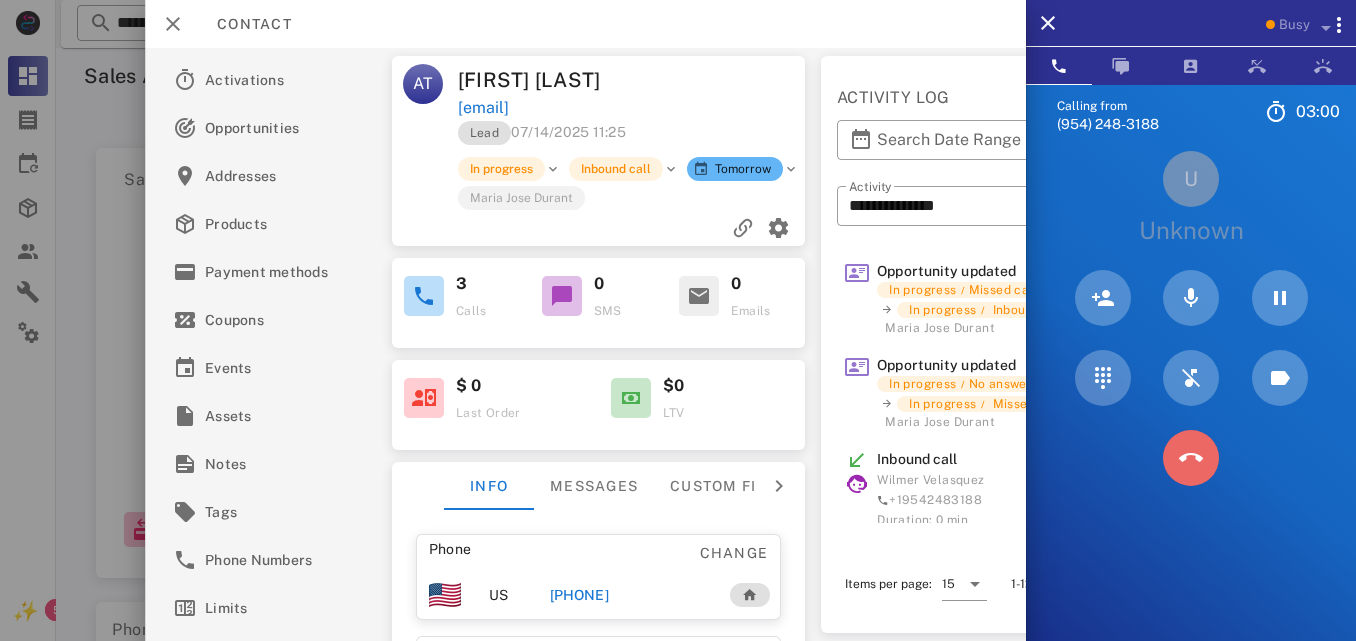 click at bounding box center (1191, 458) 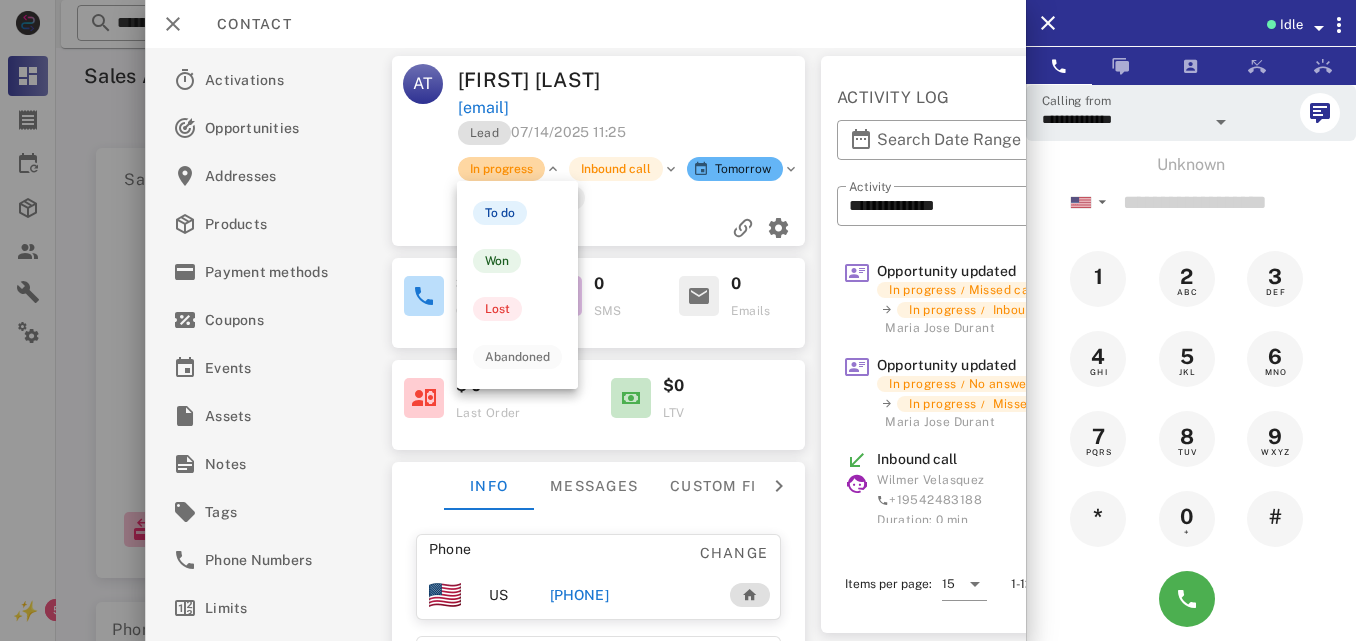 click on "In progress" at bounding box center (501, 169) 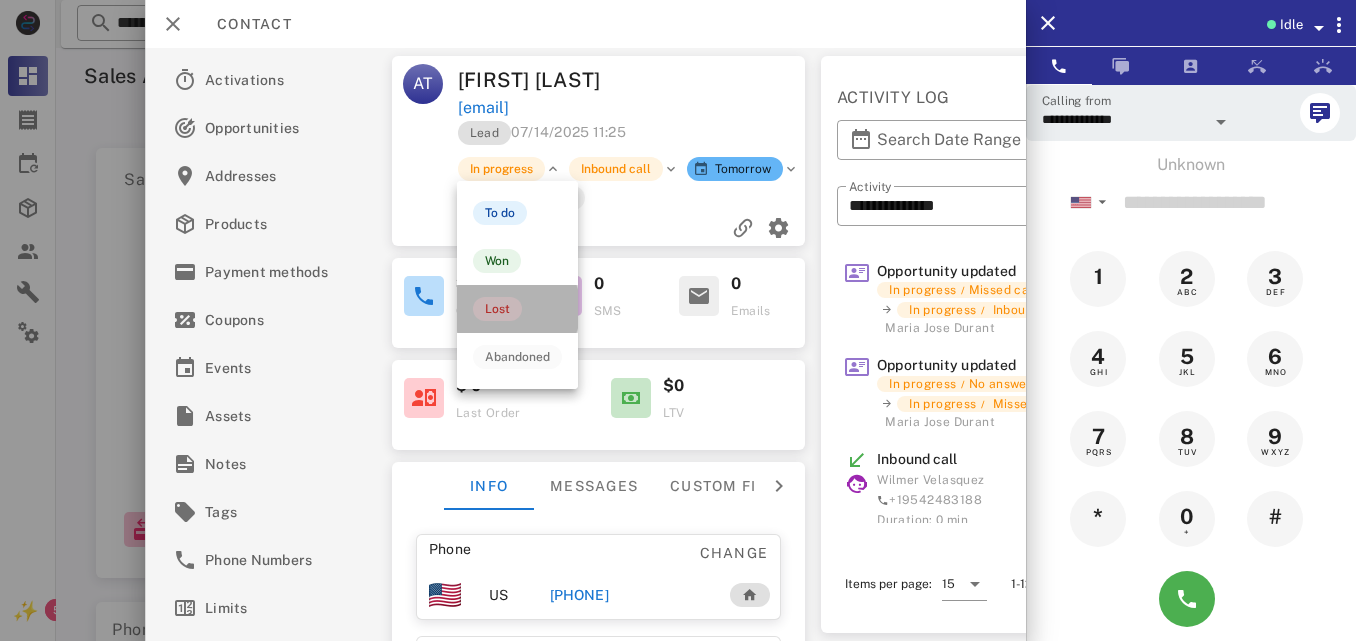 click on "Lost" at bounding box center [517, 309] 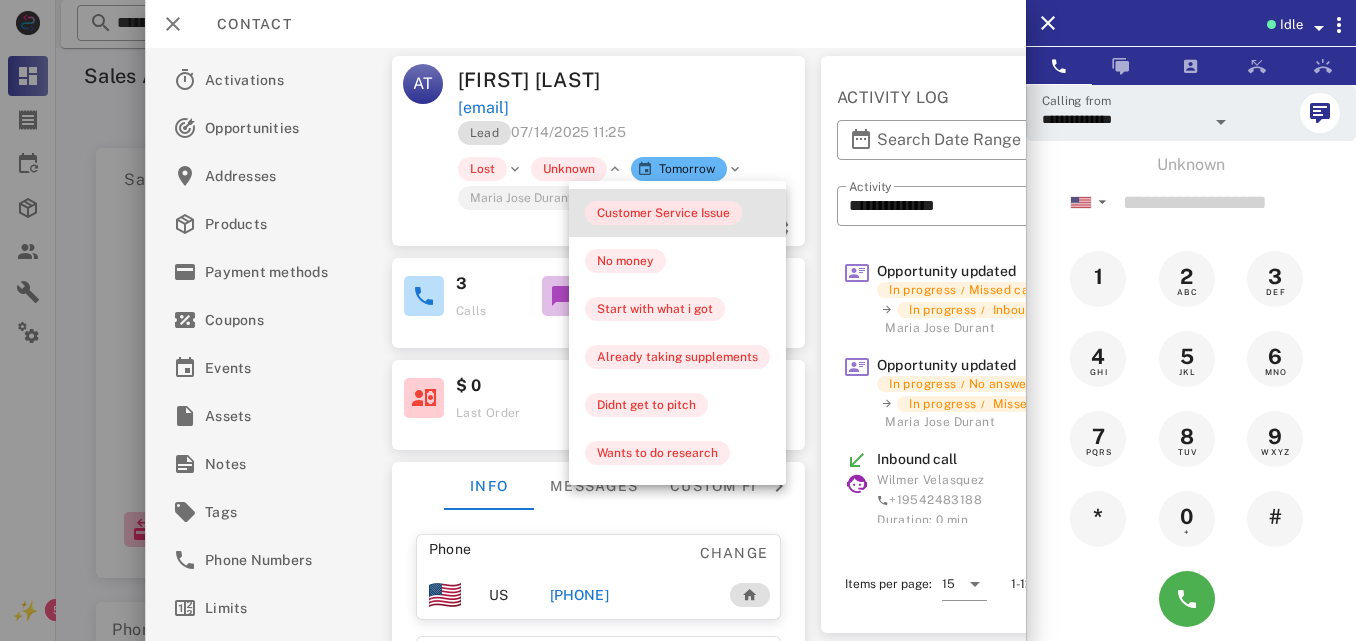 click on "Customer Service Issue" at bounding box center [663, 213] 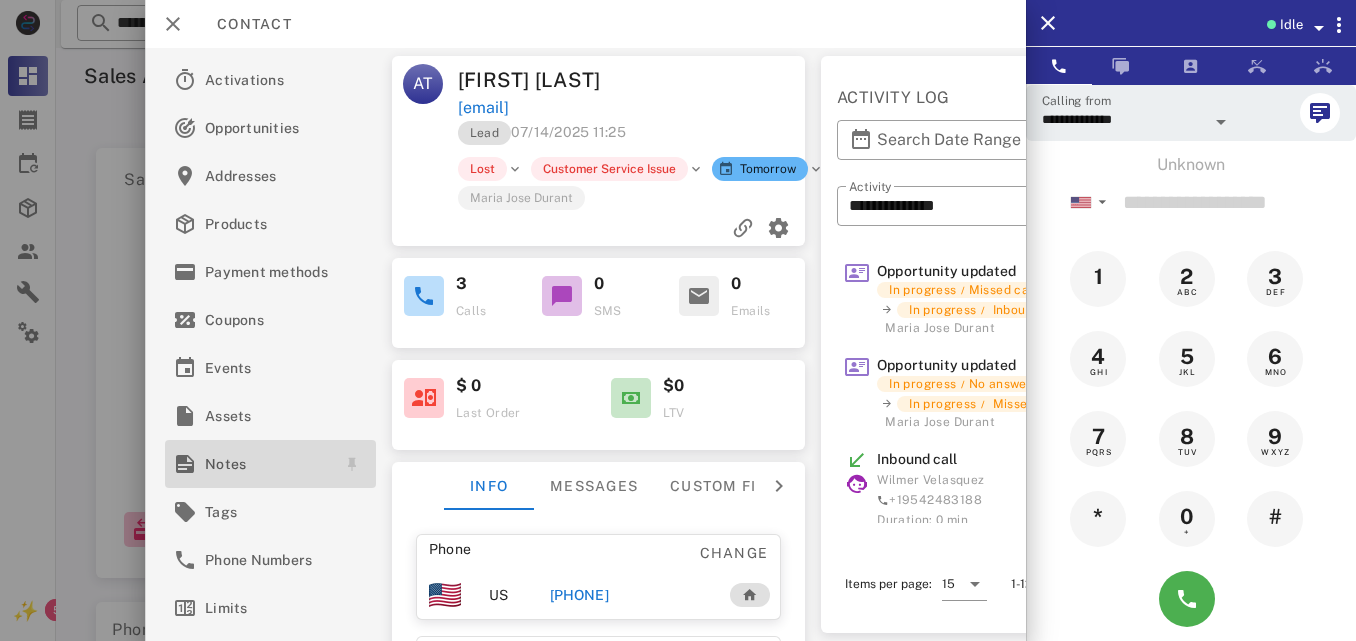 click on "Notes" at bounding box center (266, 464) 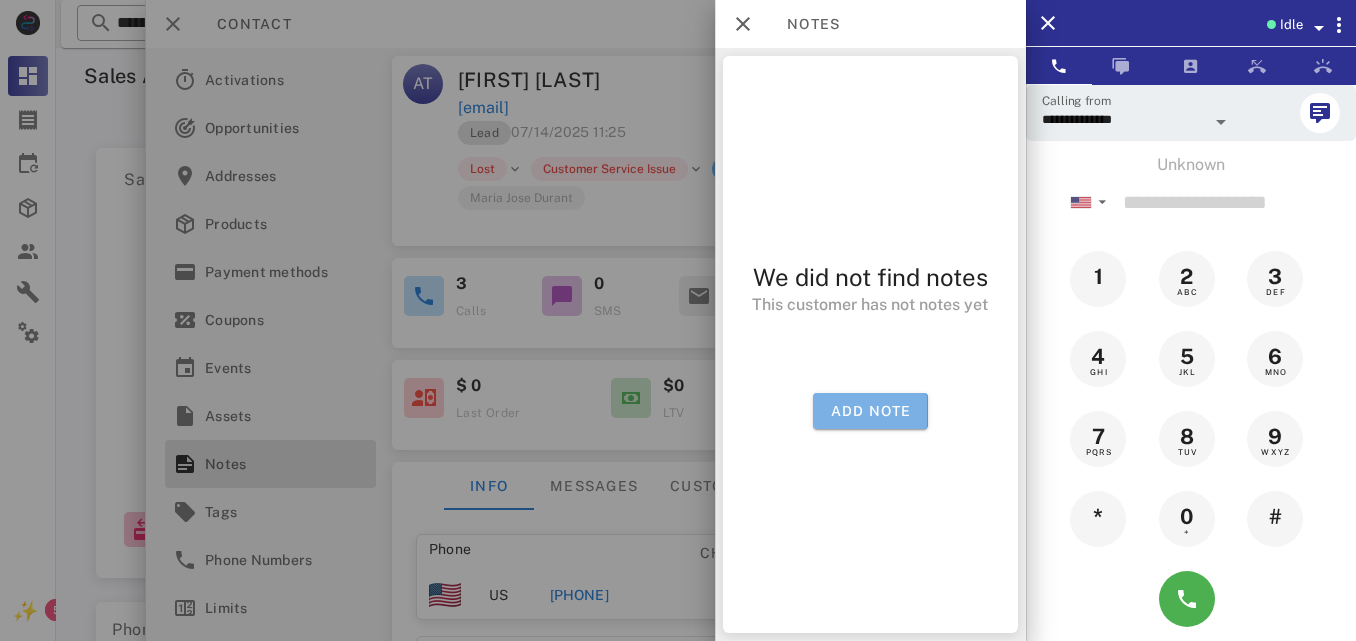 click on "Add note" at bounding box center (870, 411) 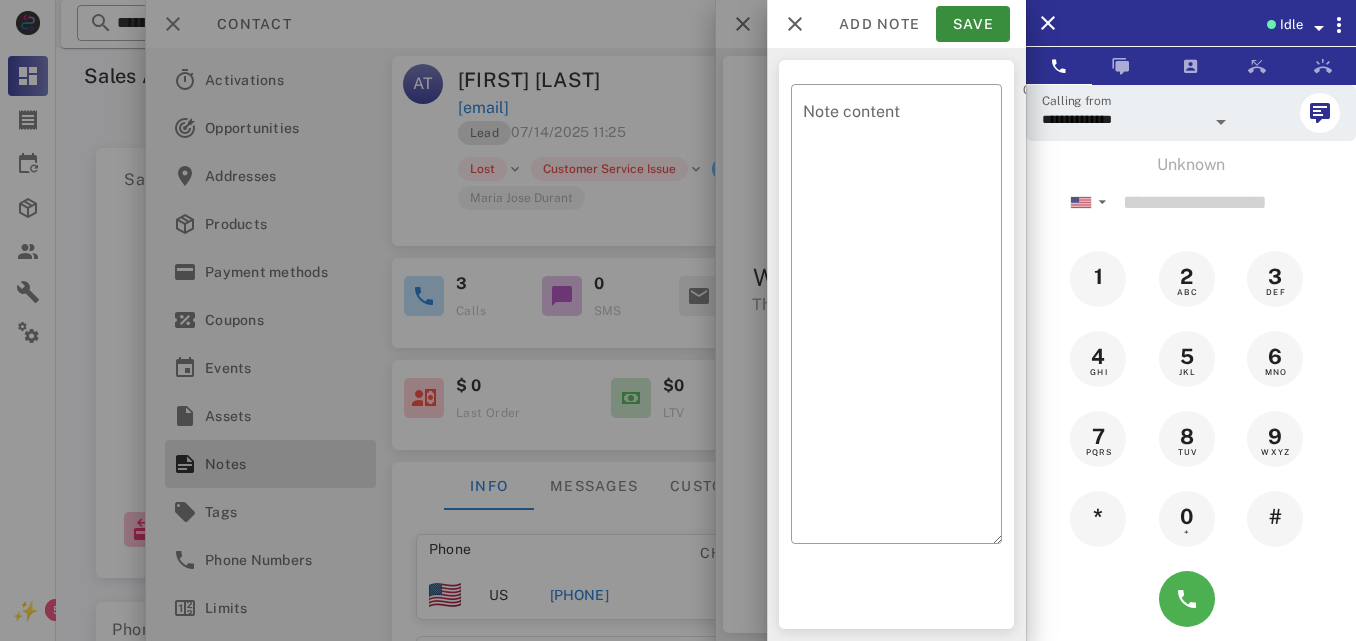 click on "Note content" at bounding box center [902, 319] 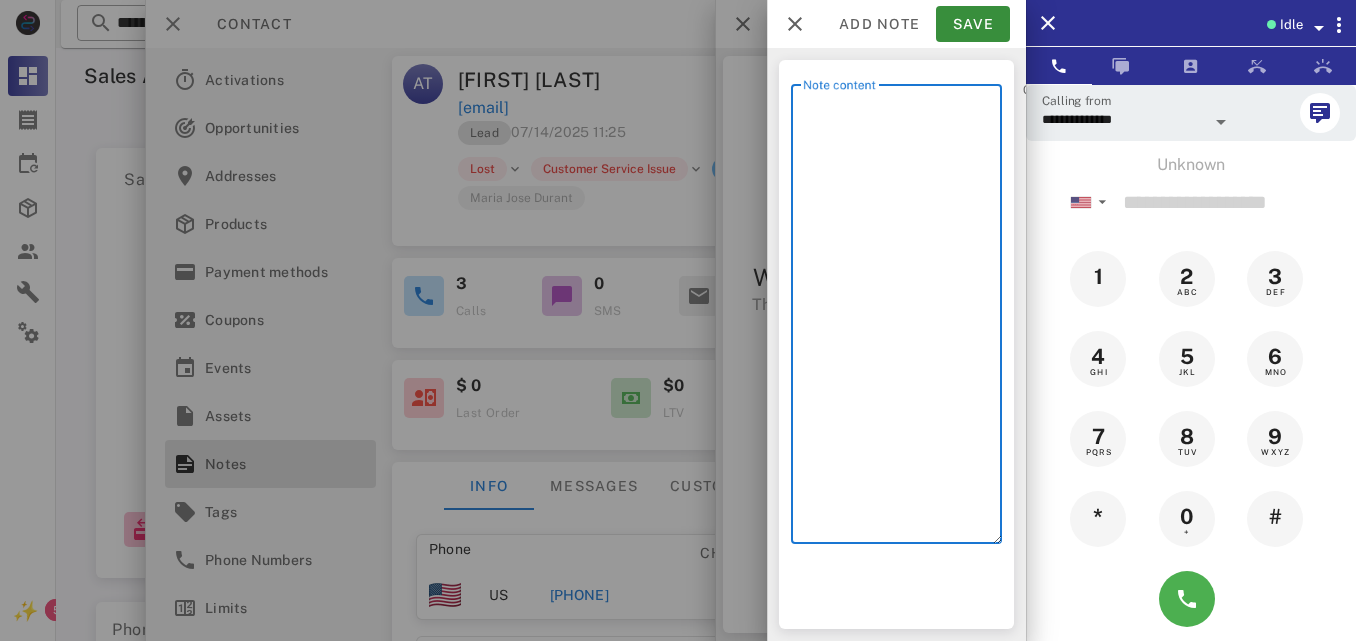 click on "Note content" at bounding box center (902, 319) 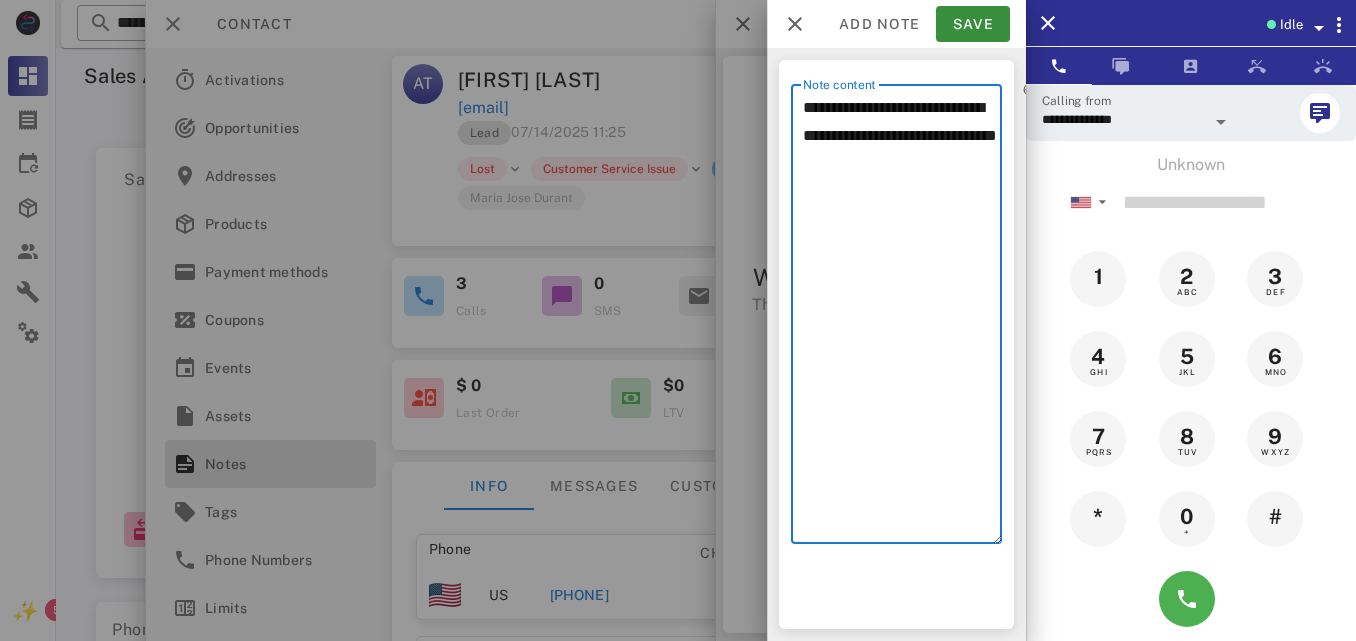 click on "**********" at bounding box center [902, 319] 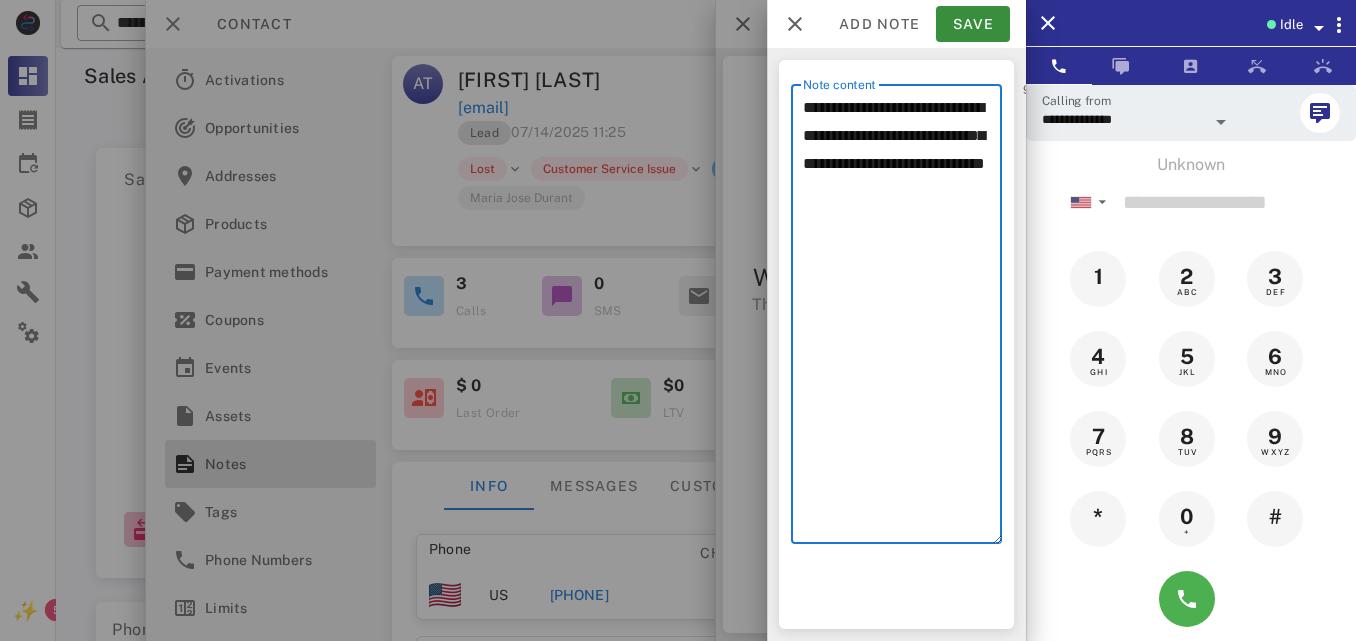 click on "**********" at bounding box center [896, 314] 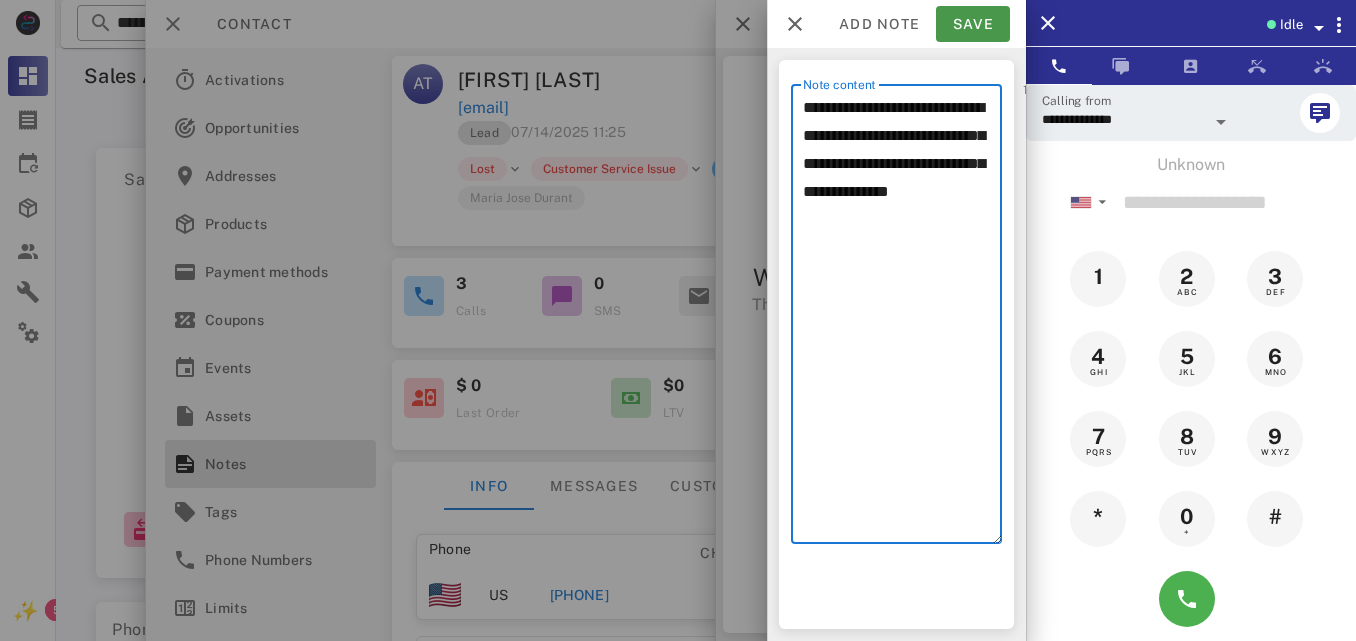 type on "**********" 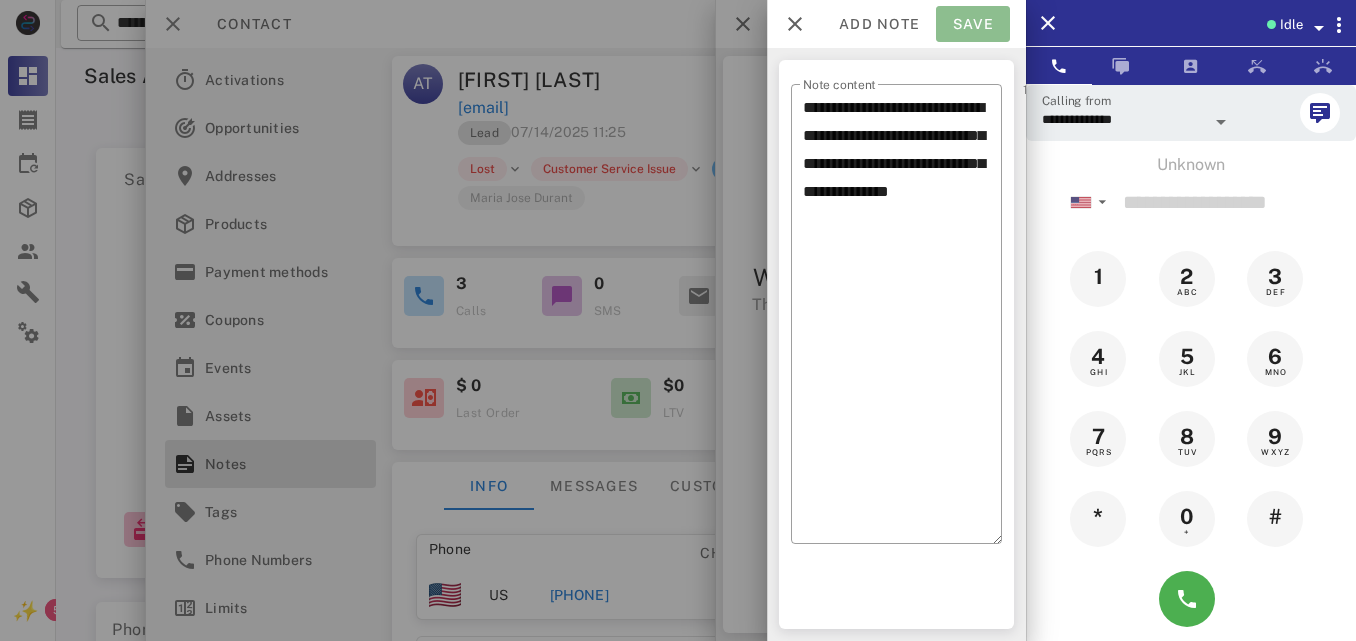 click on "Save" at bounding box center [973, 24] 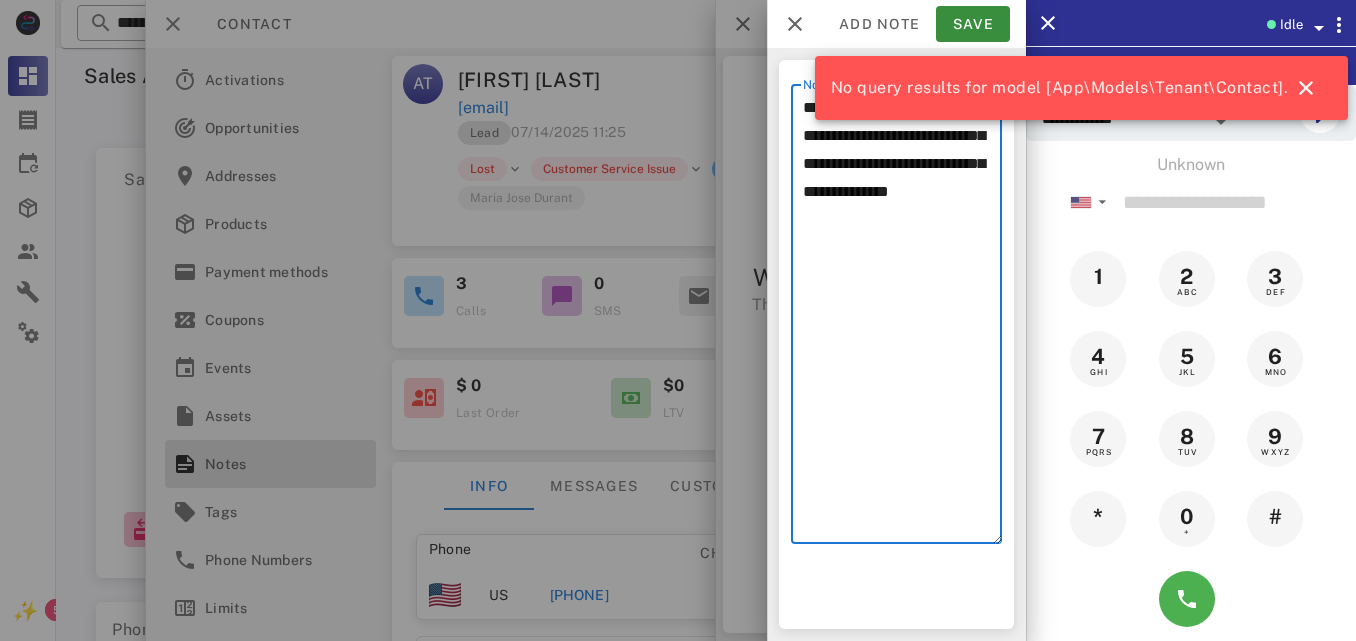 drag, startPoint x: 900, startPoint y: 237, endPoint x: 801, endPoint y: 93, distance: 174.7484 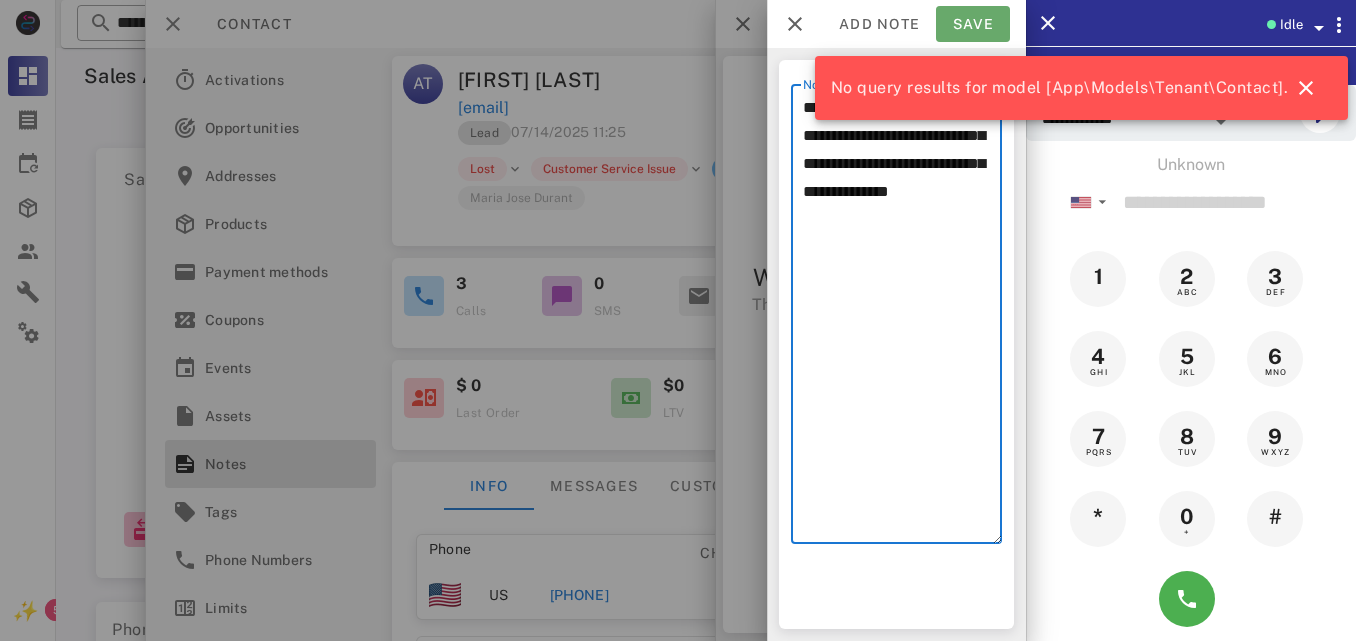 click on "Save" at bounding box center [973, 24] 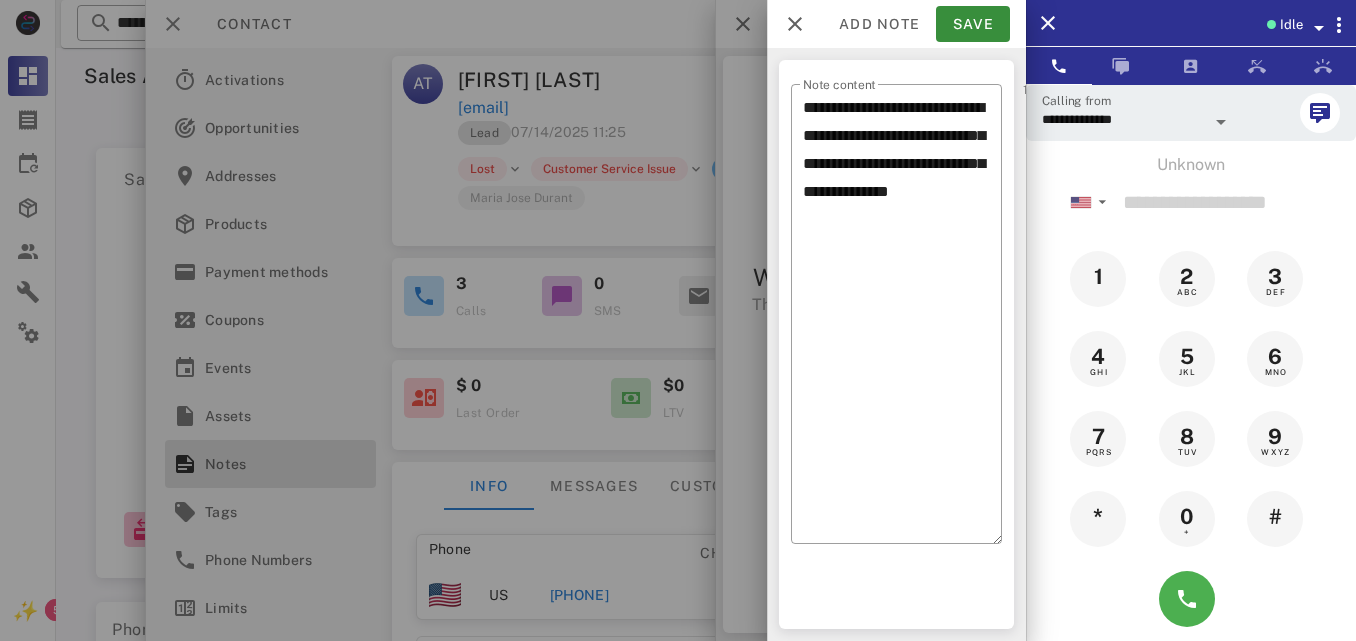 click at bounding box center (678, 320) 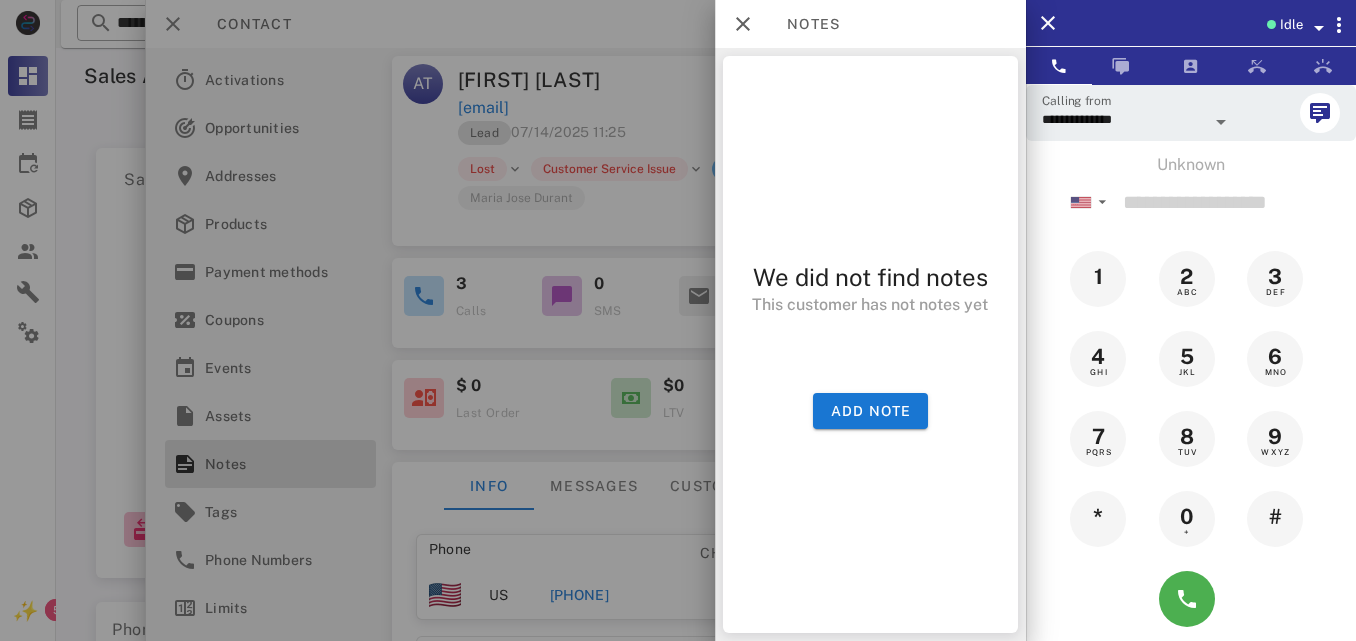 click at bounding box center [678, 320] 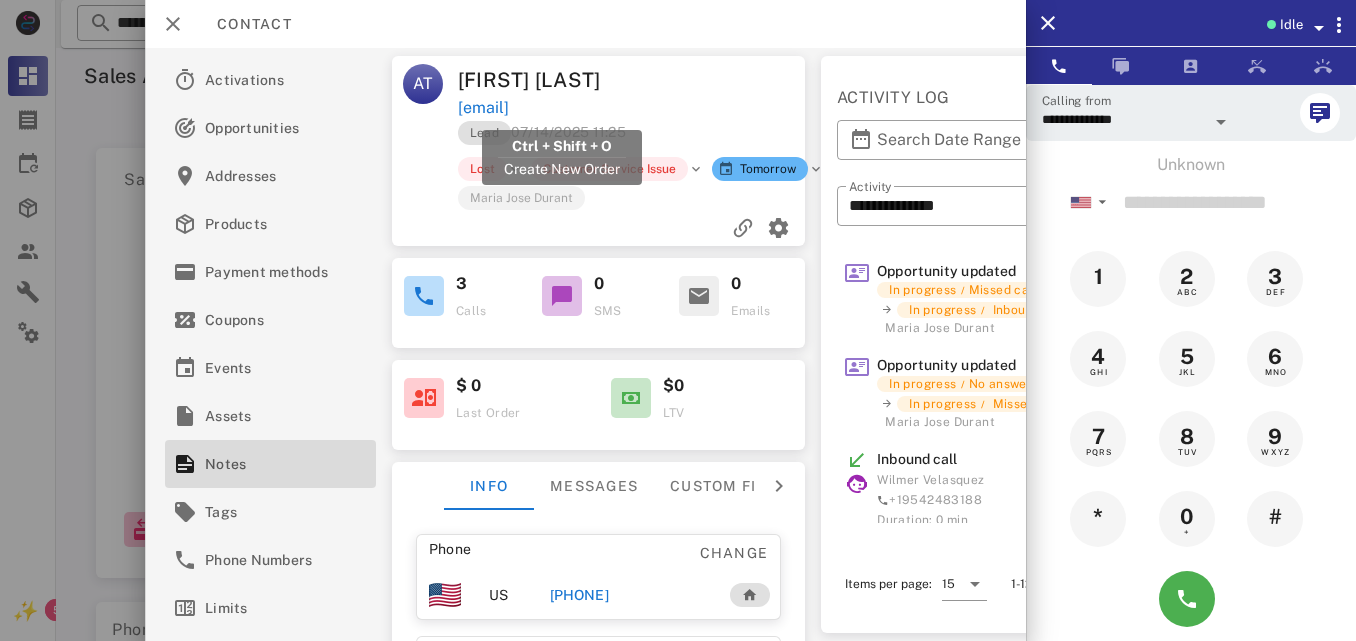 drag, startPoint x: 681, startPoint y: 105, endPoint x: 458, endPoint y: 118, distance: 223.3786 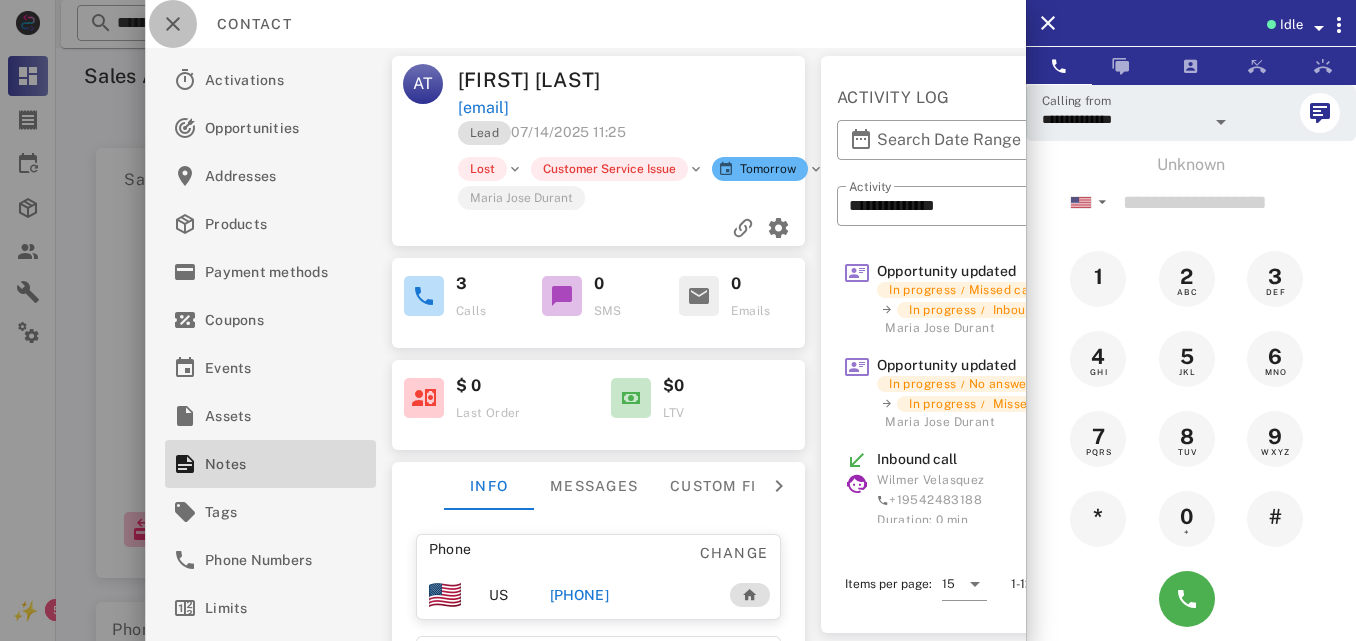 click at bounding box center (173, 24) 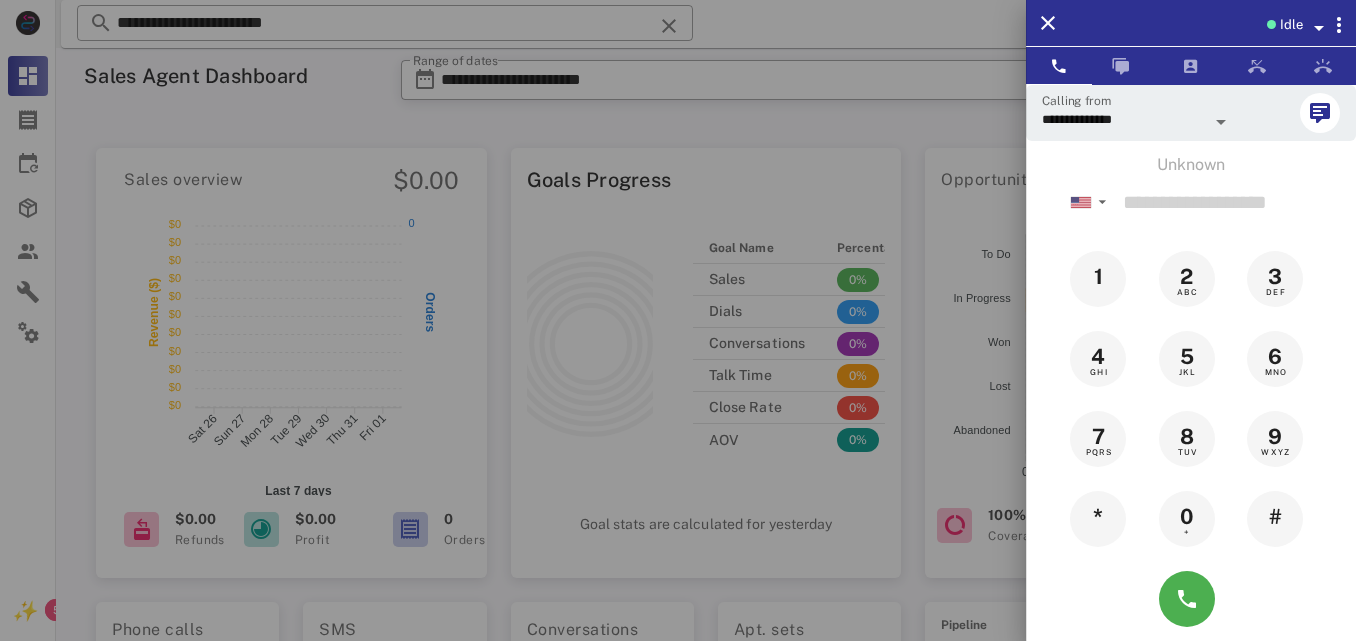 click at bounding box center [678, 320] 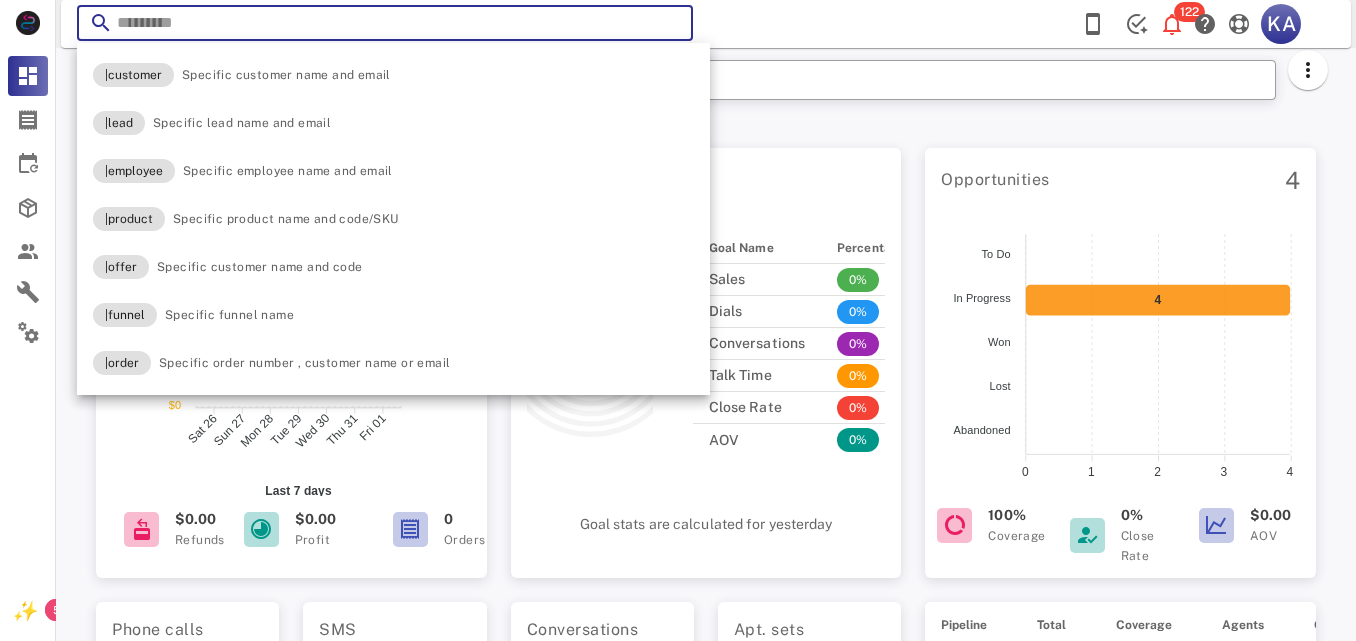 paste on "**********" 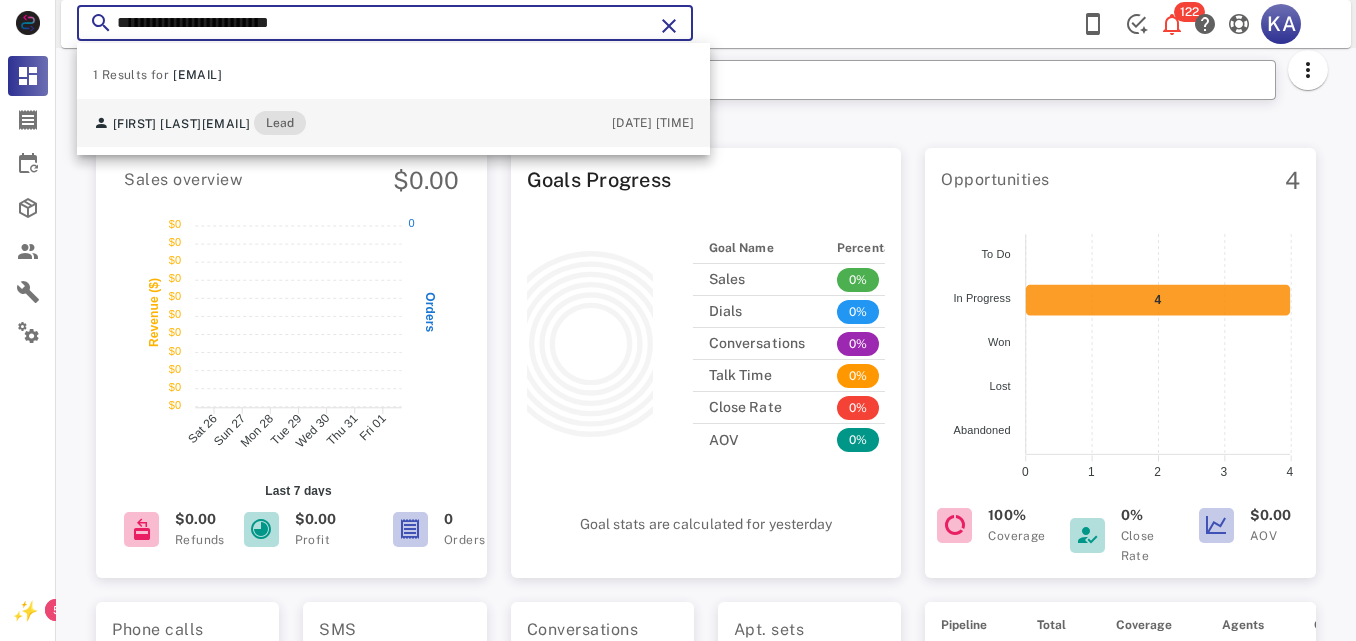 type on "**********" 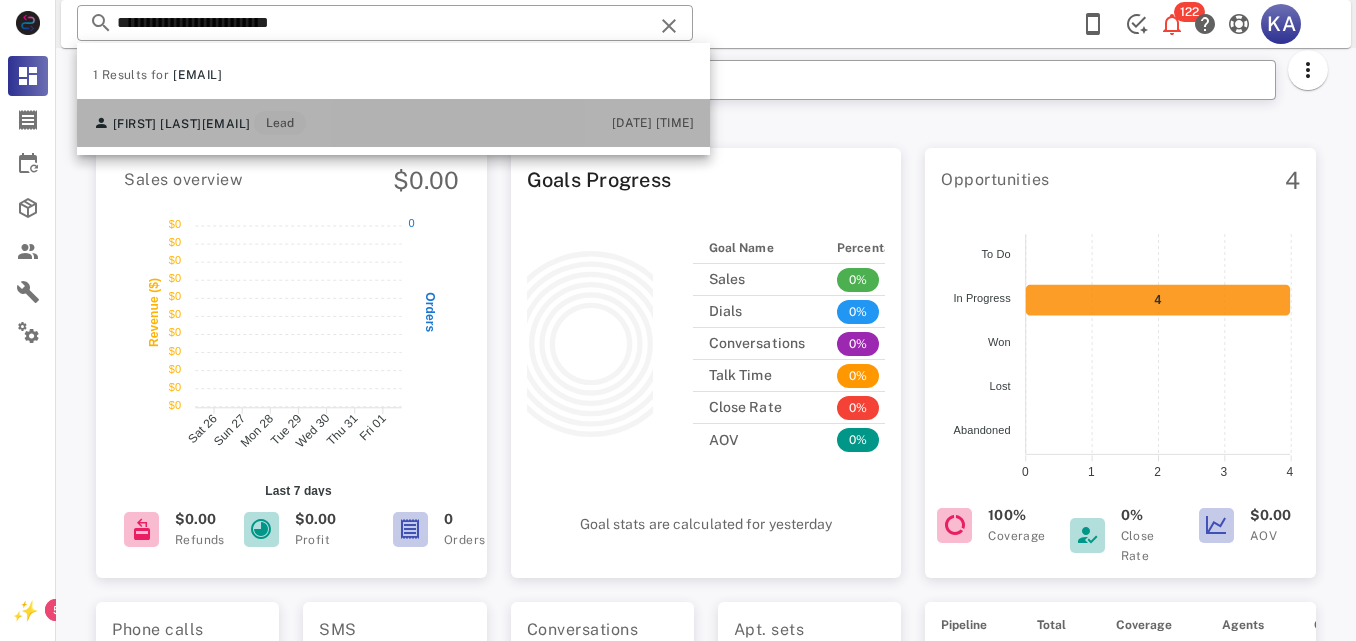 click on "[DATE] [TIME]" at bounding box center [653, 123] 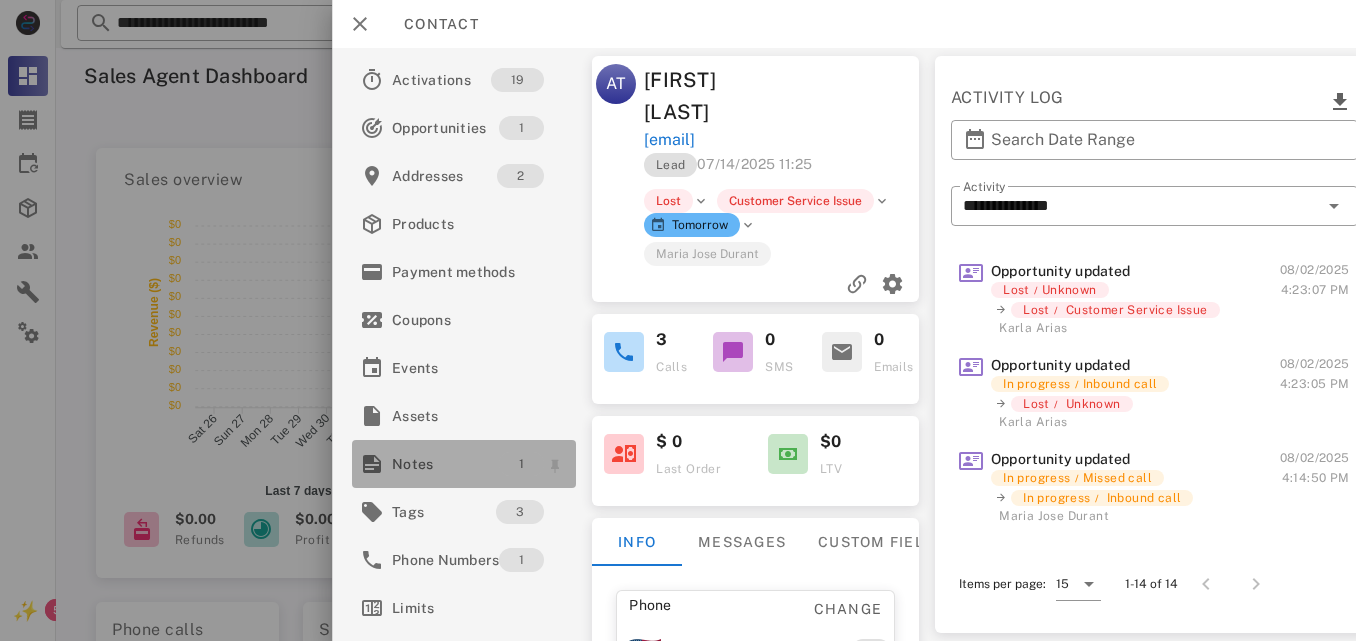 click on "1" at bounding box center [521, 464] 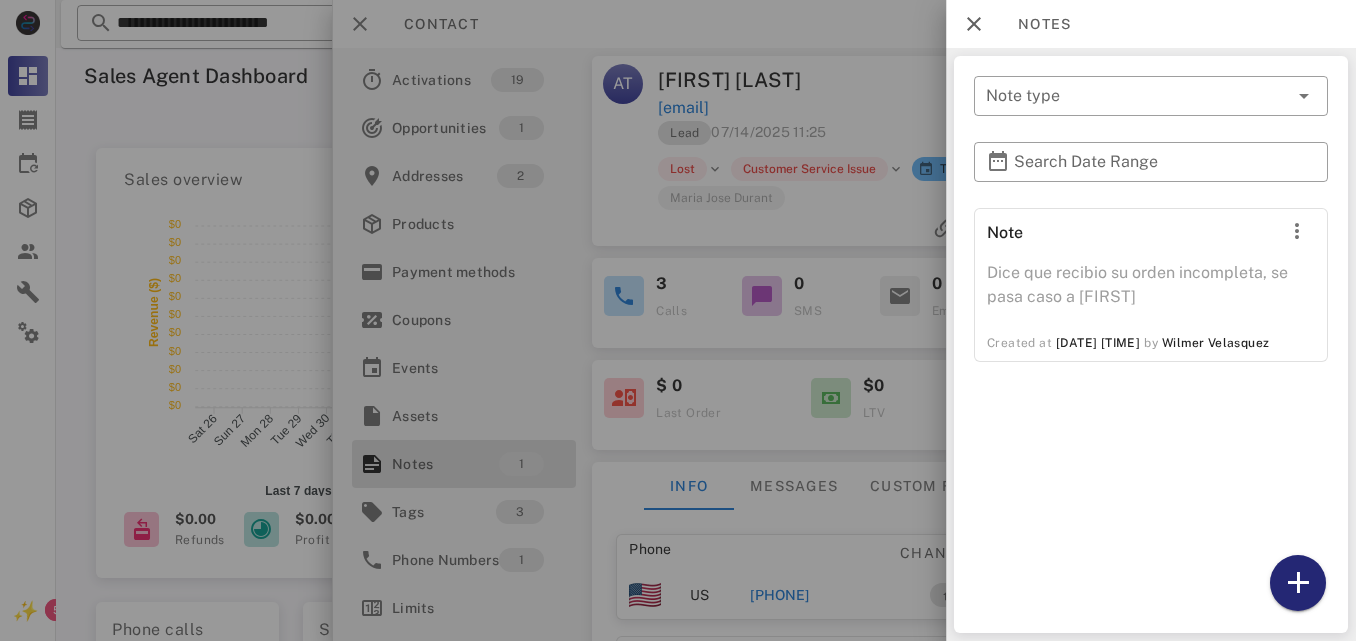click at bounding box center [1298, 583] 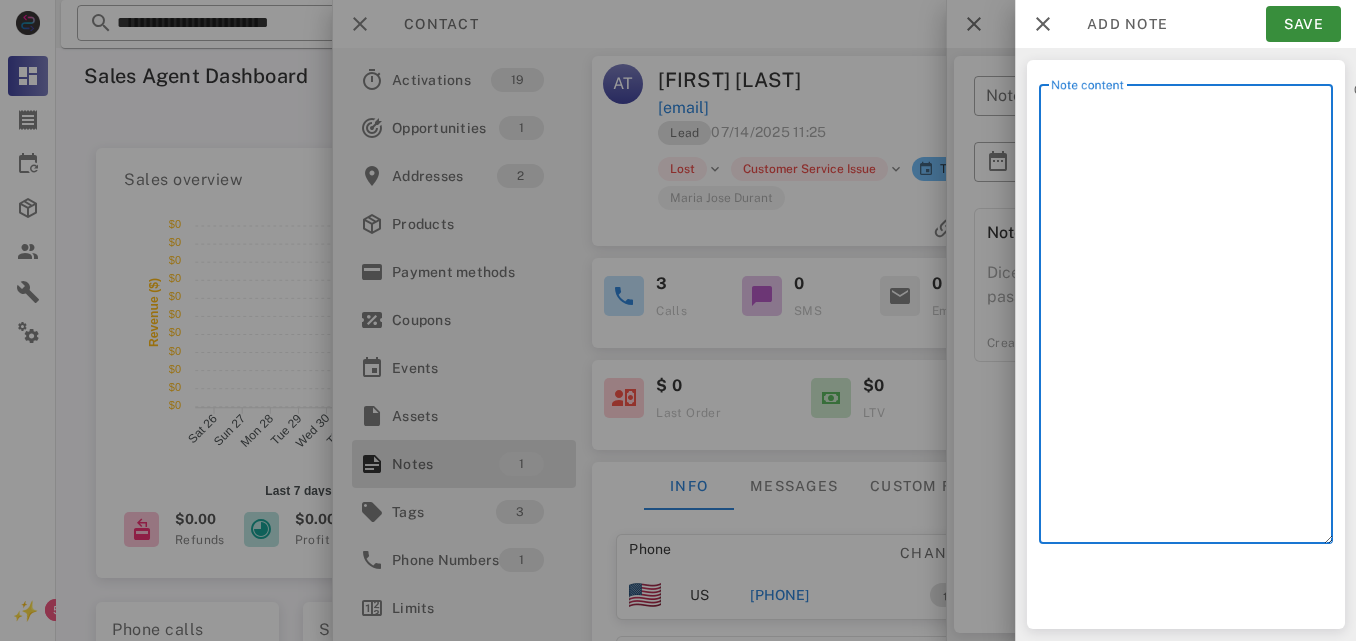 click on "Note content" at bounding box center (1192, 319) 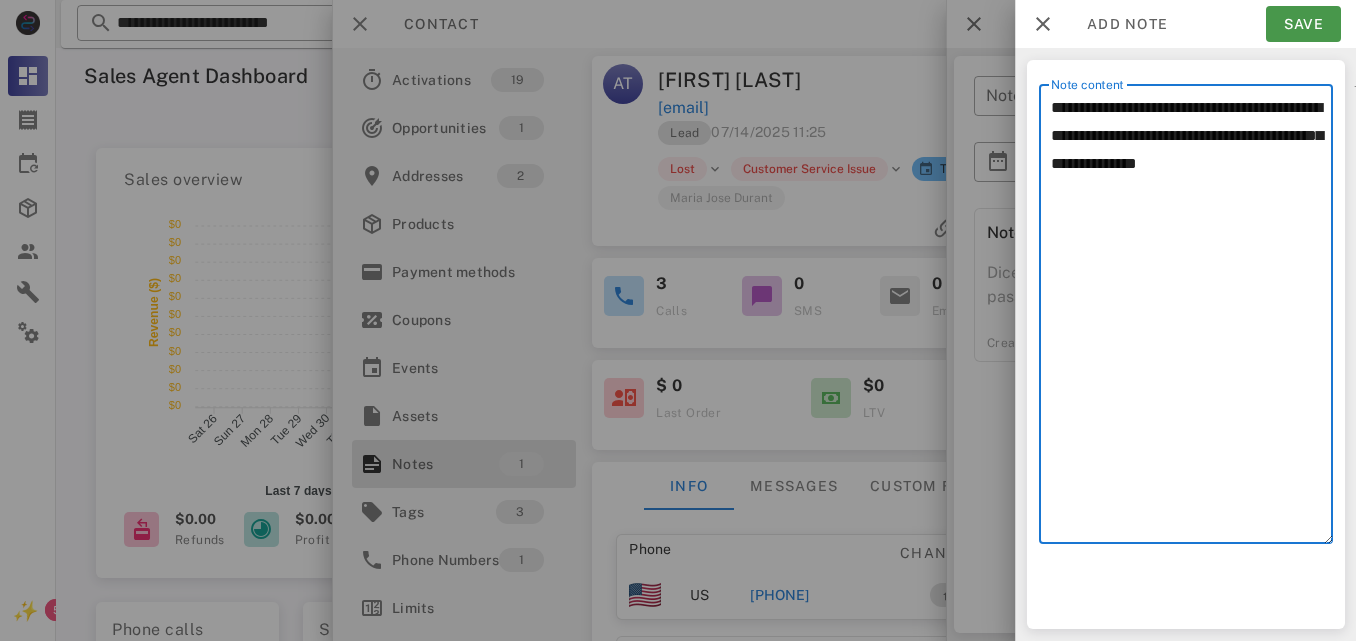 type on "**********" 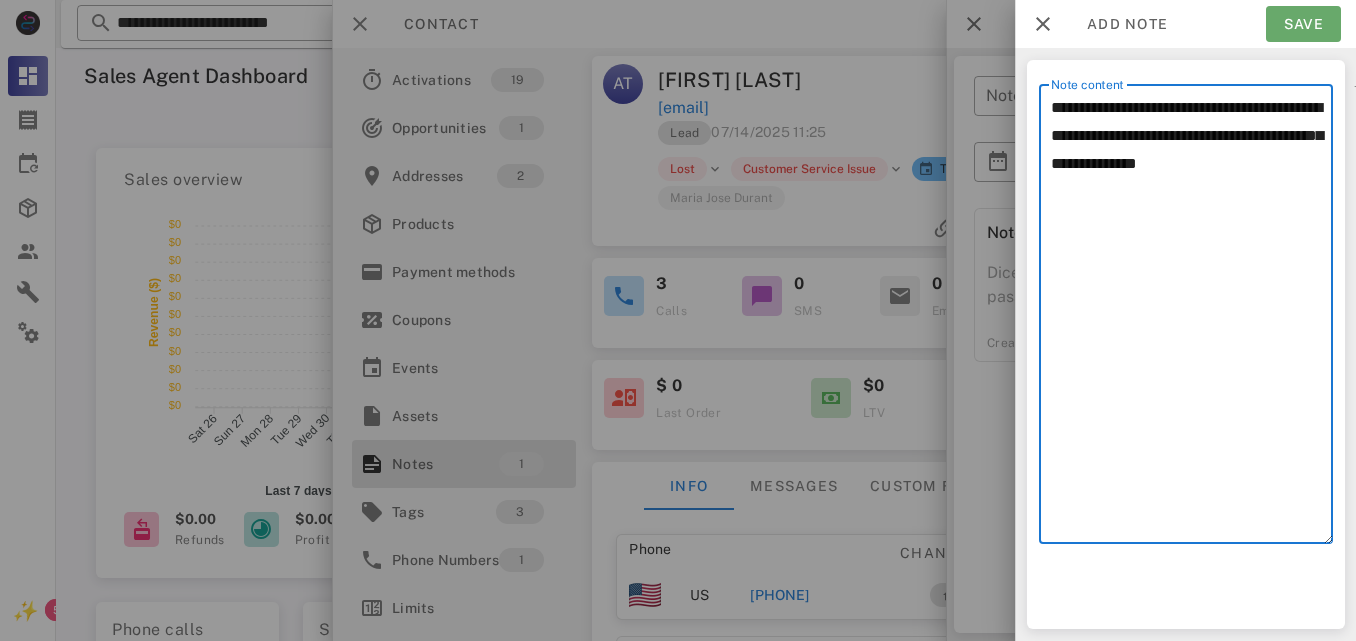 click on "Save" at bounding box center (1303, 24) 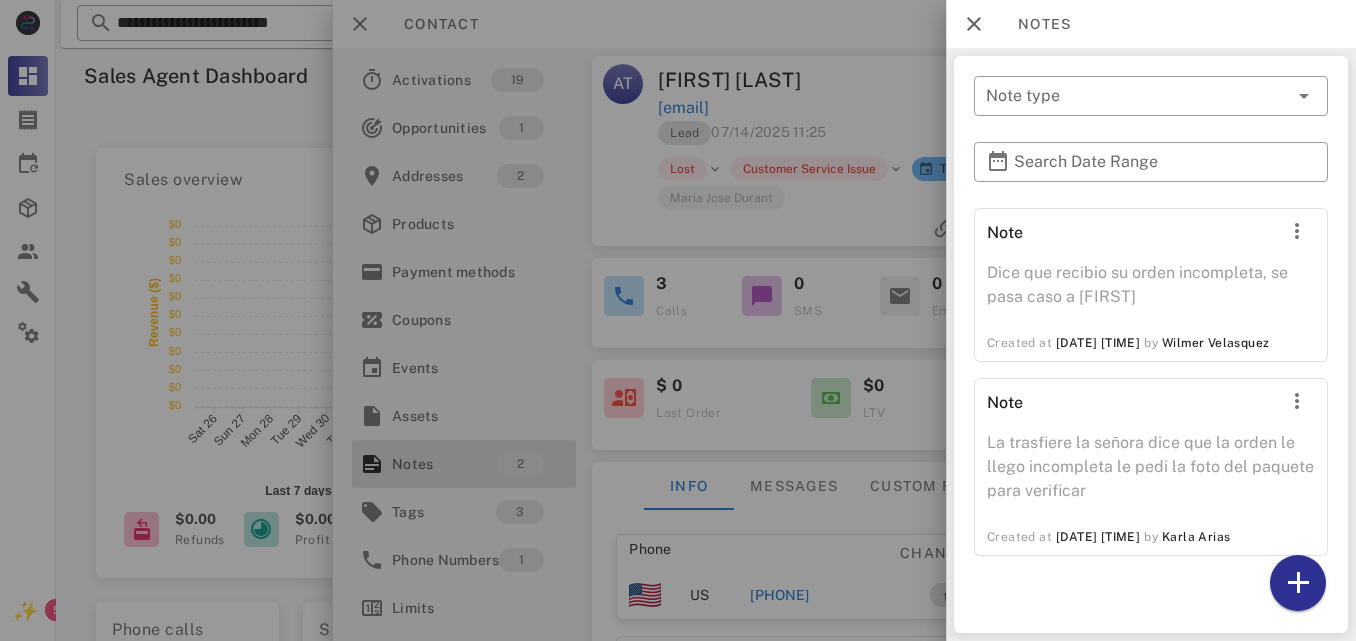 click at bounding box center [678, 320] 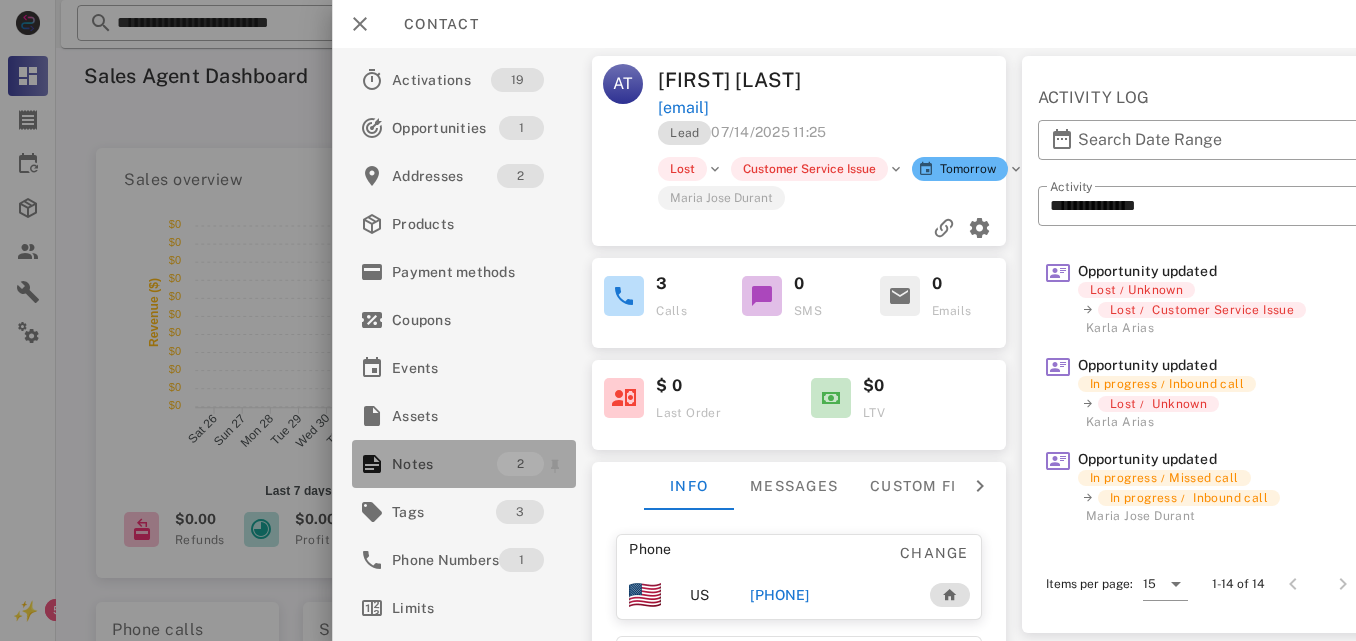 click on "Notes" at bounding box center (444, 464) 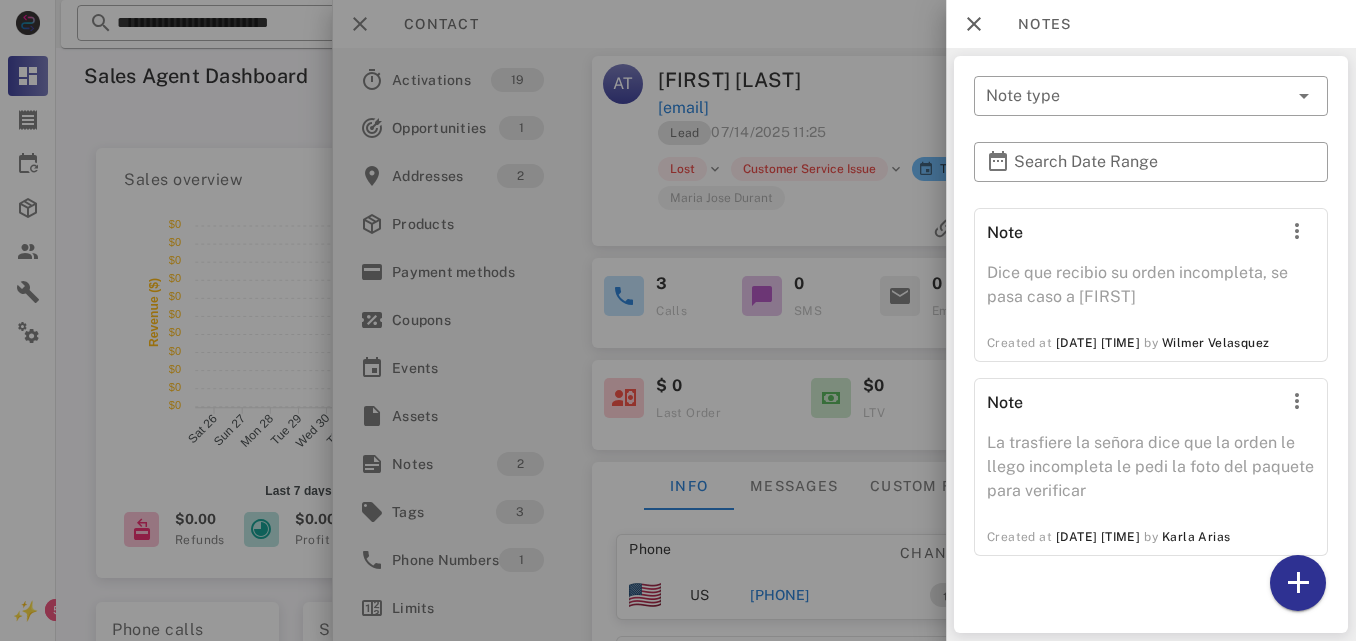 click on "Created at [DATE] [TIME] by [FIRST] [LAST]" at bounding box center (1151, 535) 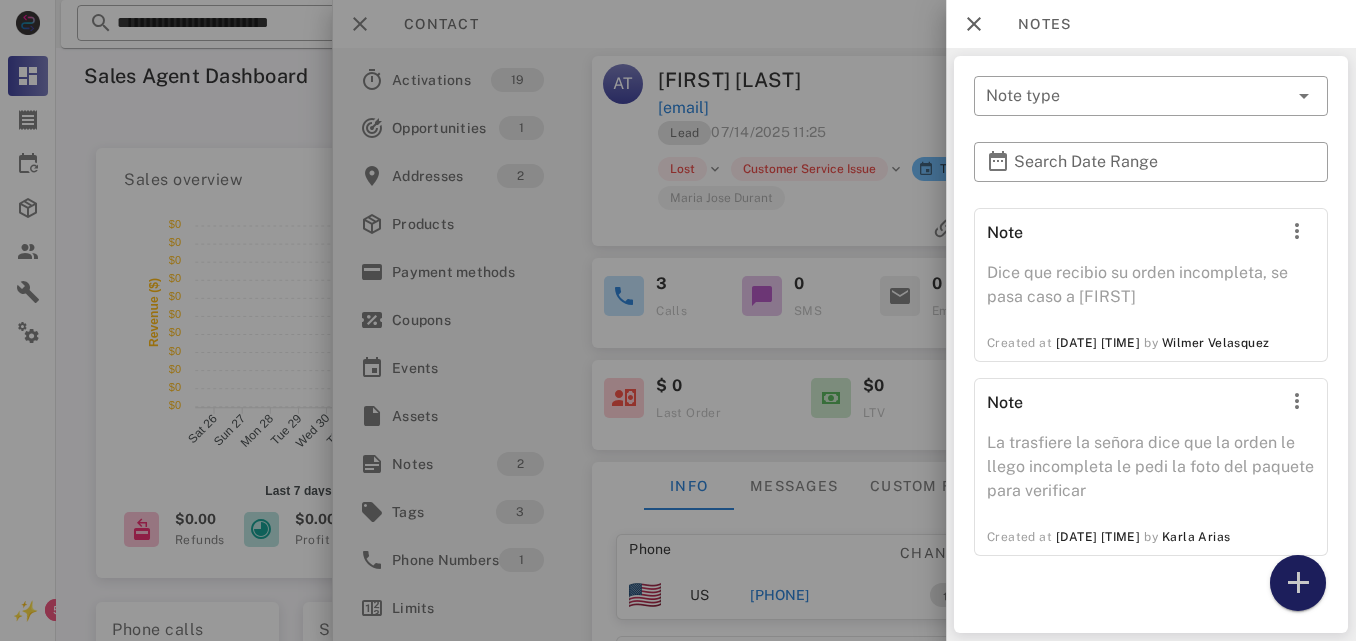 click at bounding box center [1298, 583] 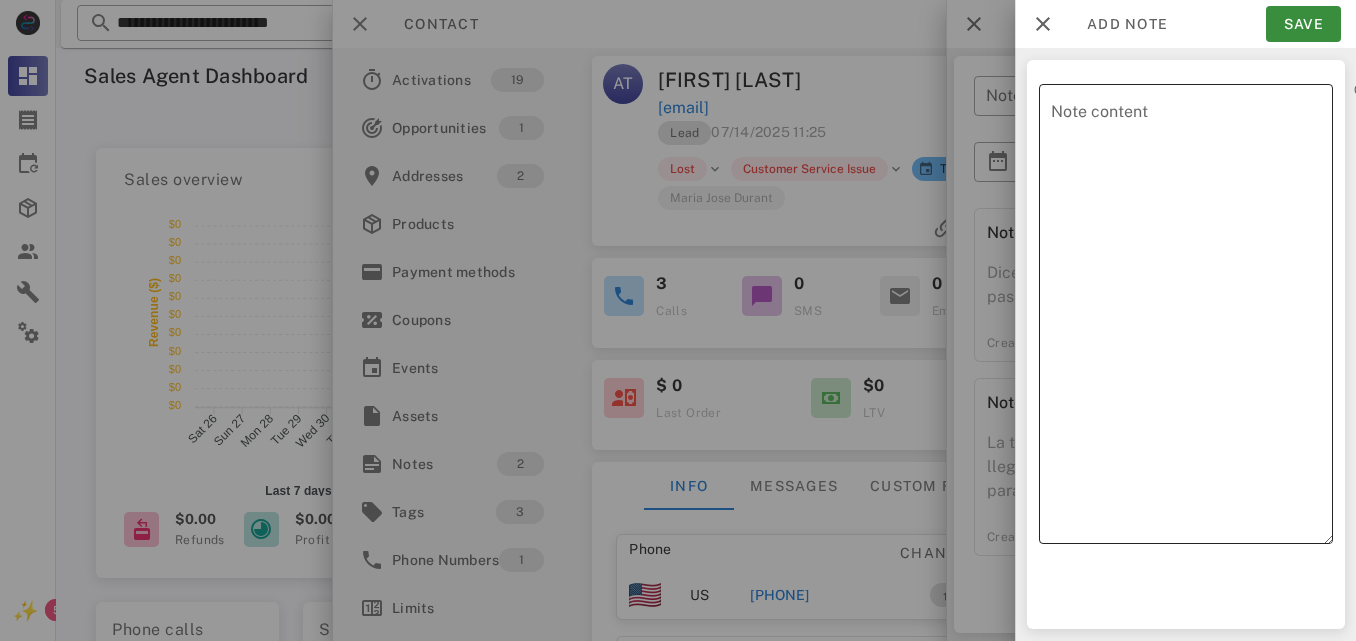 click on "Note content" at bounding box center (1192, 319) 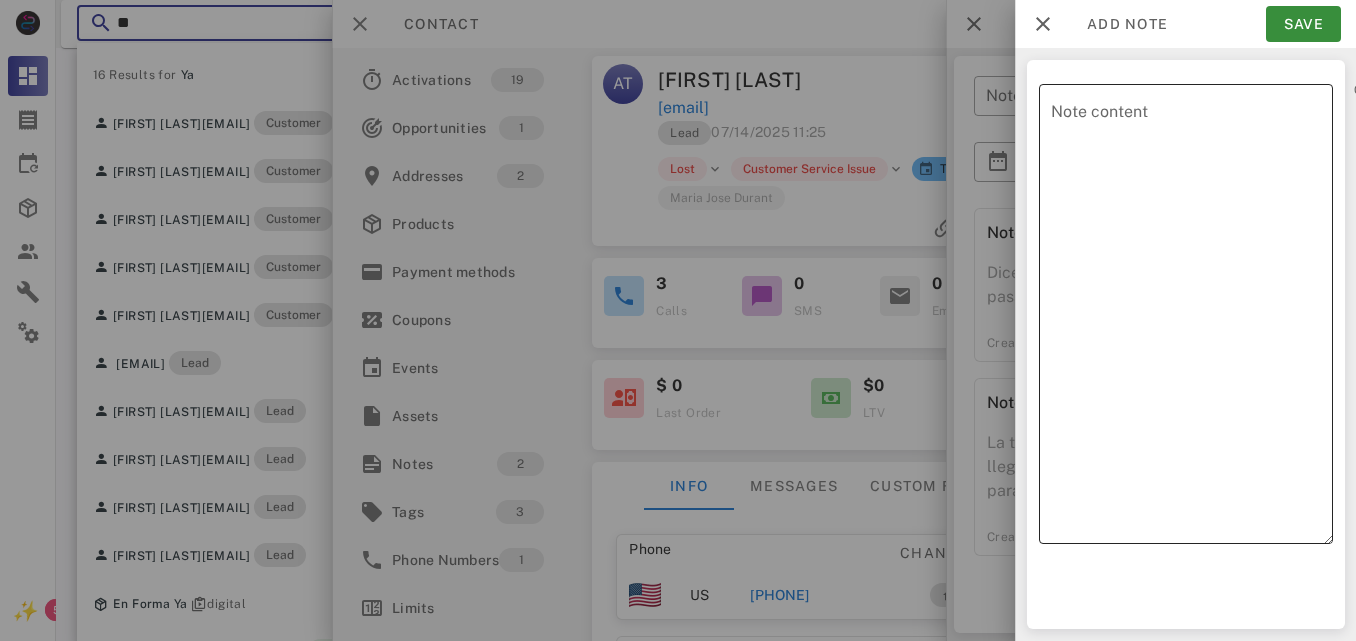 type on "**" 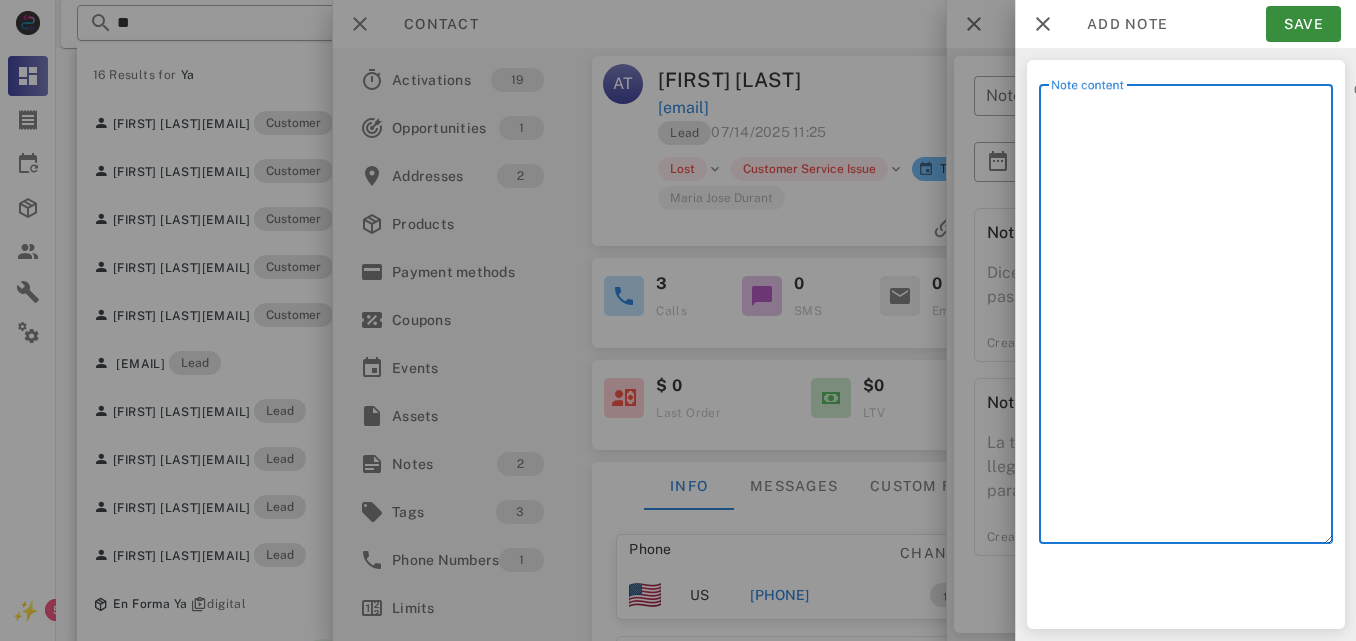 click on "Note content" at bounding box center [1192, 319] 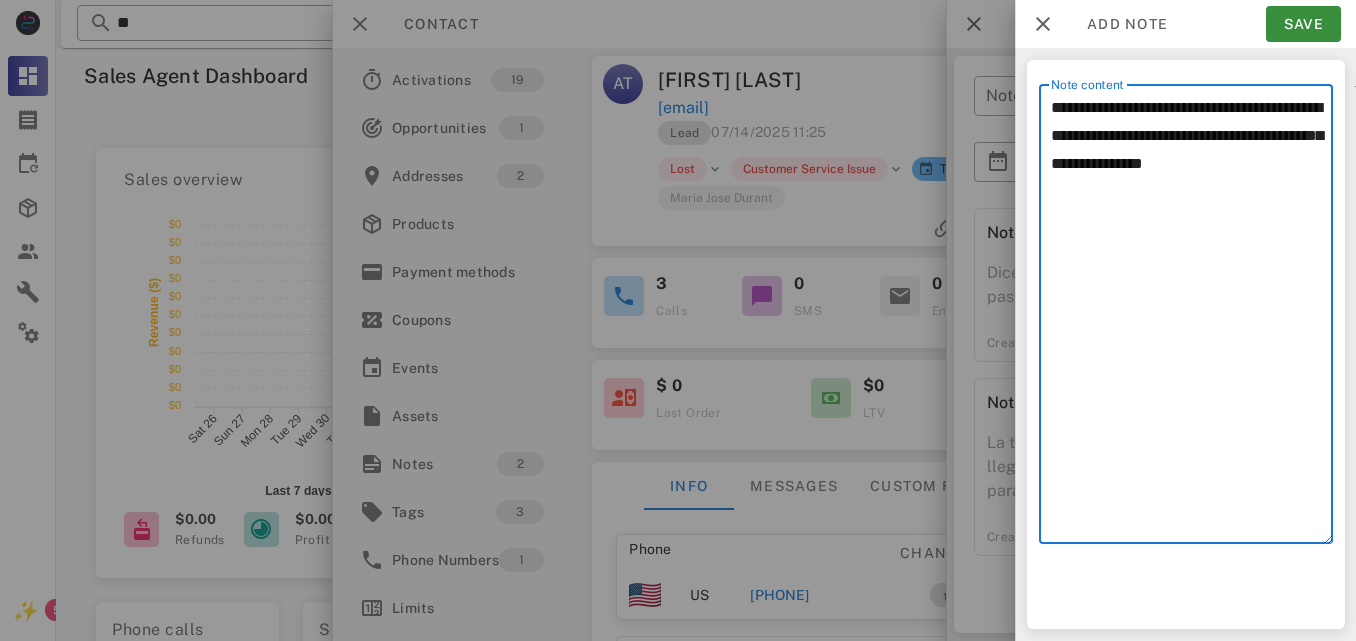 type on "**********" 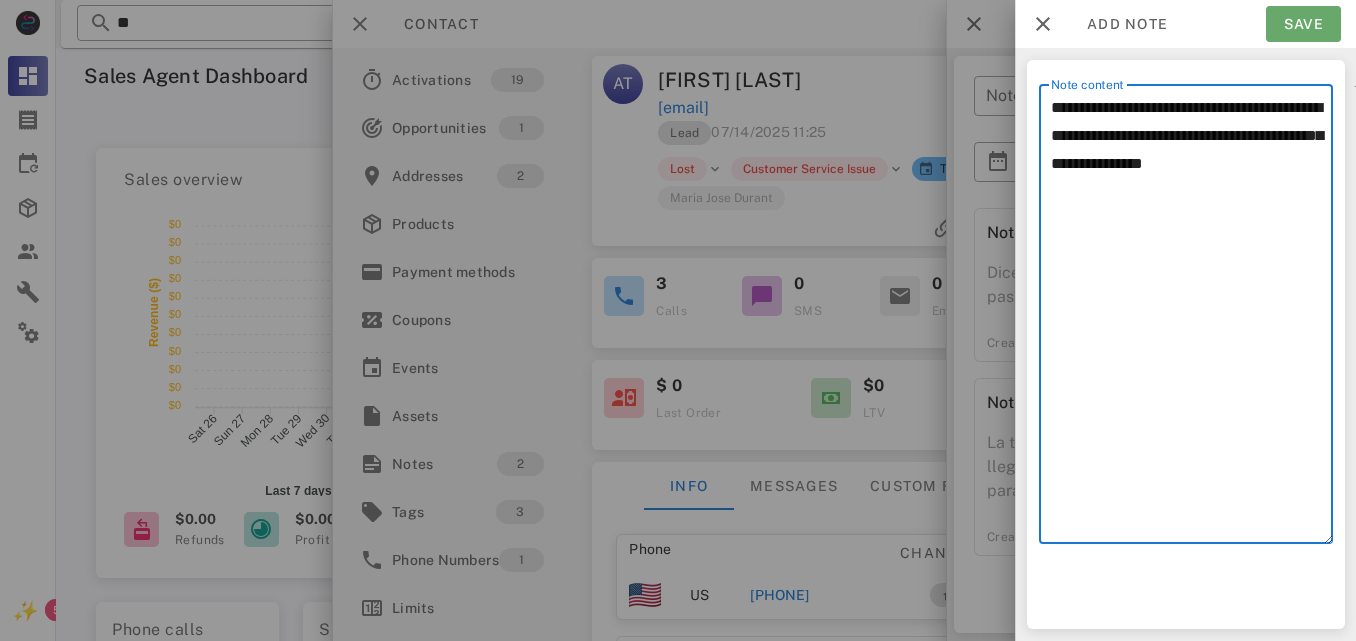 click on "Save" at bounding box center (1303, 24) 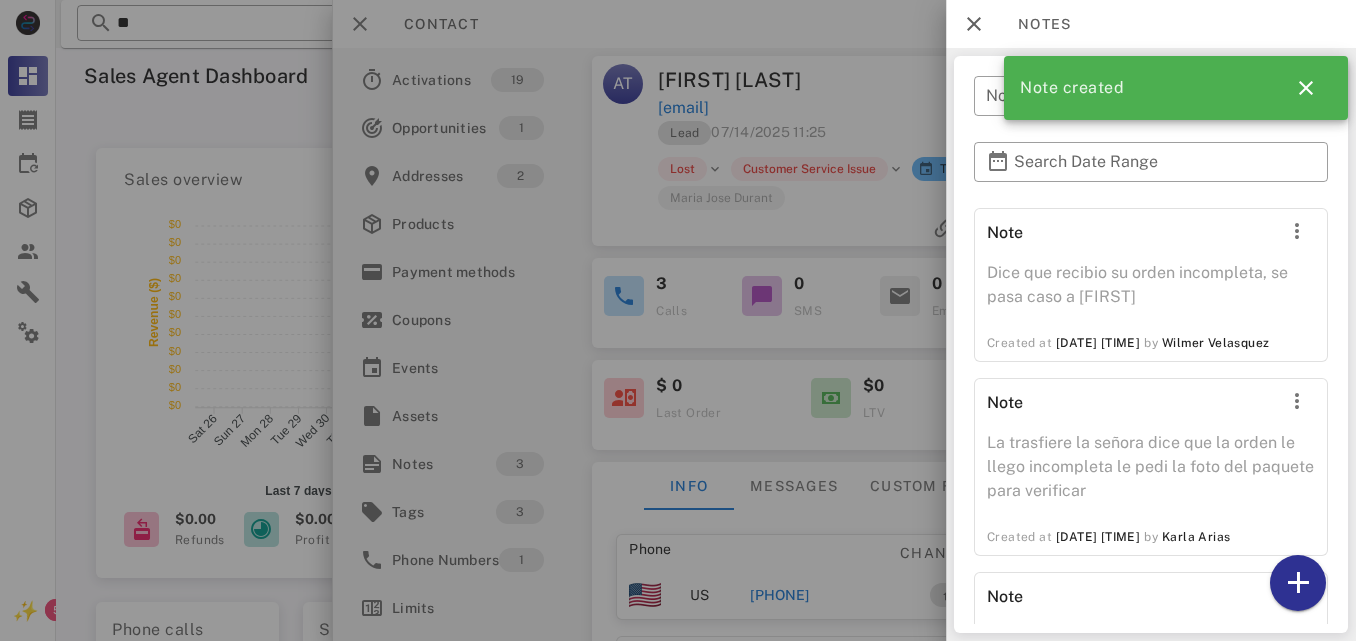 click at bounding box center [678, 320] 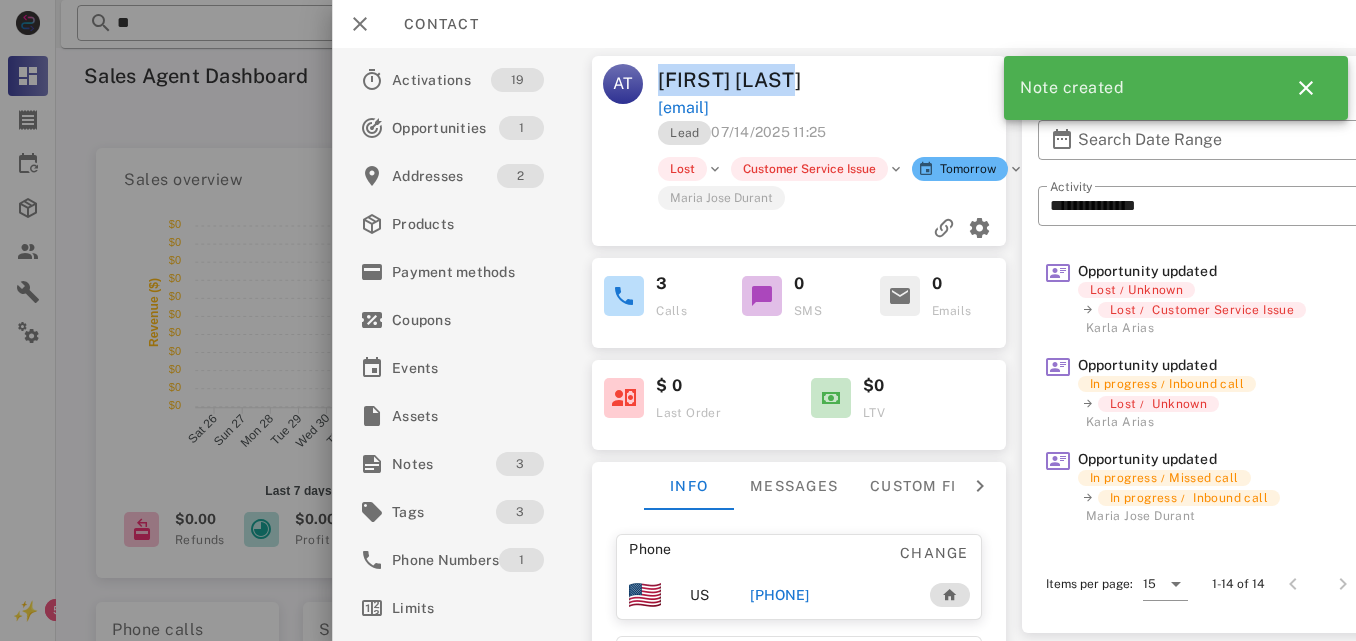 drag, startPoint x: 800, startPoint y: 80, endPoint x: 649, endPoint y: 74, distance: 151.11916 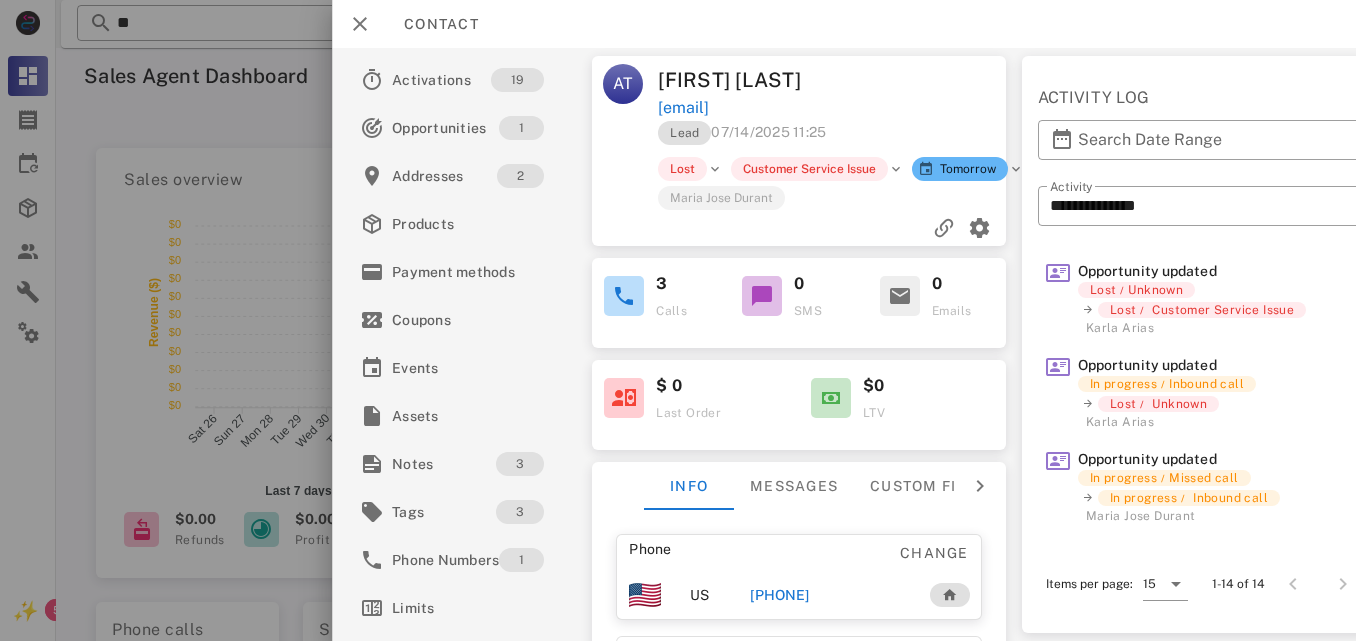 click on "[EMAIL]" at bounding box center [833, 108] 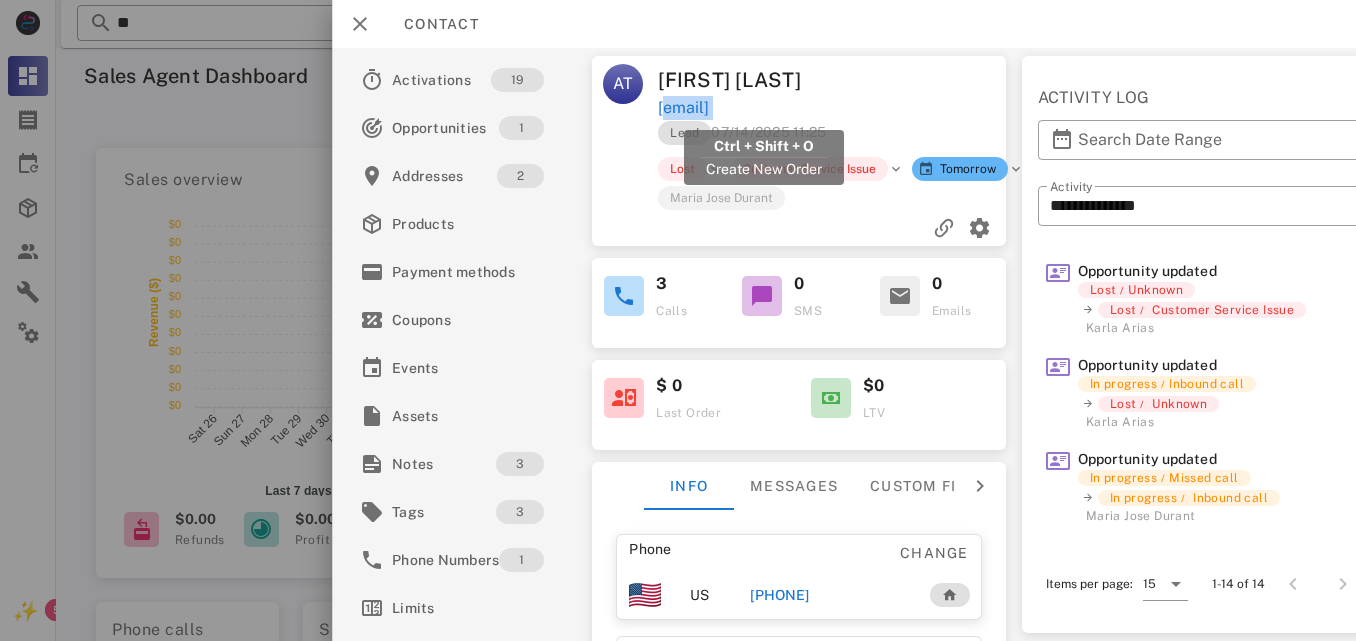 drag, startPoint x: 877, startPoint y: 113, endPoint x: 703, endPoint y: 109, distance: 174.04597 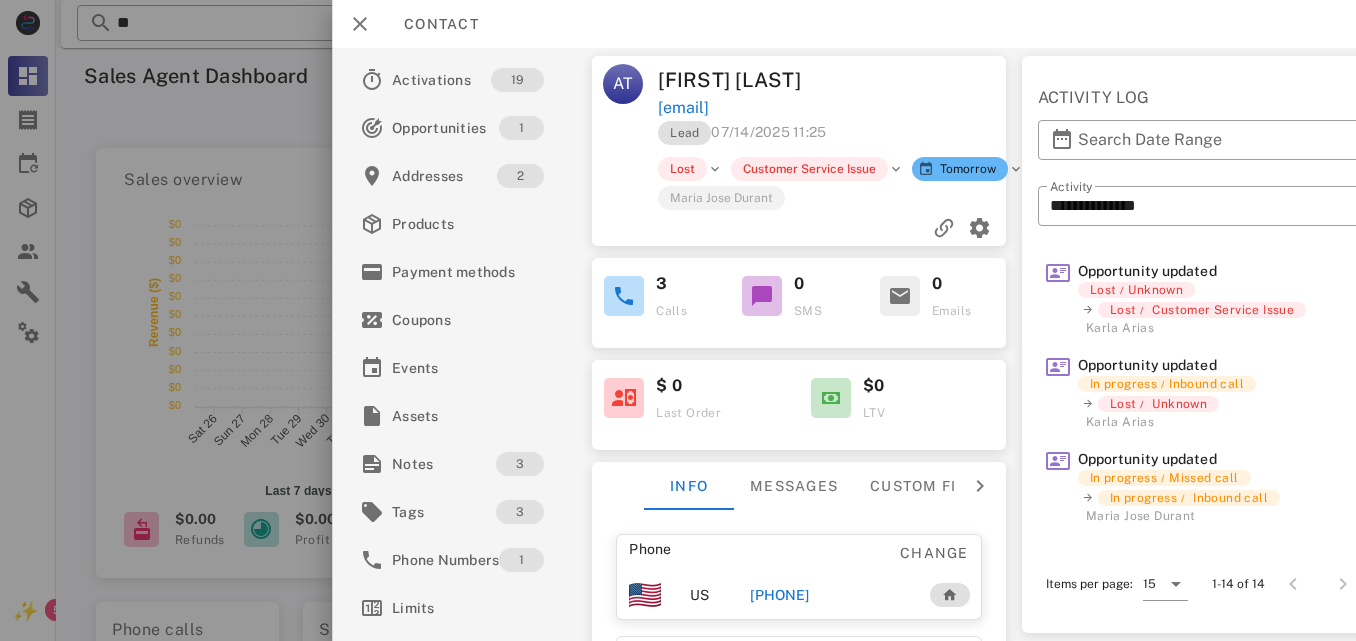 click at bounding box center (979, 486) 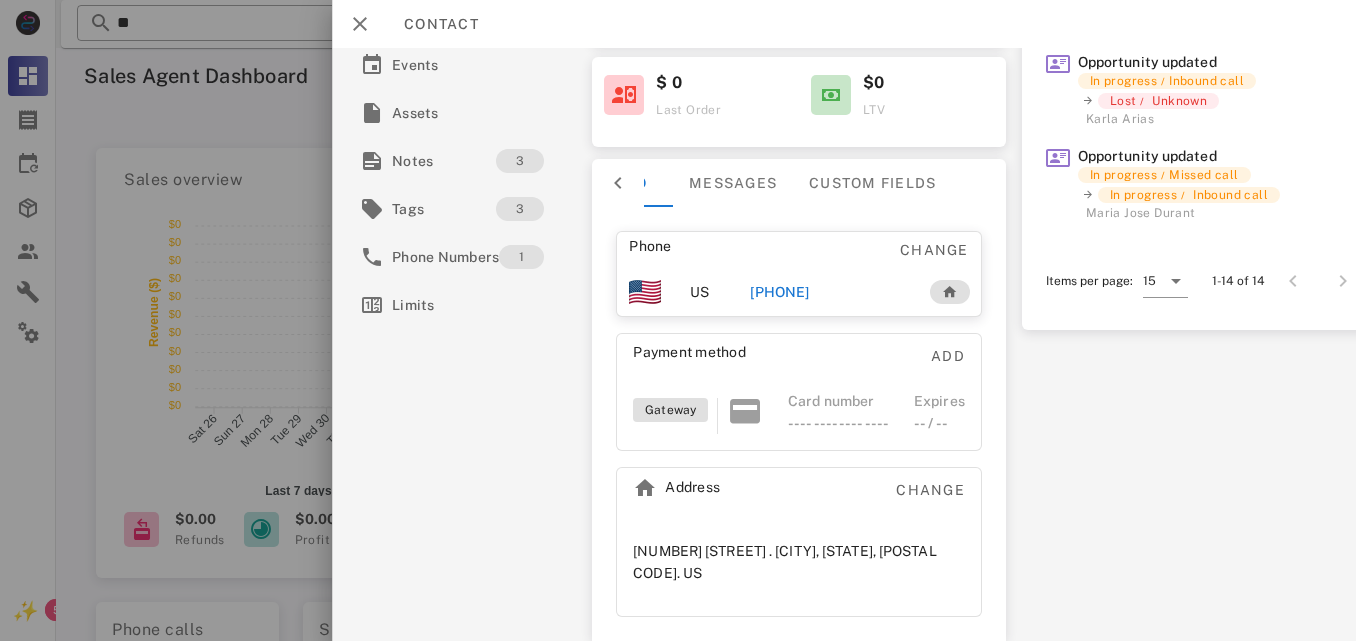 scroll, scrollTop: 313, scrollLeft: 0, axis: vertical 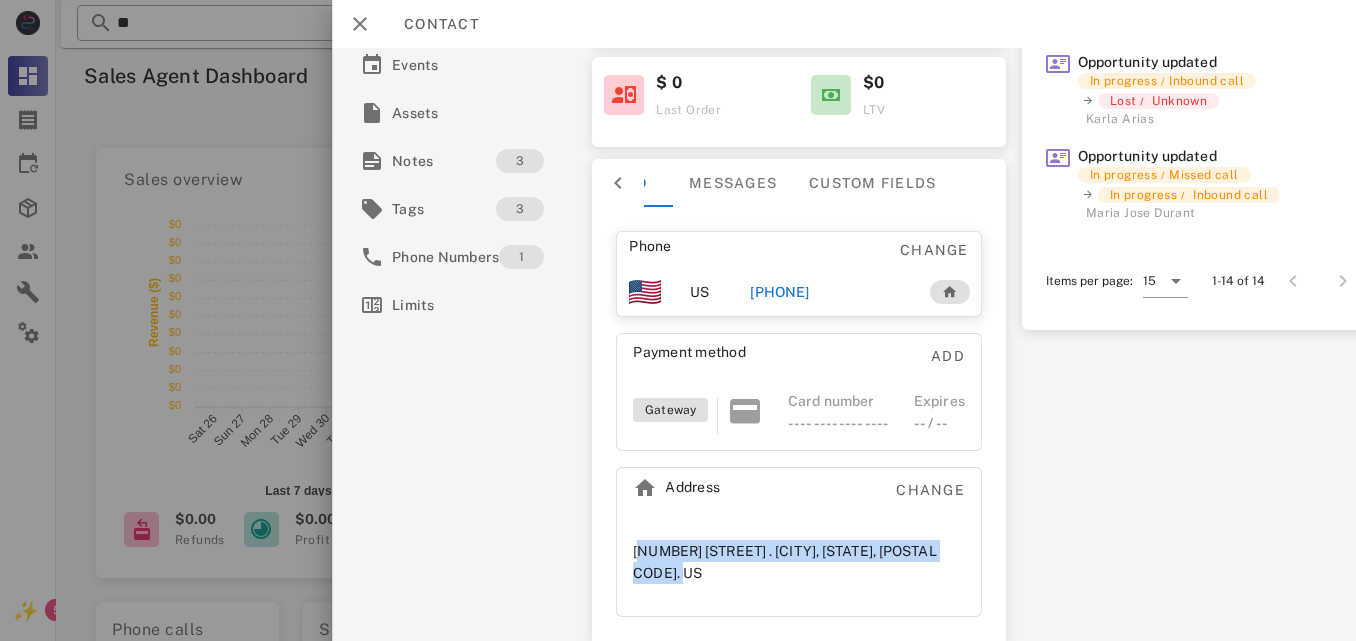 drag, startPoint x: 701, startPoint y: 559, endPoint x: 632, endPoint y: 539, distance: 71.8401 